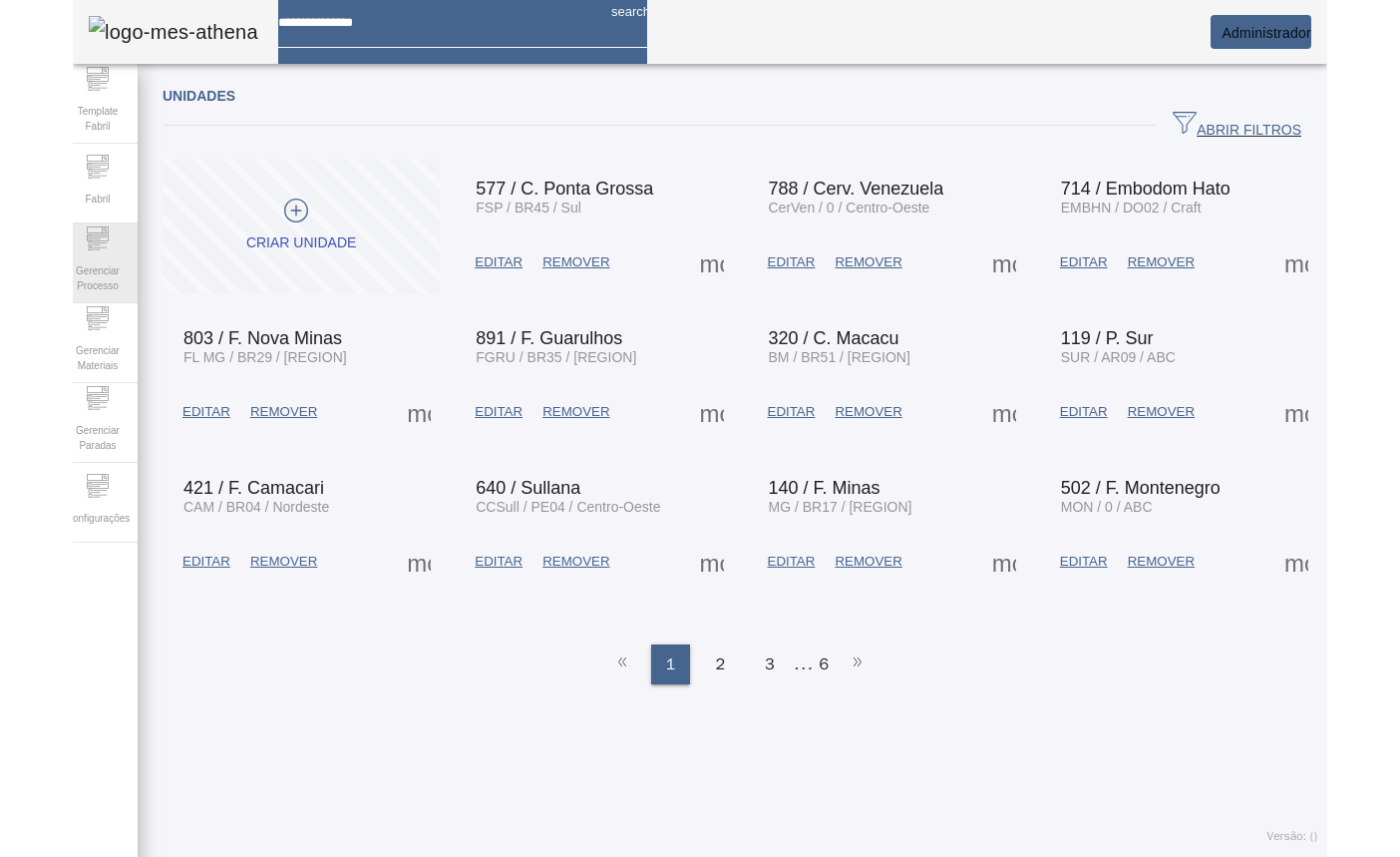 scroll, scrollTop: 0, scrollLeft: 0, axis: both 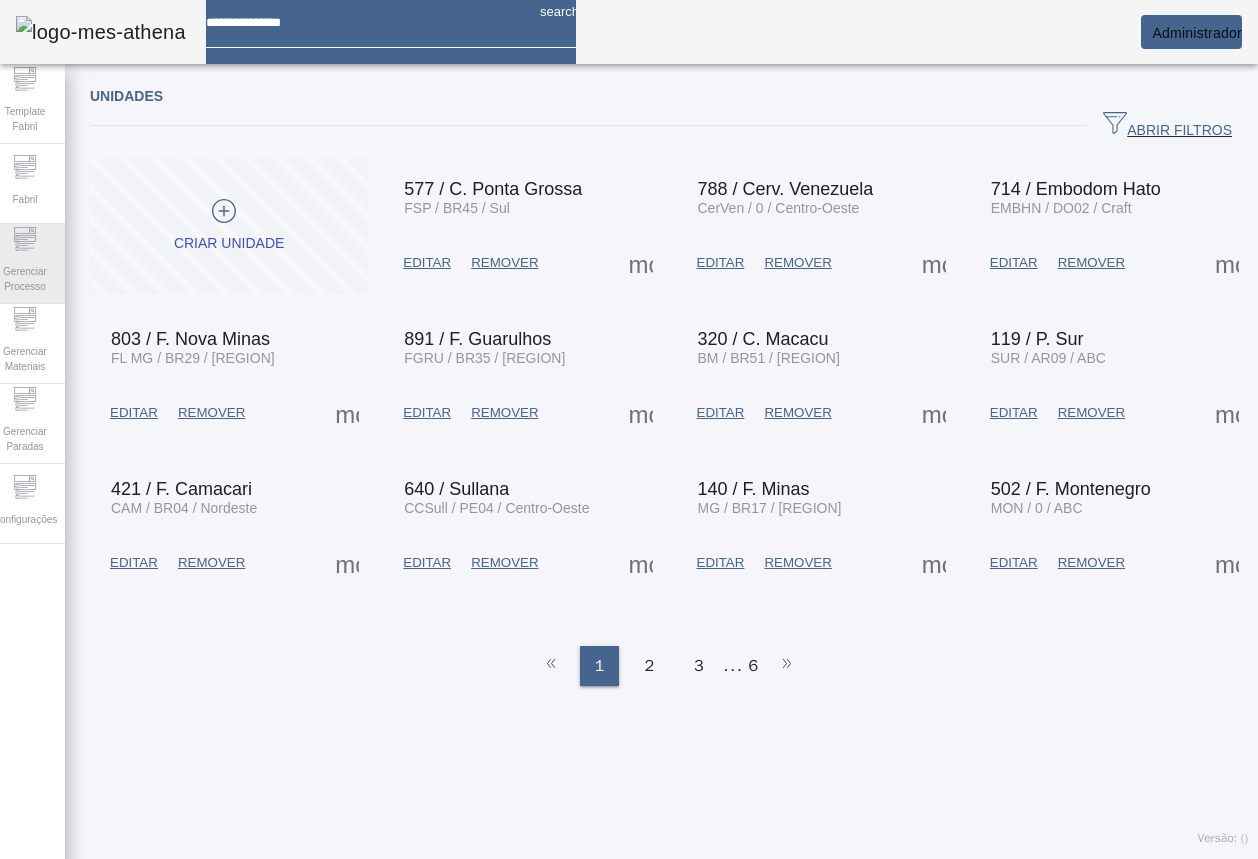 click on "Gerenciar Processo" 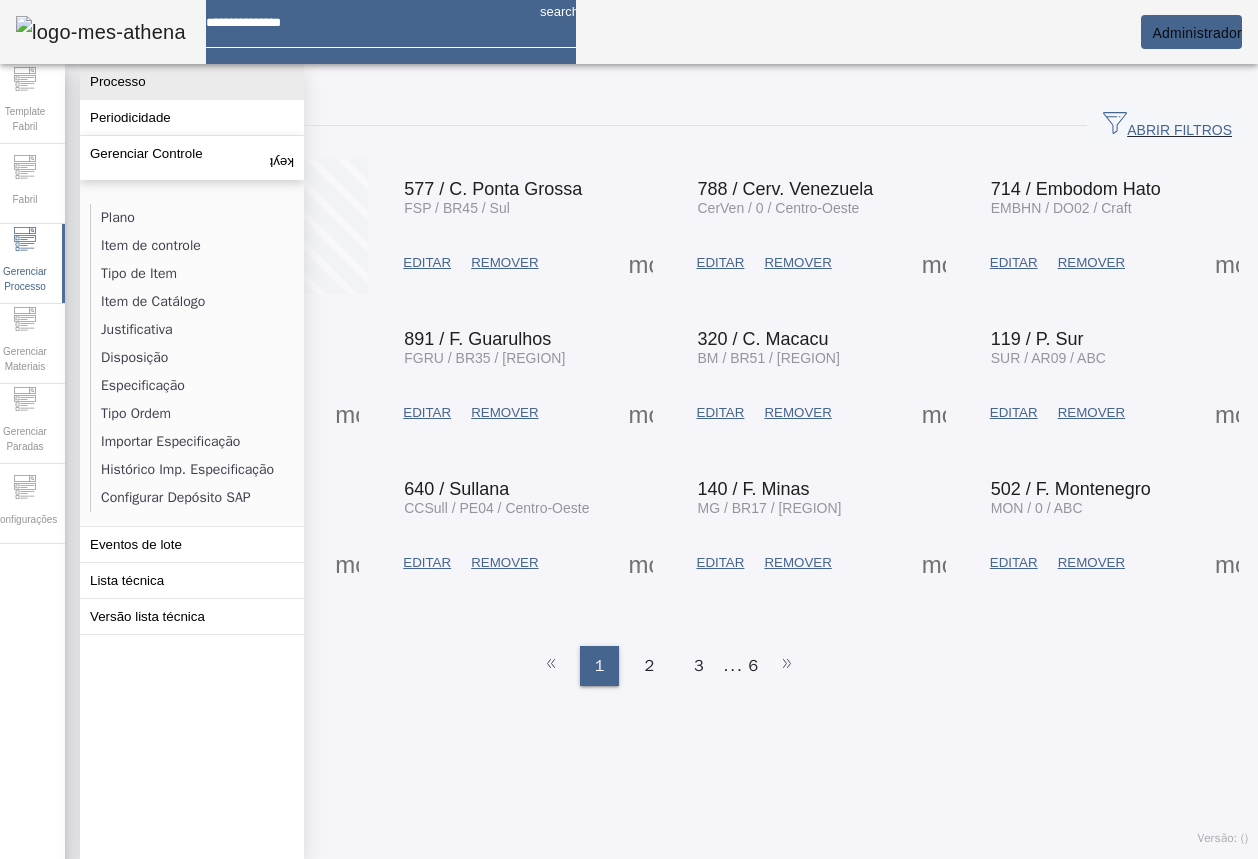 click on "Processo" 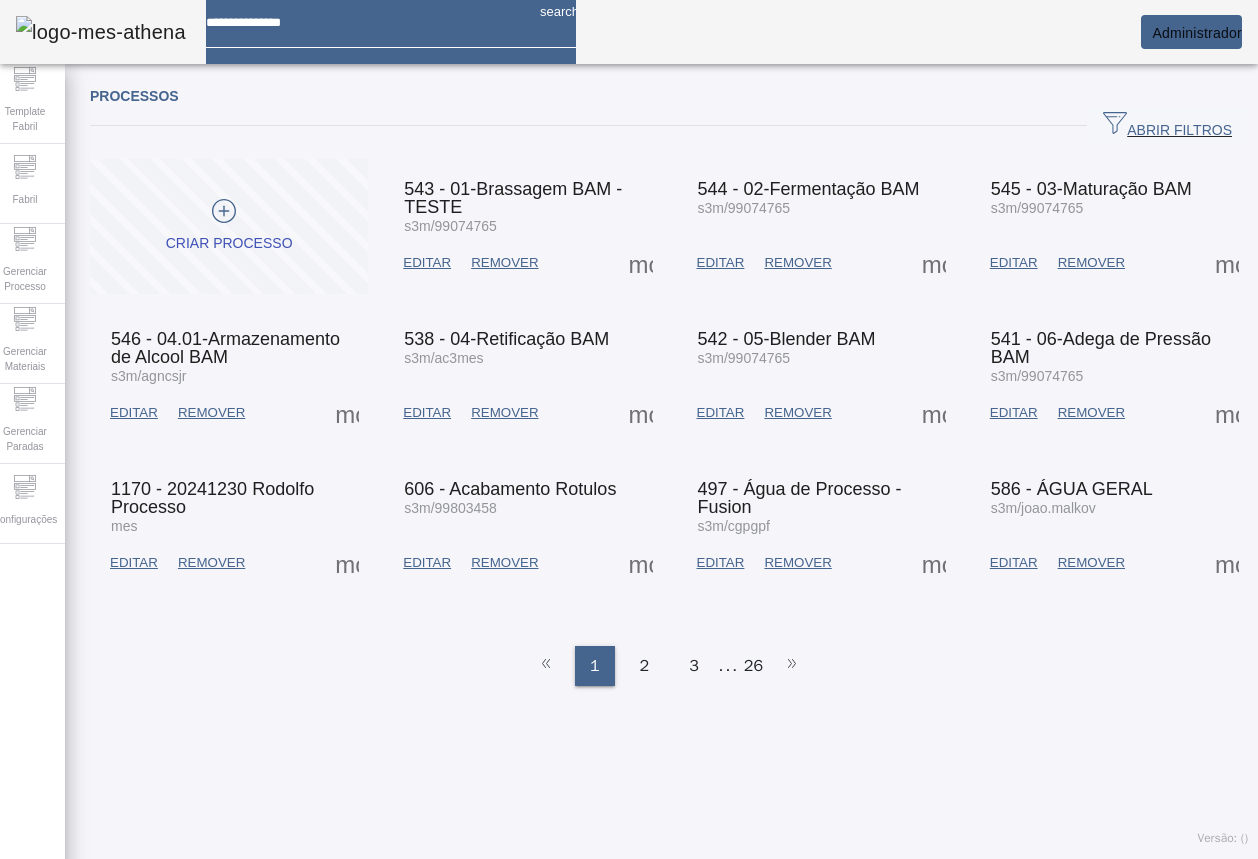 click at bounding box center (641, 263) 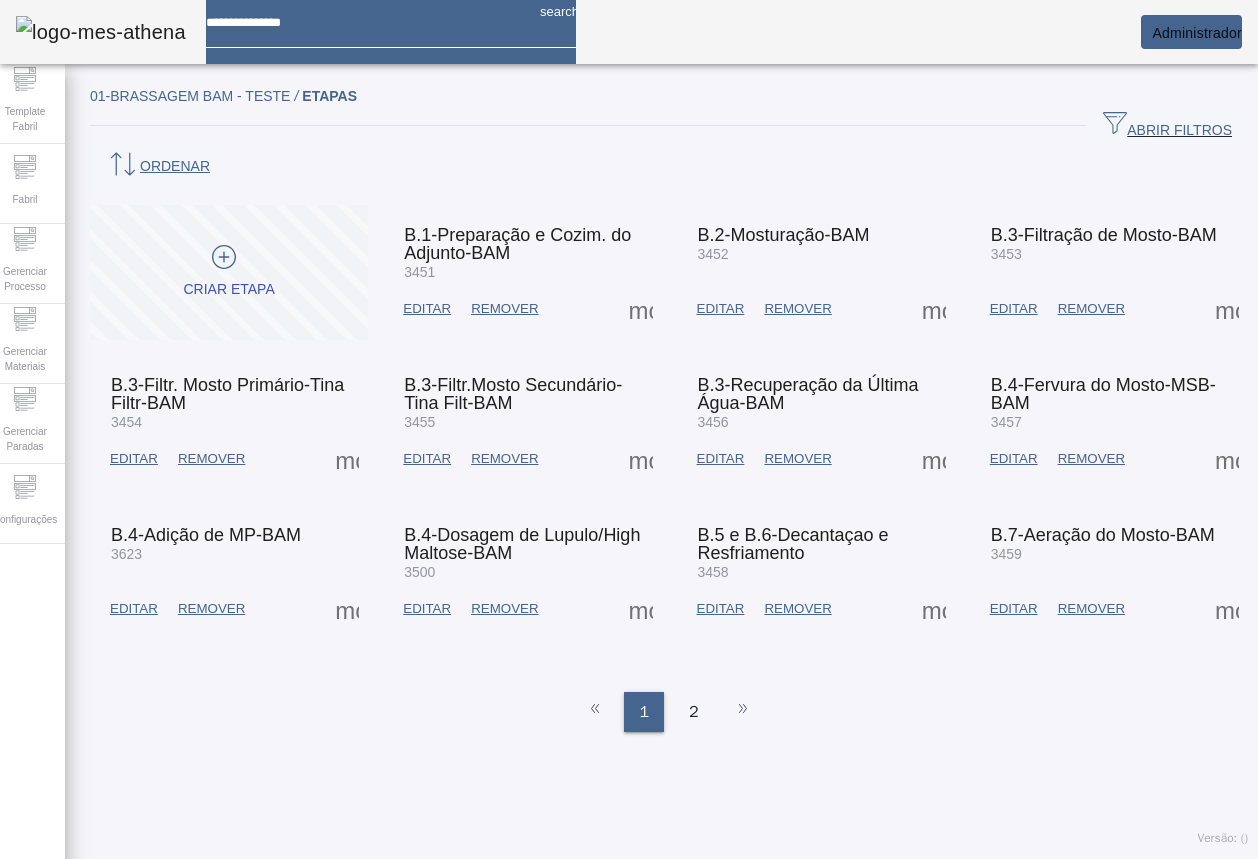 click on "EDITAR" at bounding box center (427, 309) 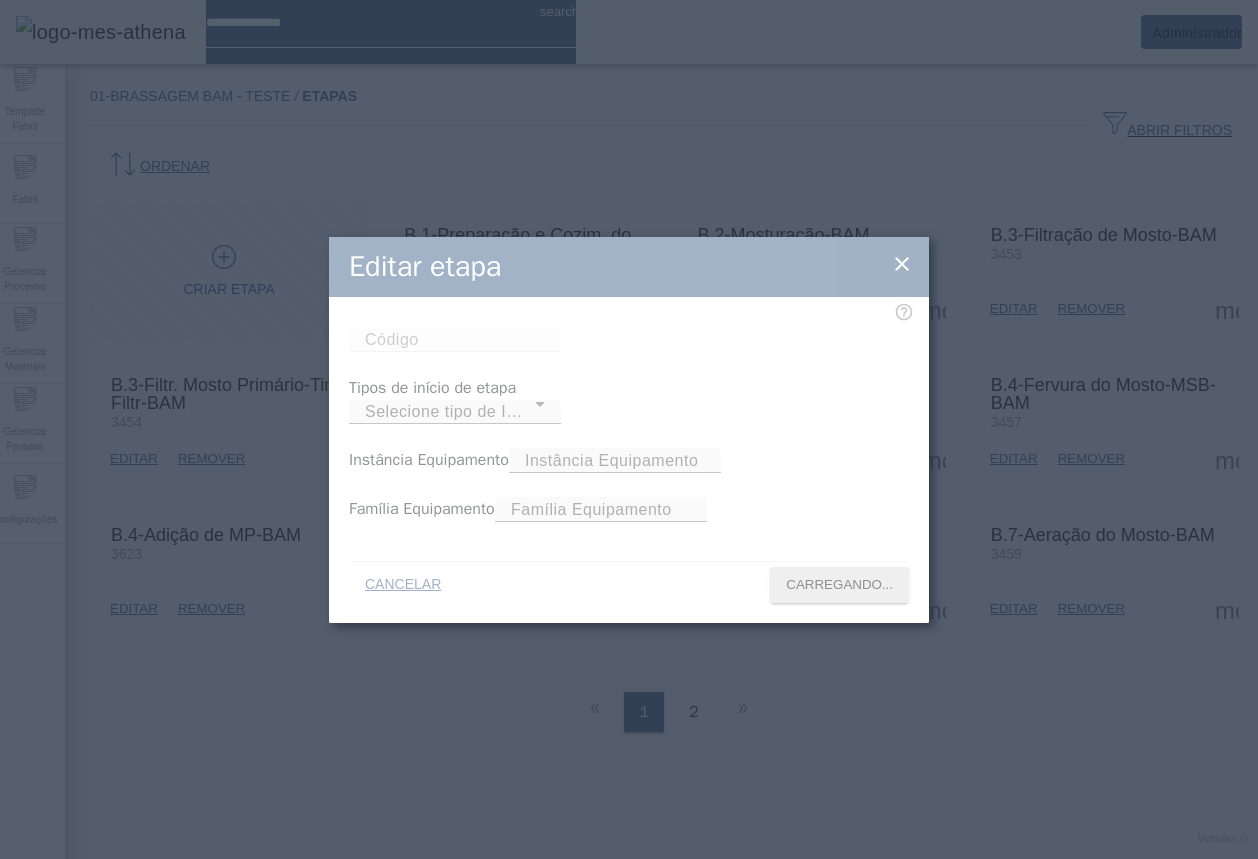 type on "****" 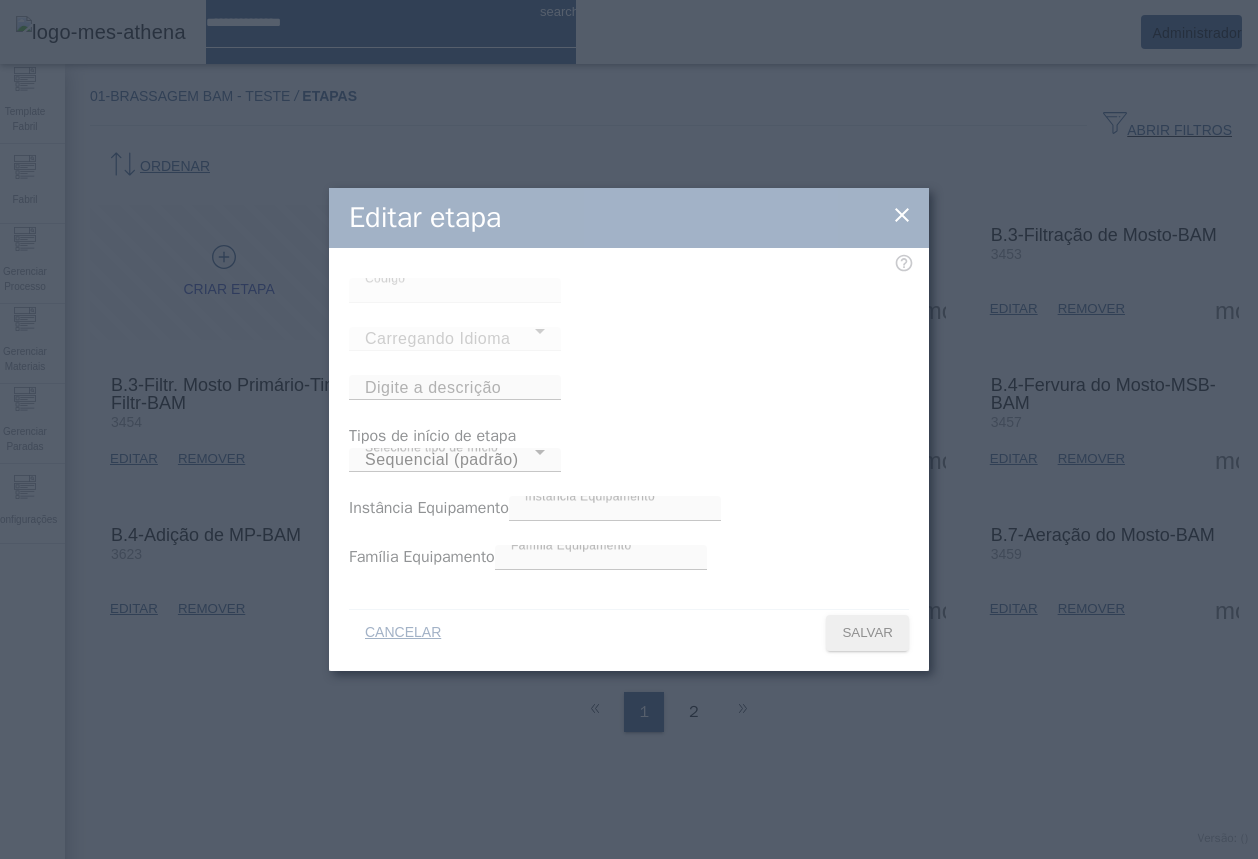type on "**********" 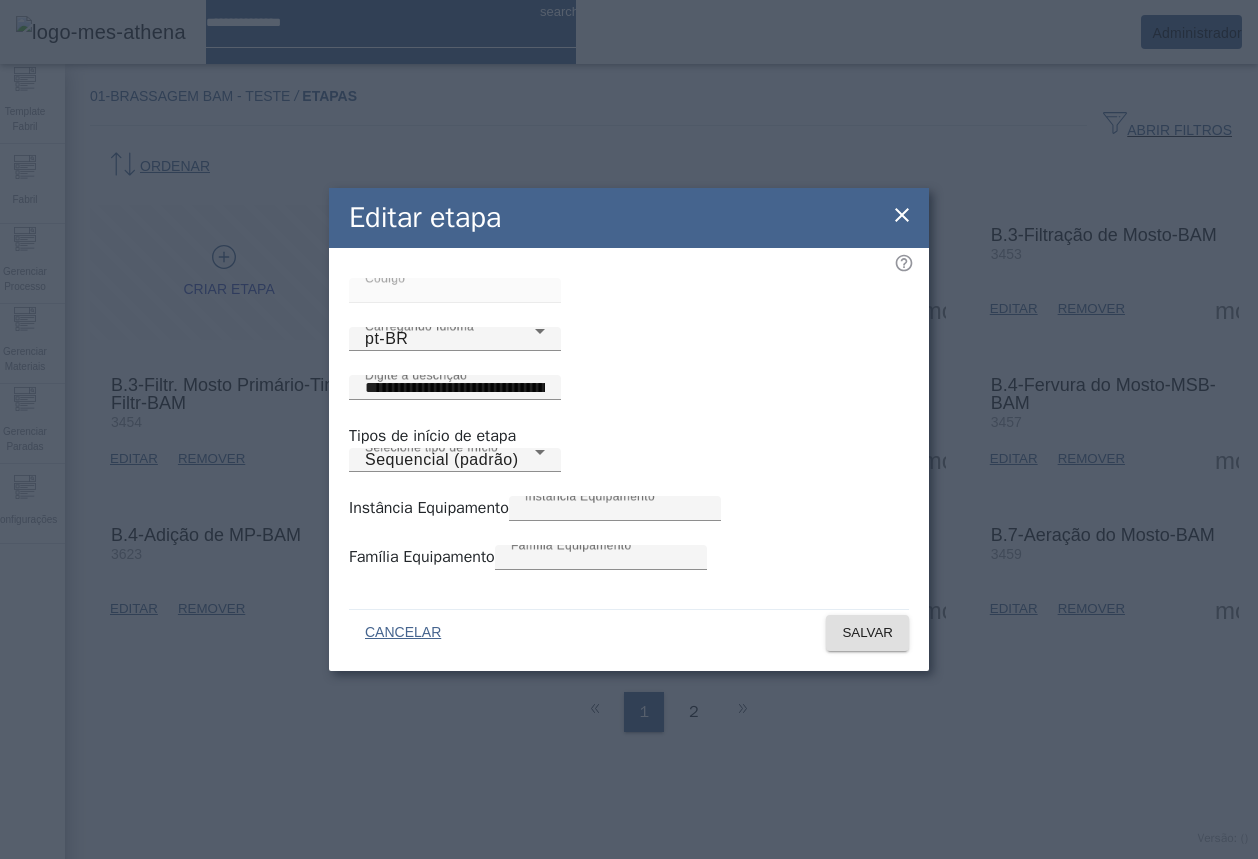type 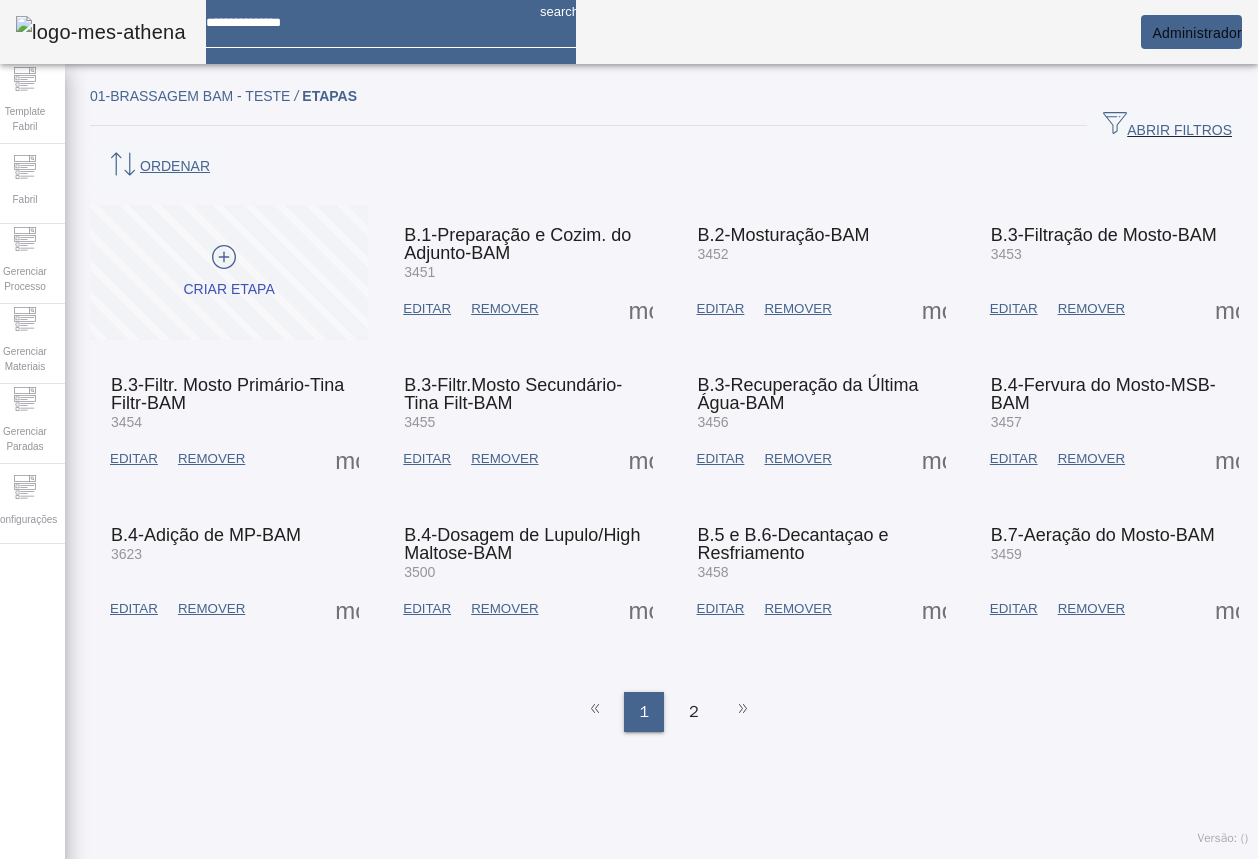 click on "EDITAR" at bounding box center (427, 309) 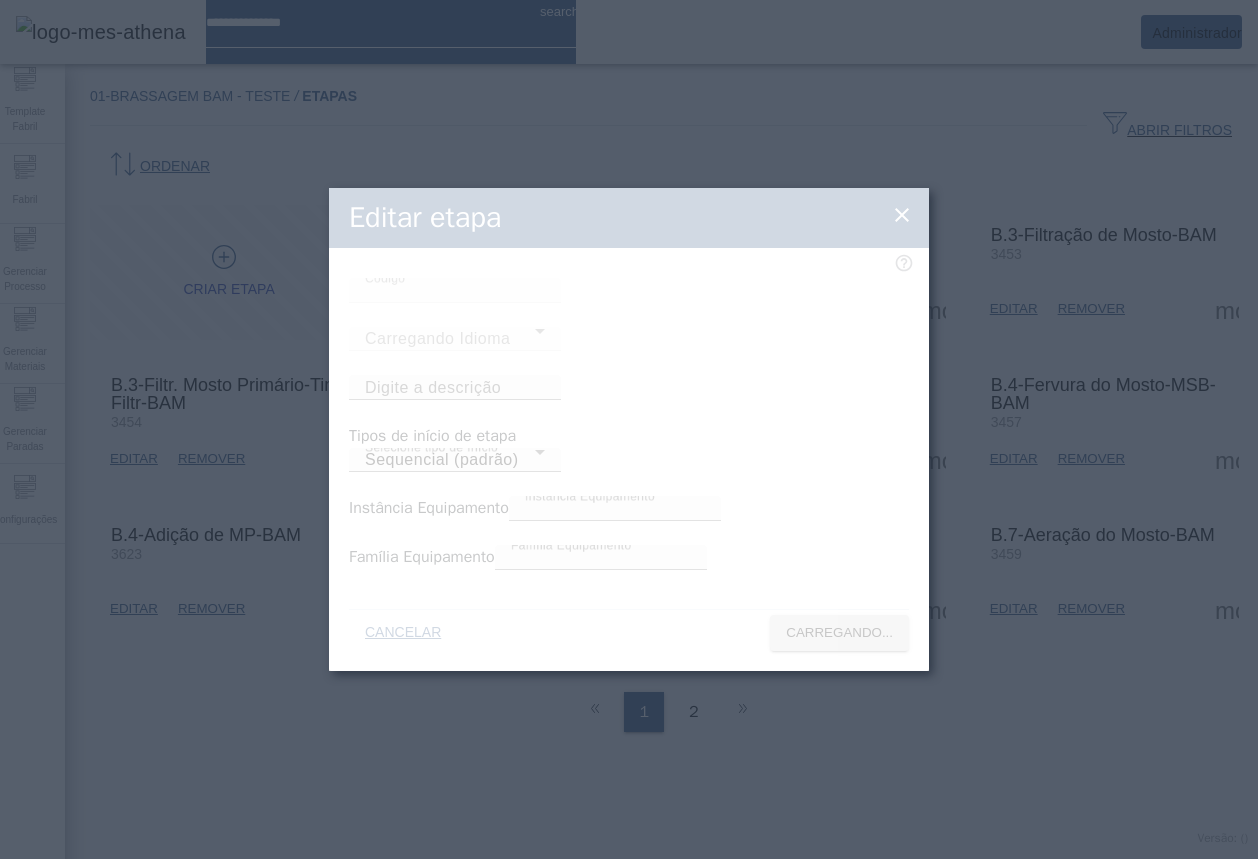 type on "**********" 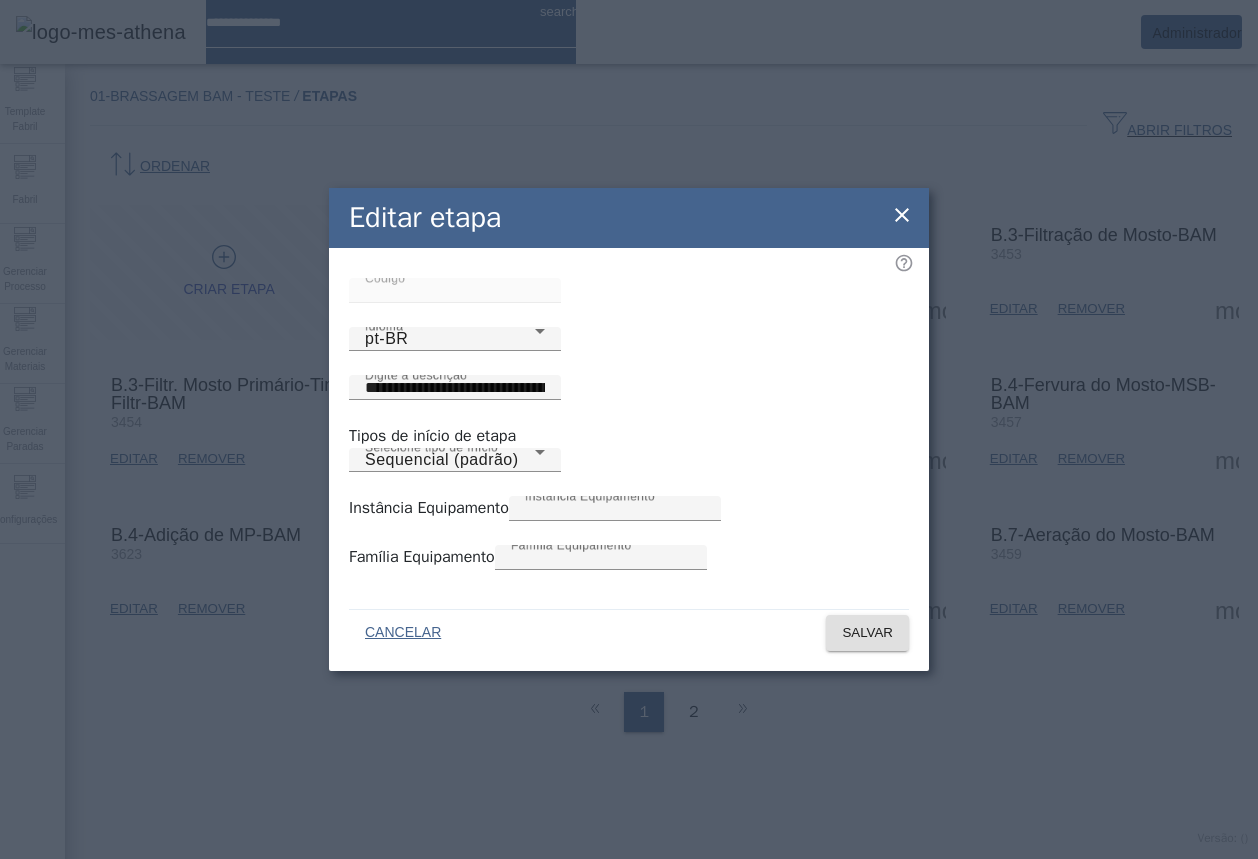click 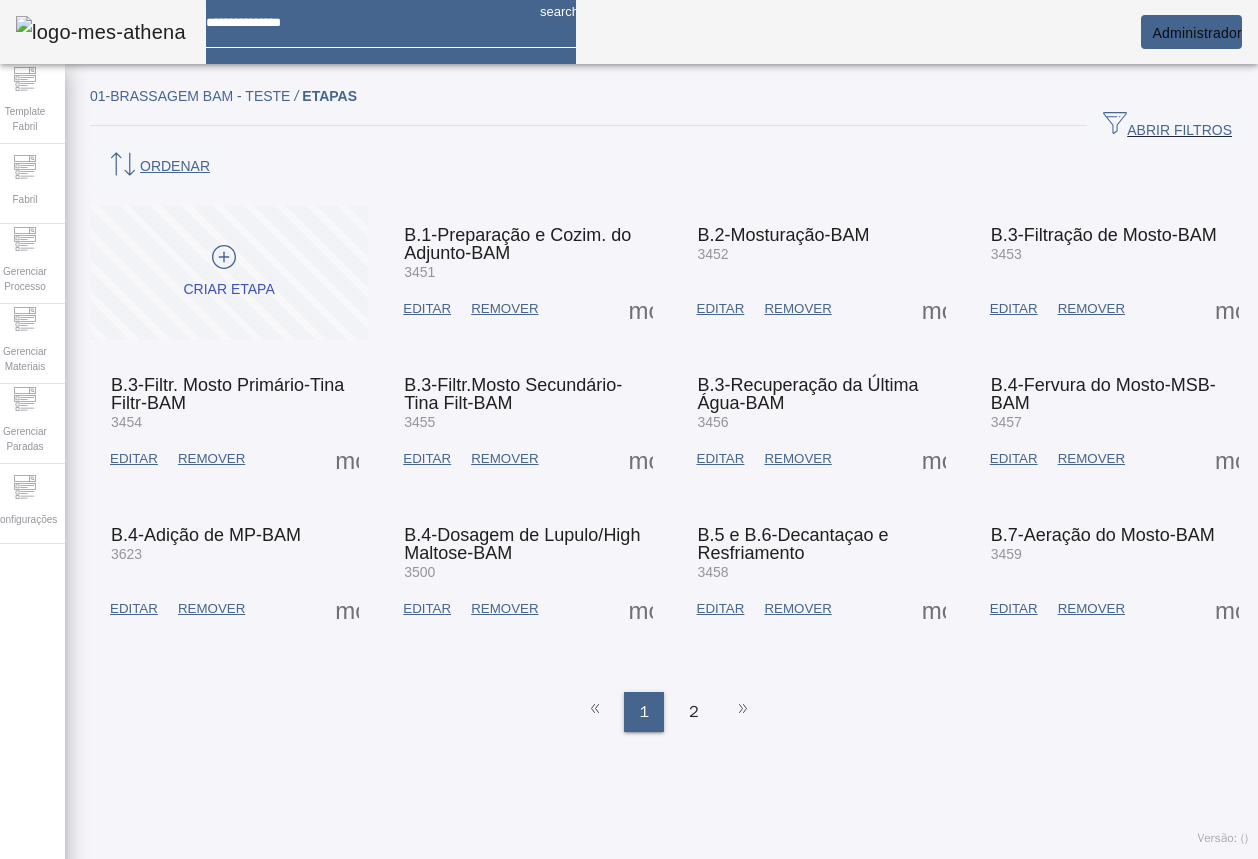 click at bounding box center [223, 260] 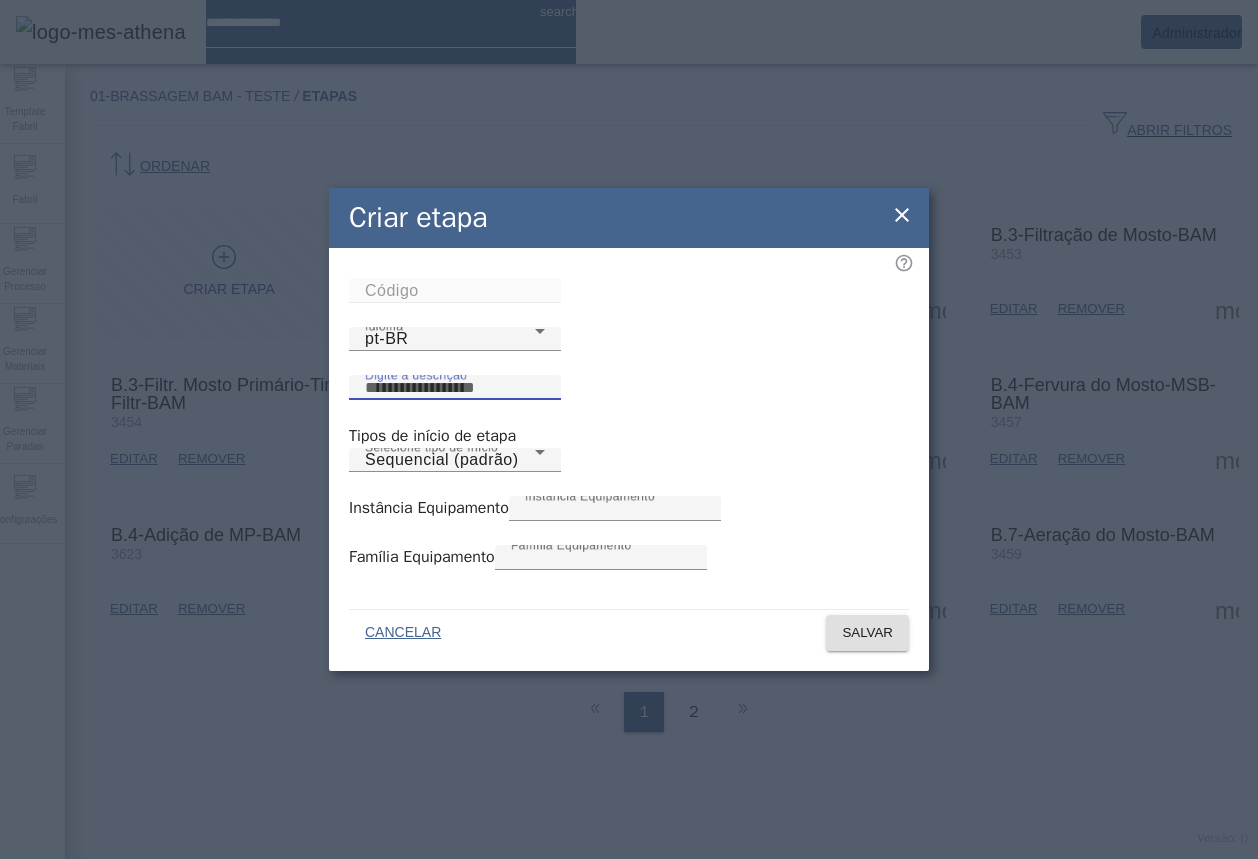 click on "Digite a descrição" at bounding box center [455, 388] 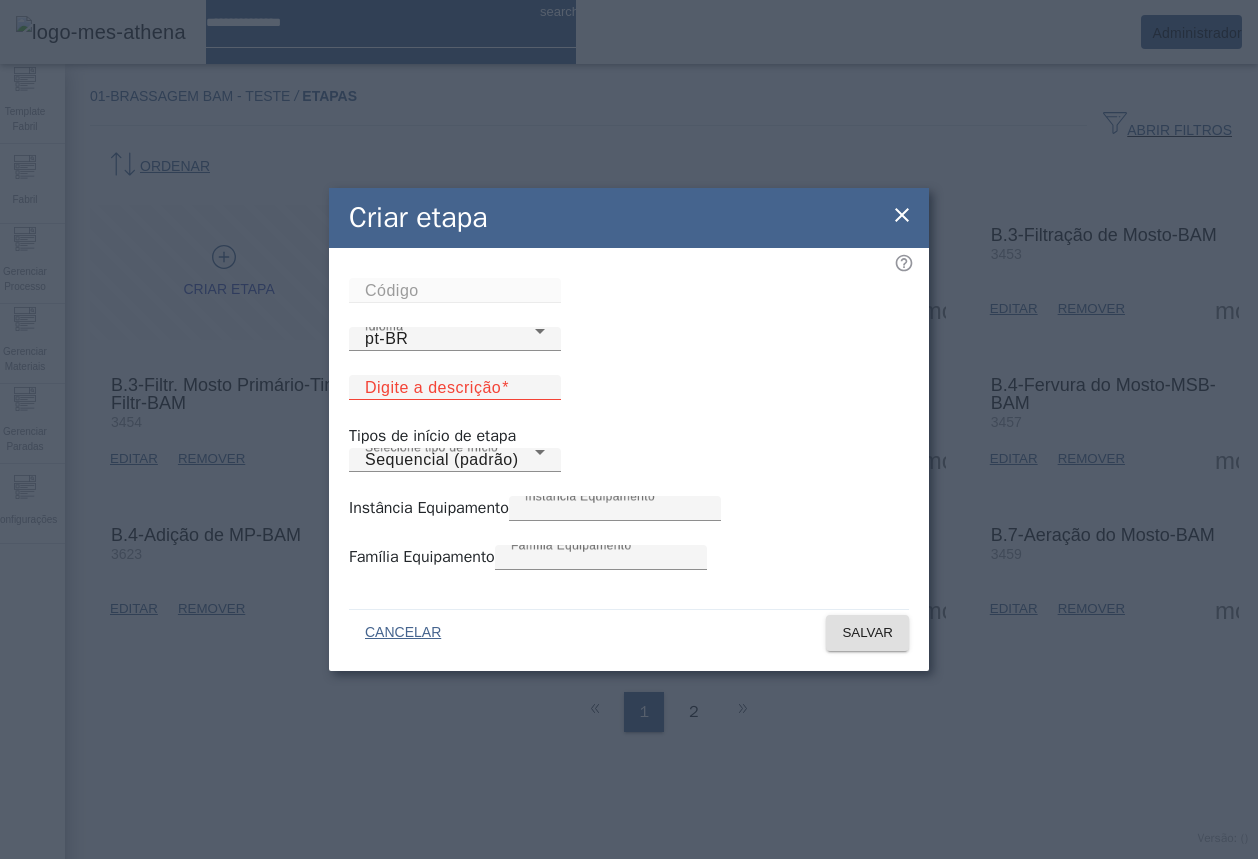 click on "Código" at bounding box center [392, 290] 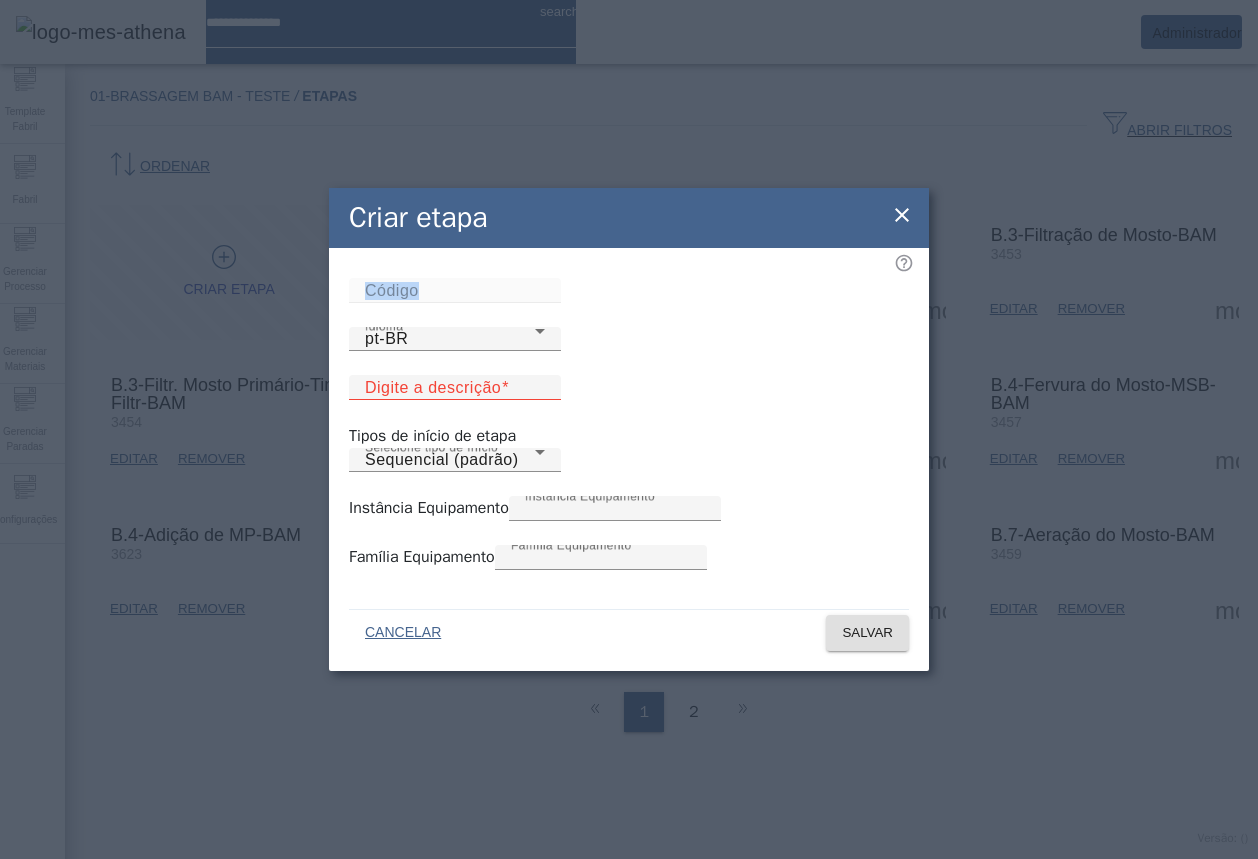 click on "Código" at bounding box center [392, 290] 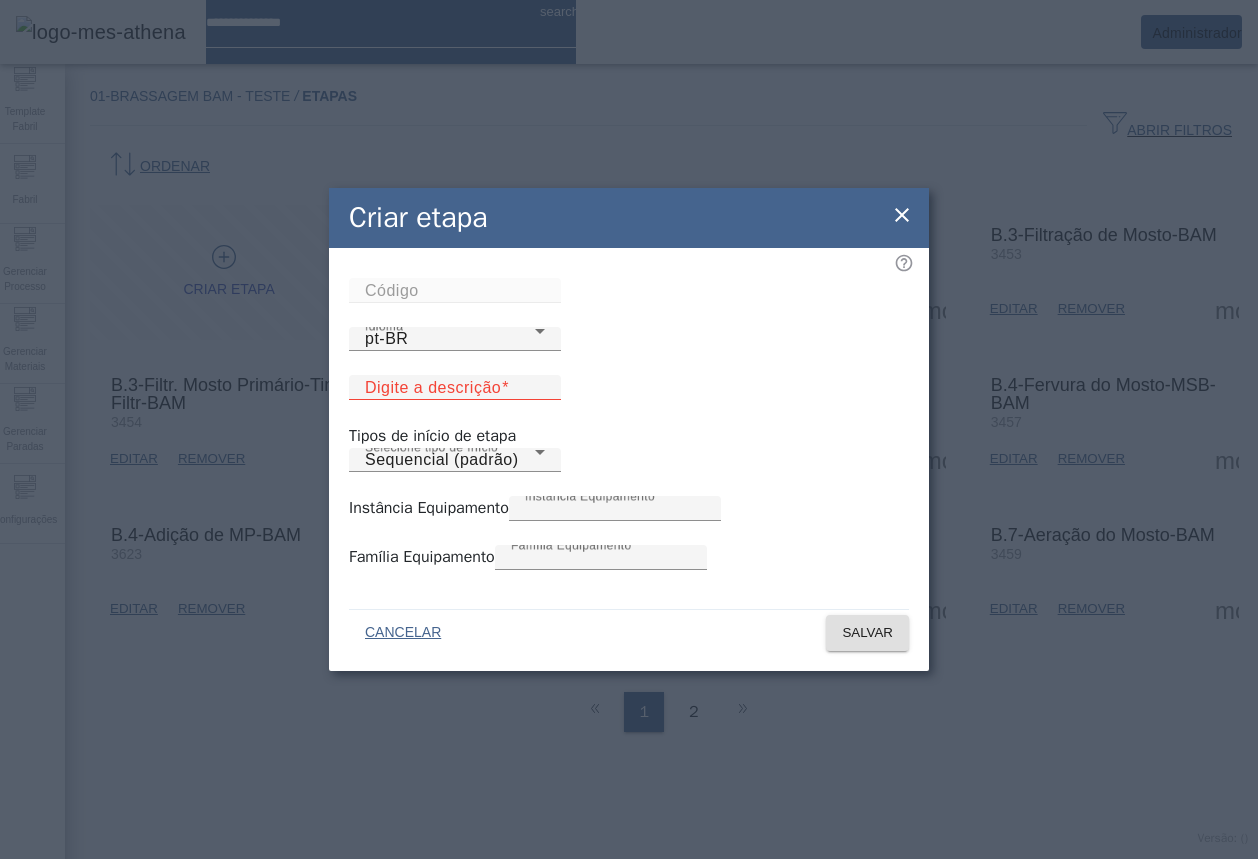 click on "Digite a descrição" at bounding box center (433, 387) 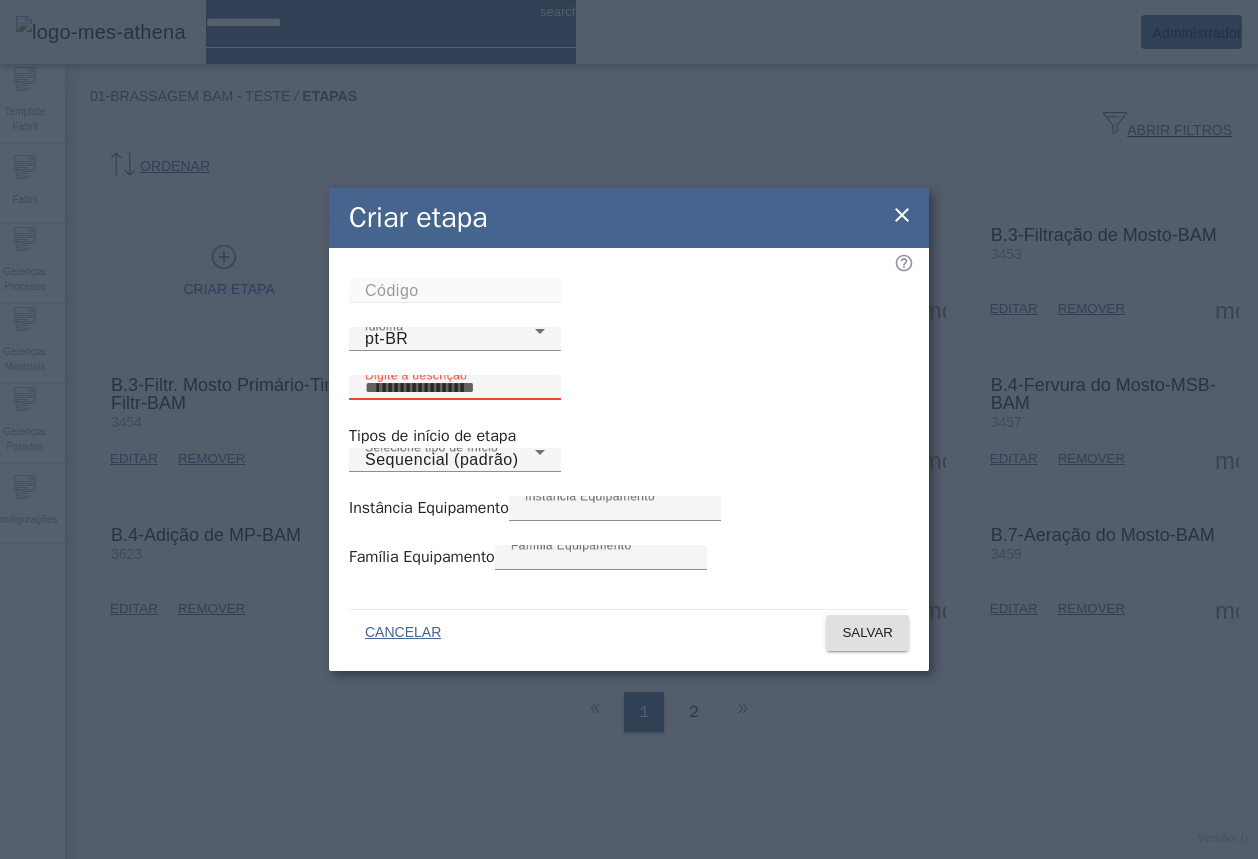 click on "Digite a descrição" at bounding box center (455, 388) 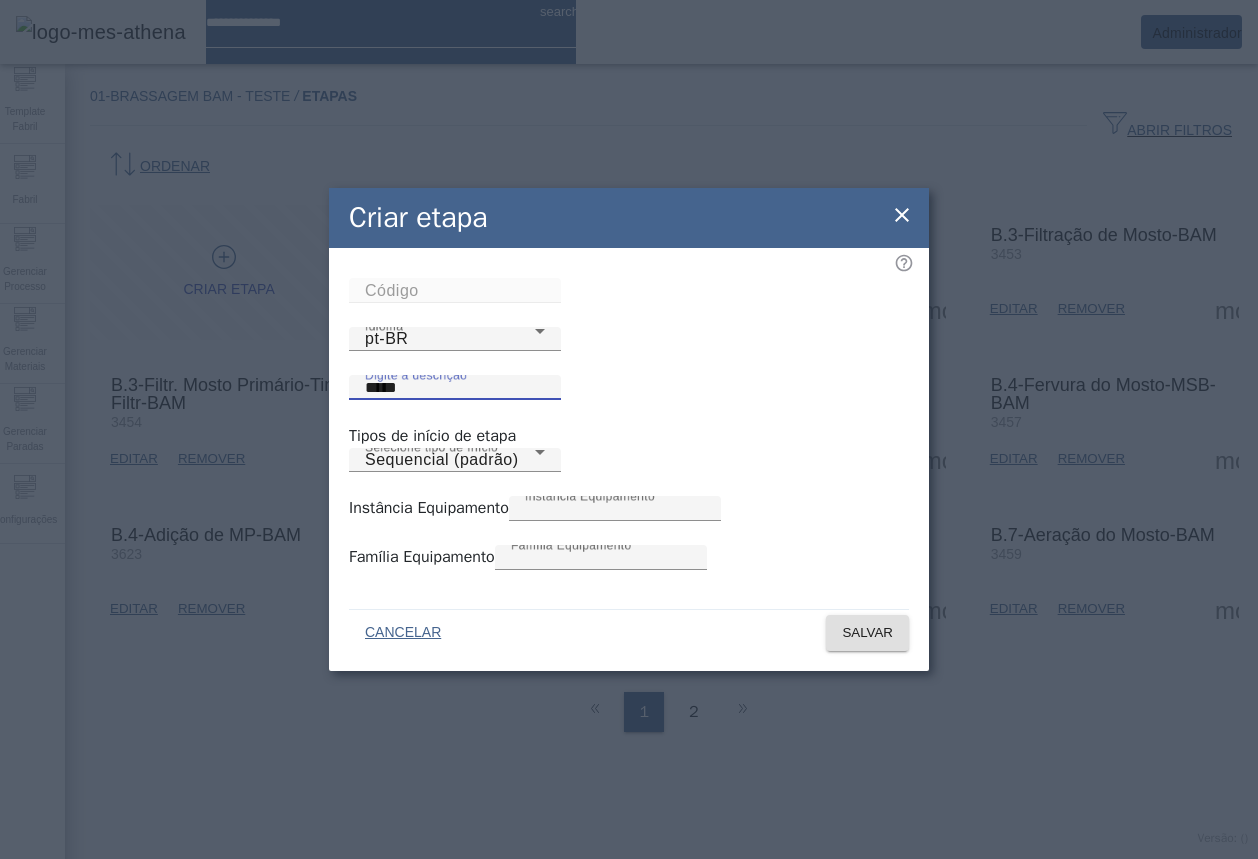 type on "*****" 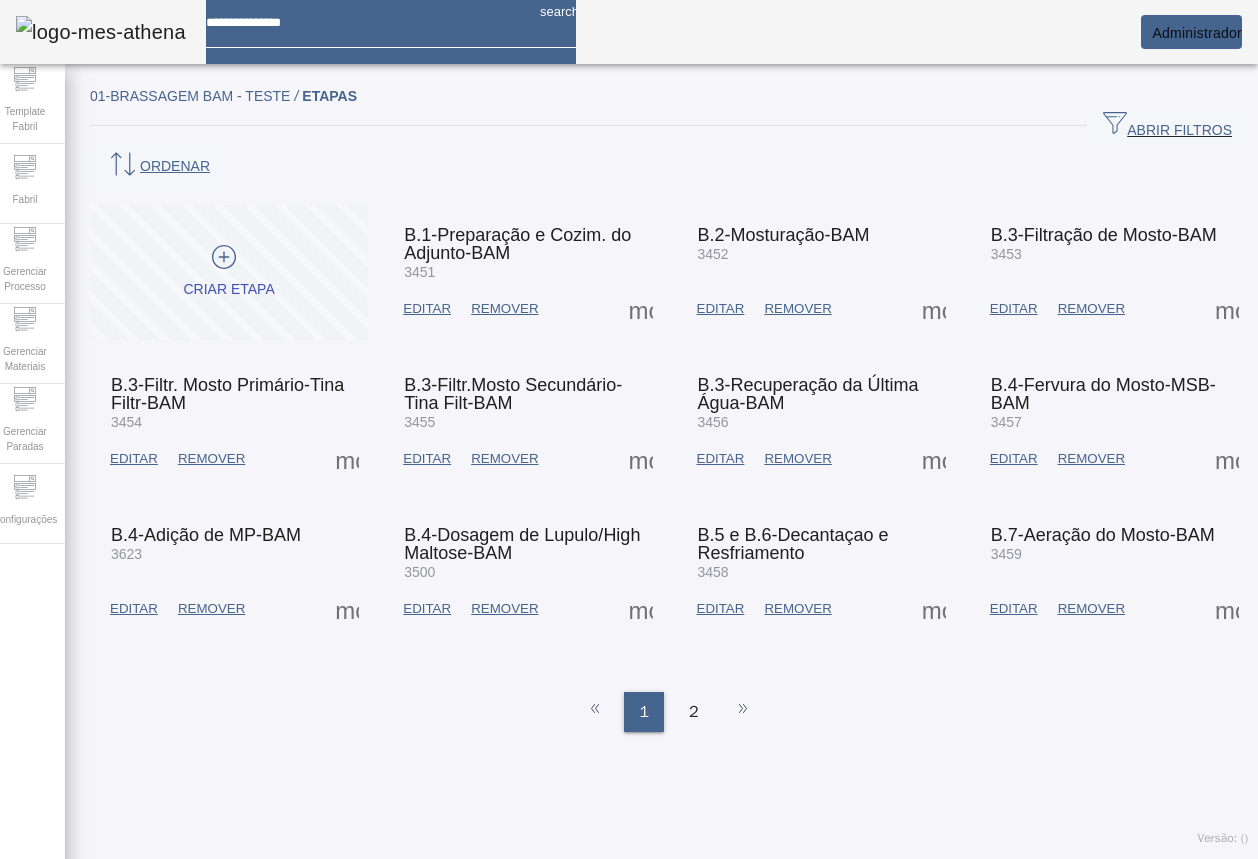 click at bounding box center (229, 272) 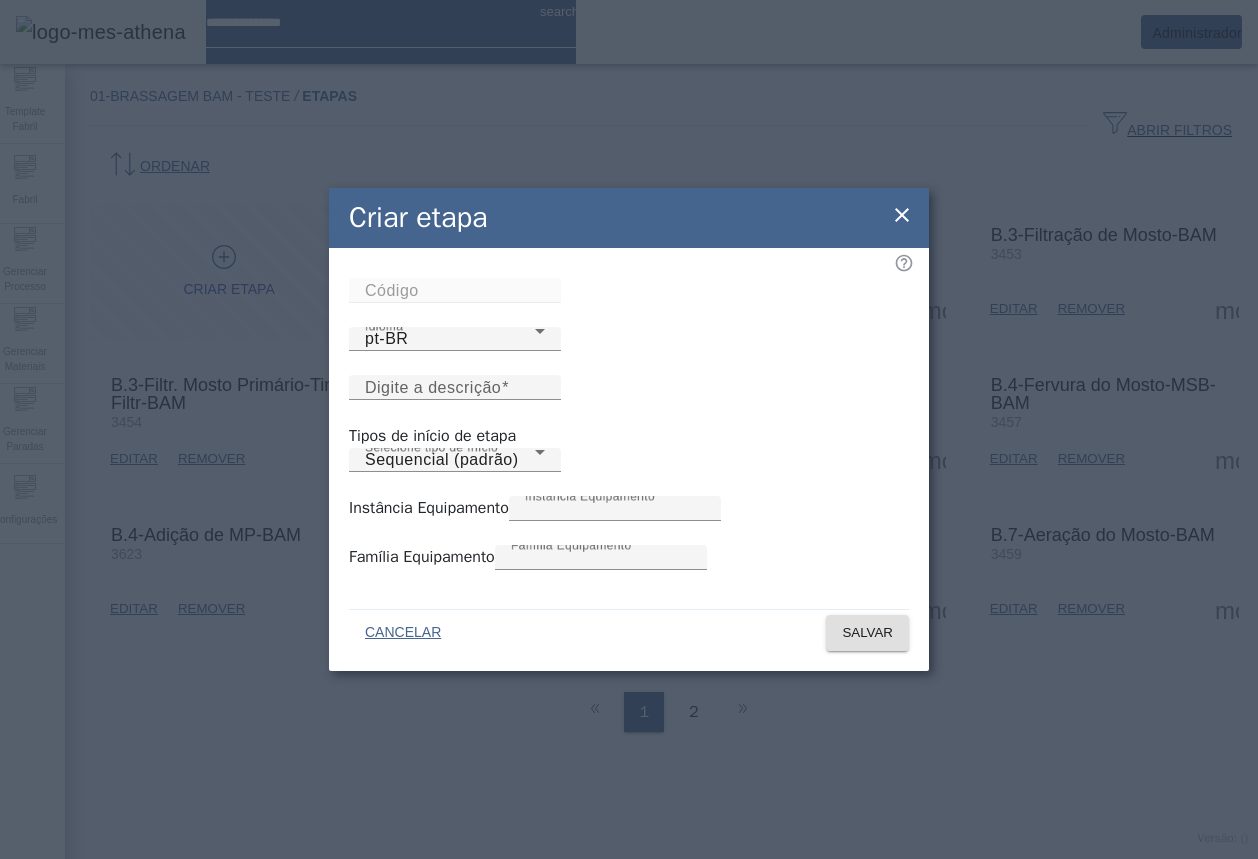 click 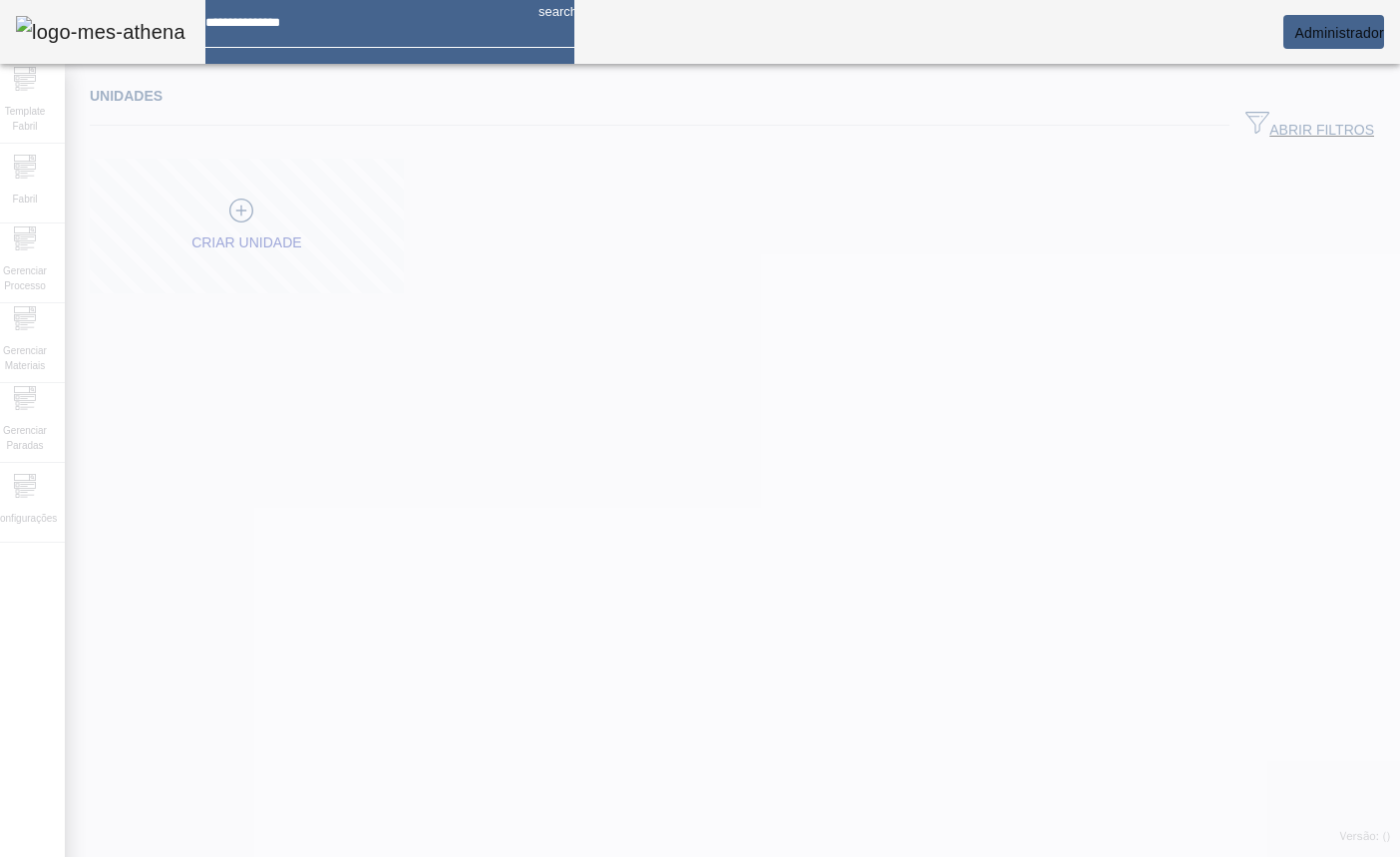 scroll, scrollTop: 0, scrollLeft: 0, axis: both 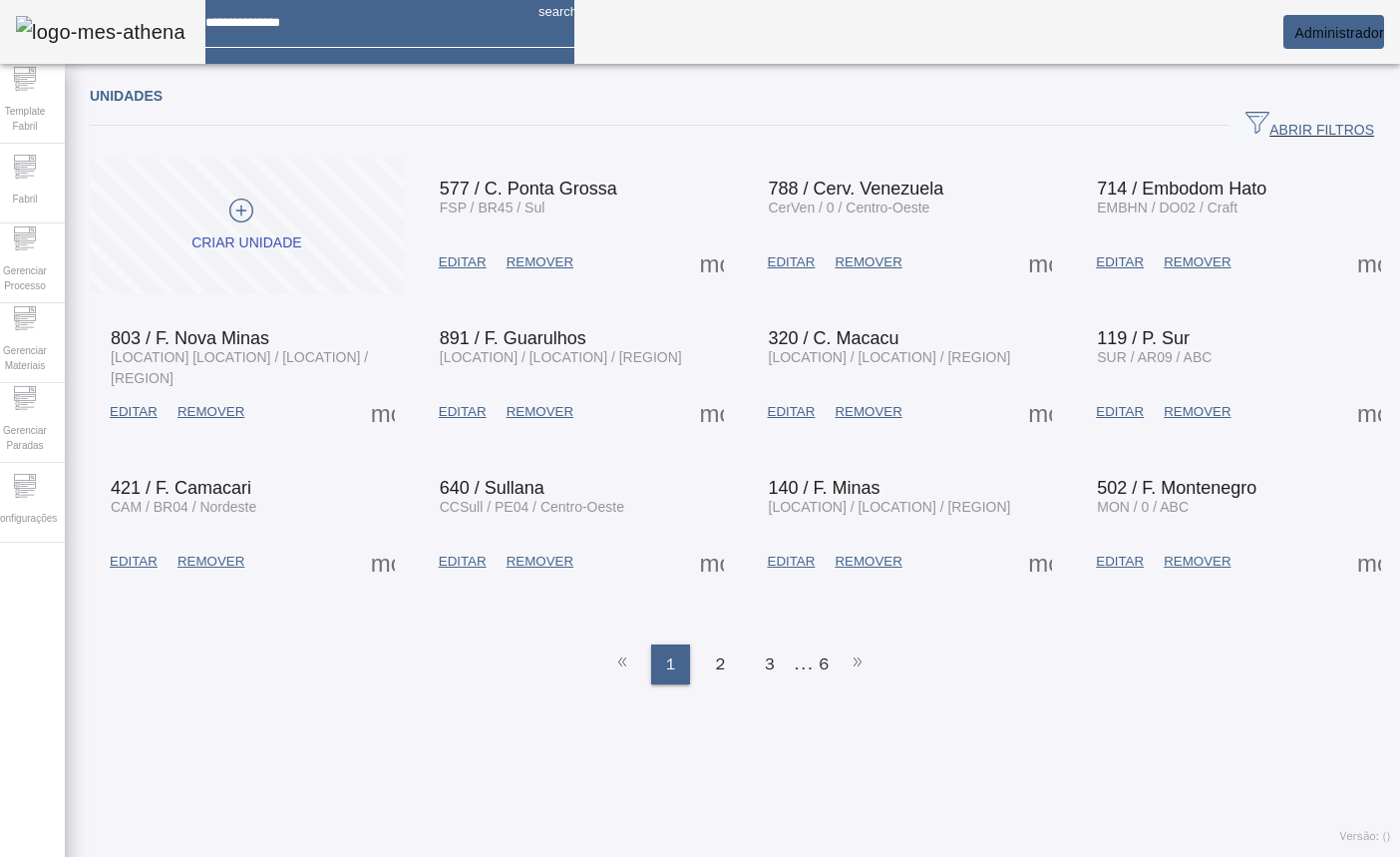 click at bounding box center (712, 262) 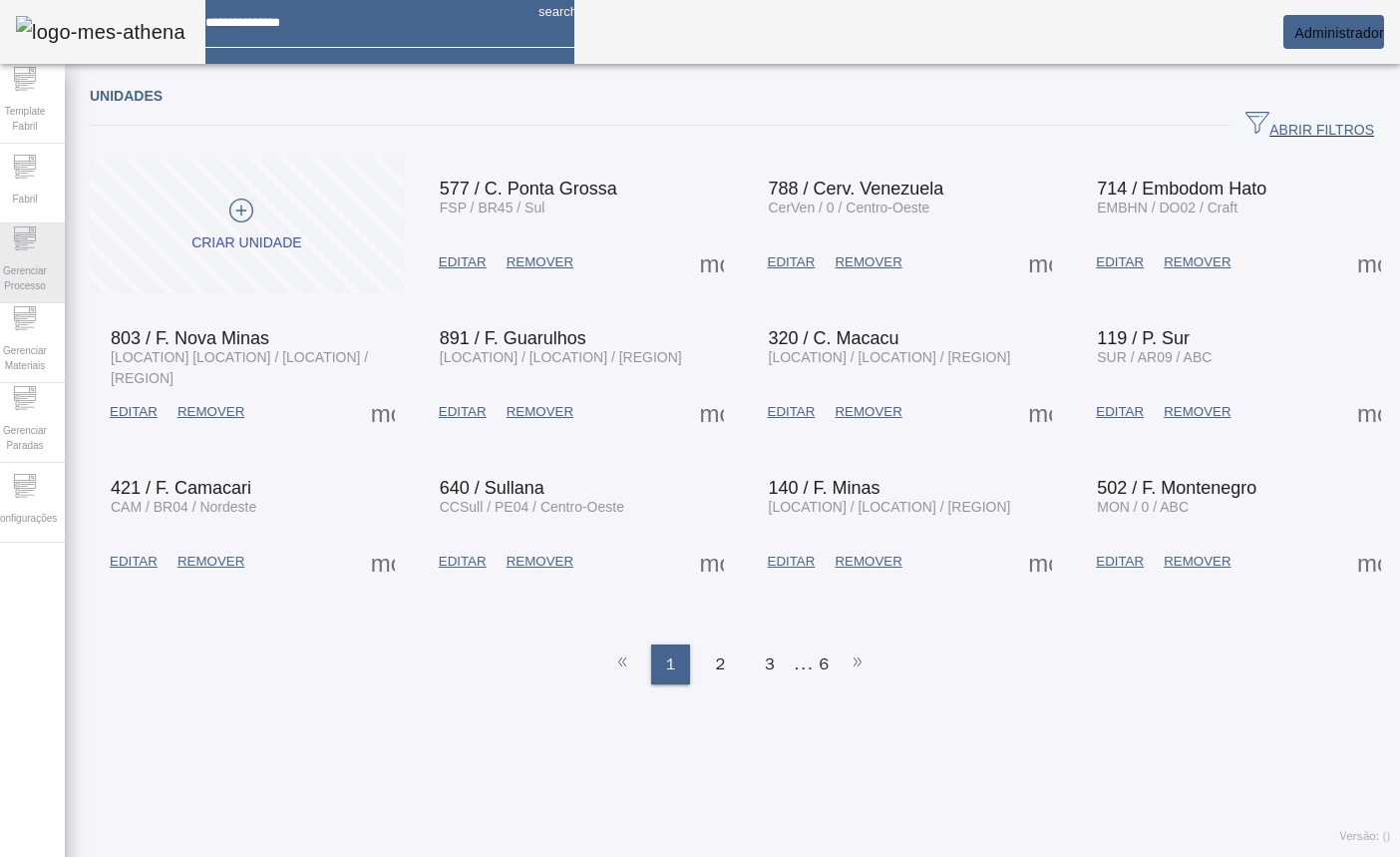click on "Gerenciar Processo" 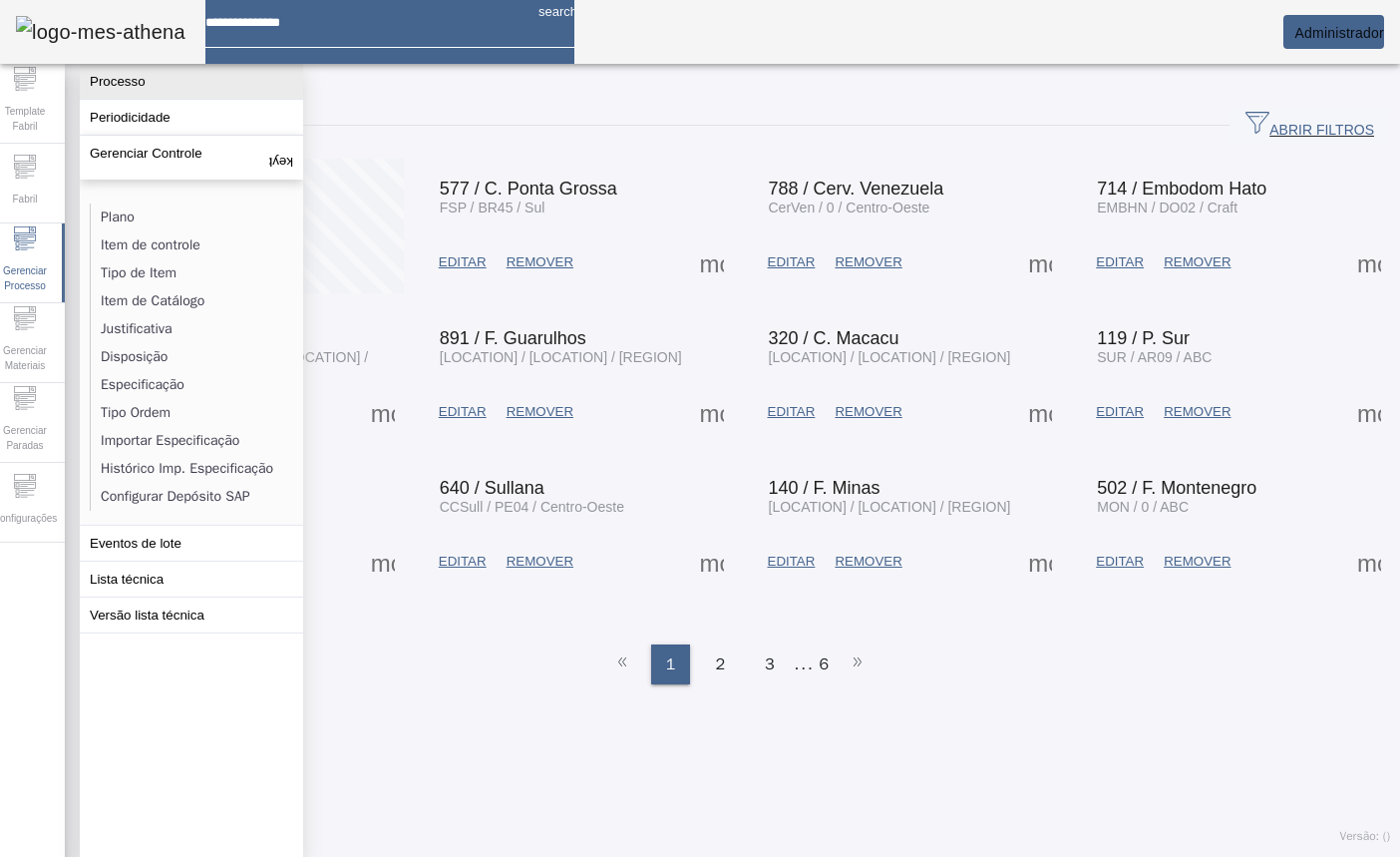 click on "Processo" 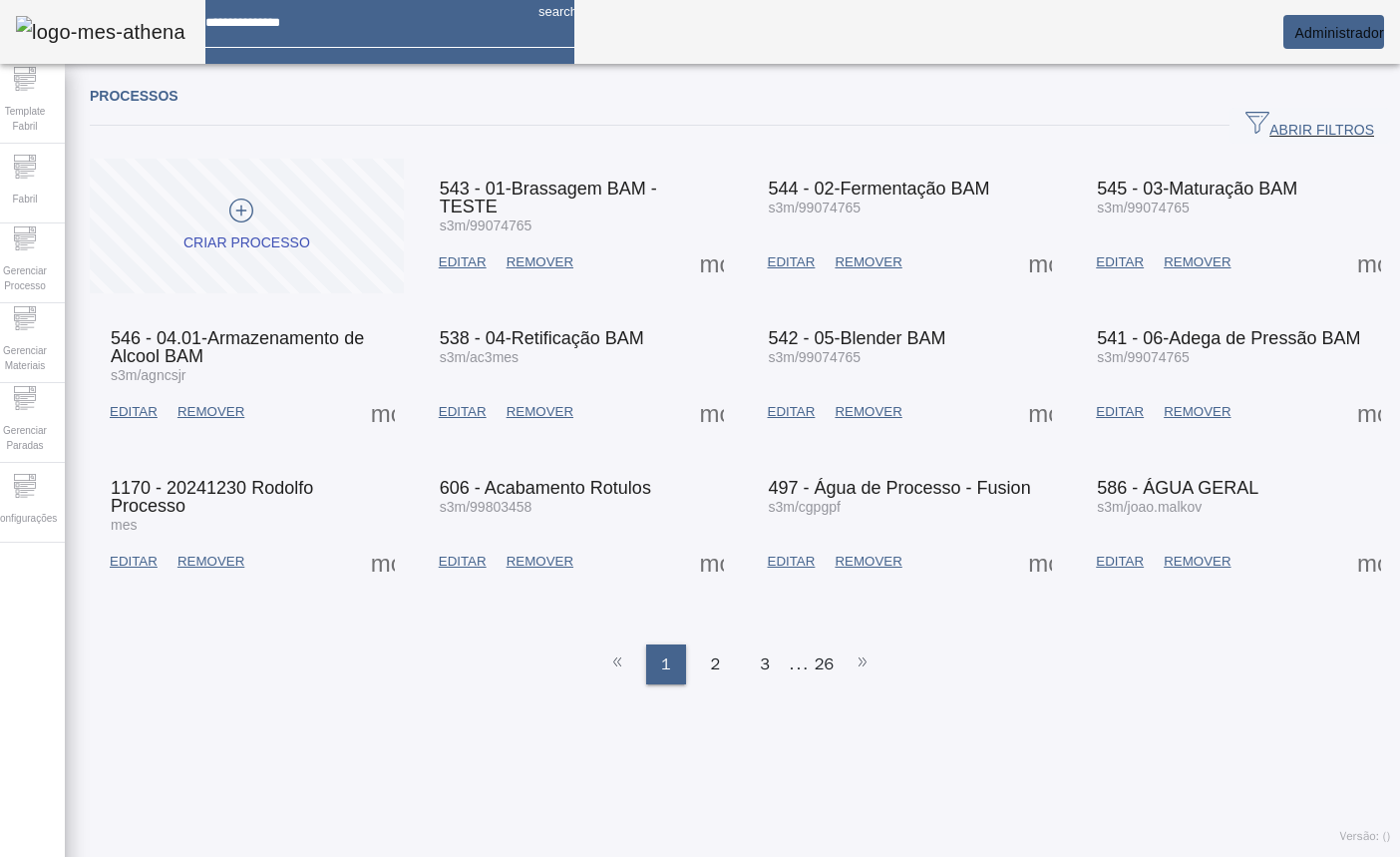 click on "EDITAR" at bounding box center (792, 262) 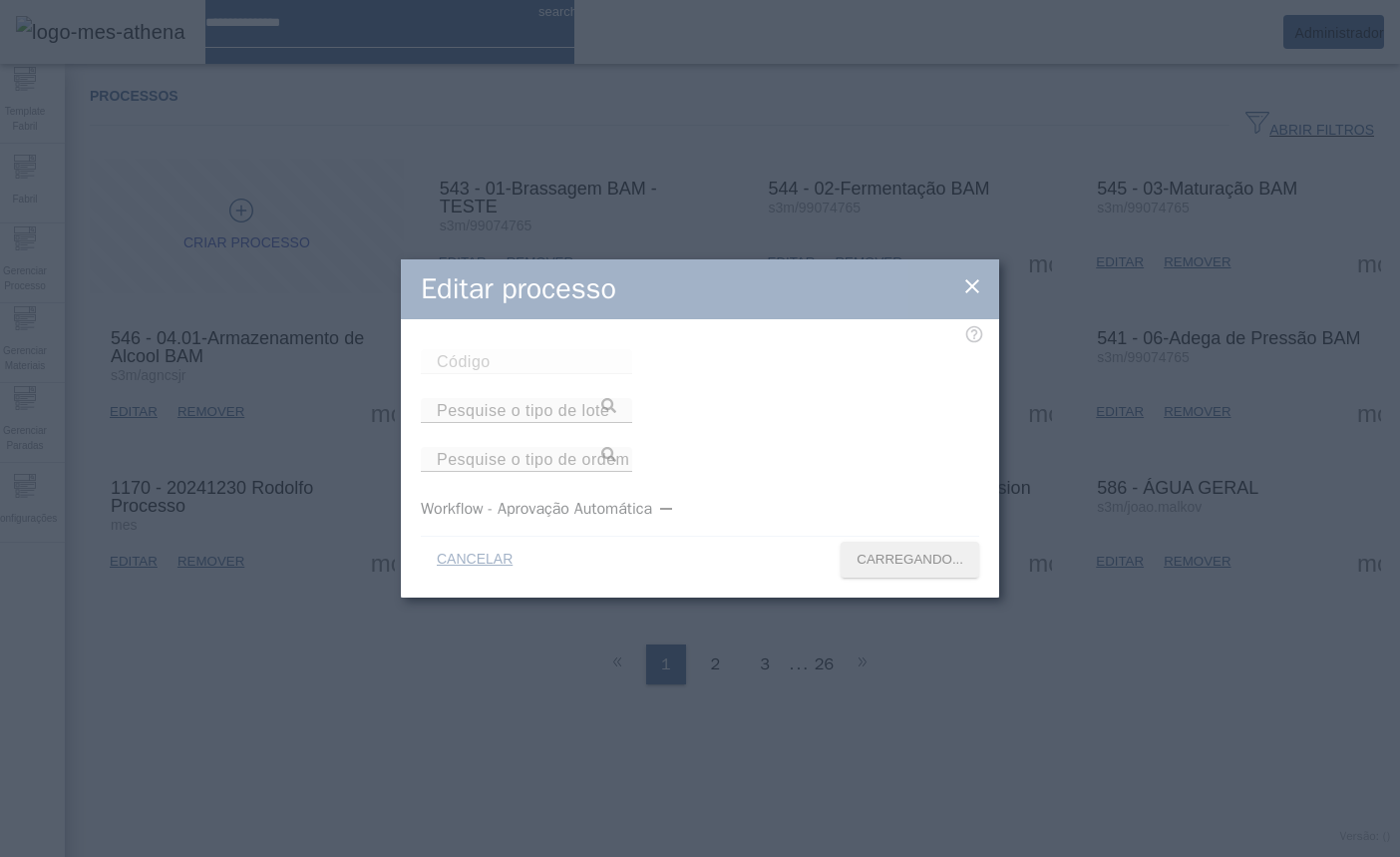 type on "***" 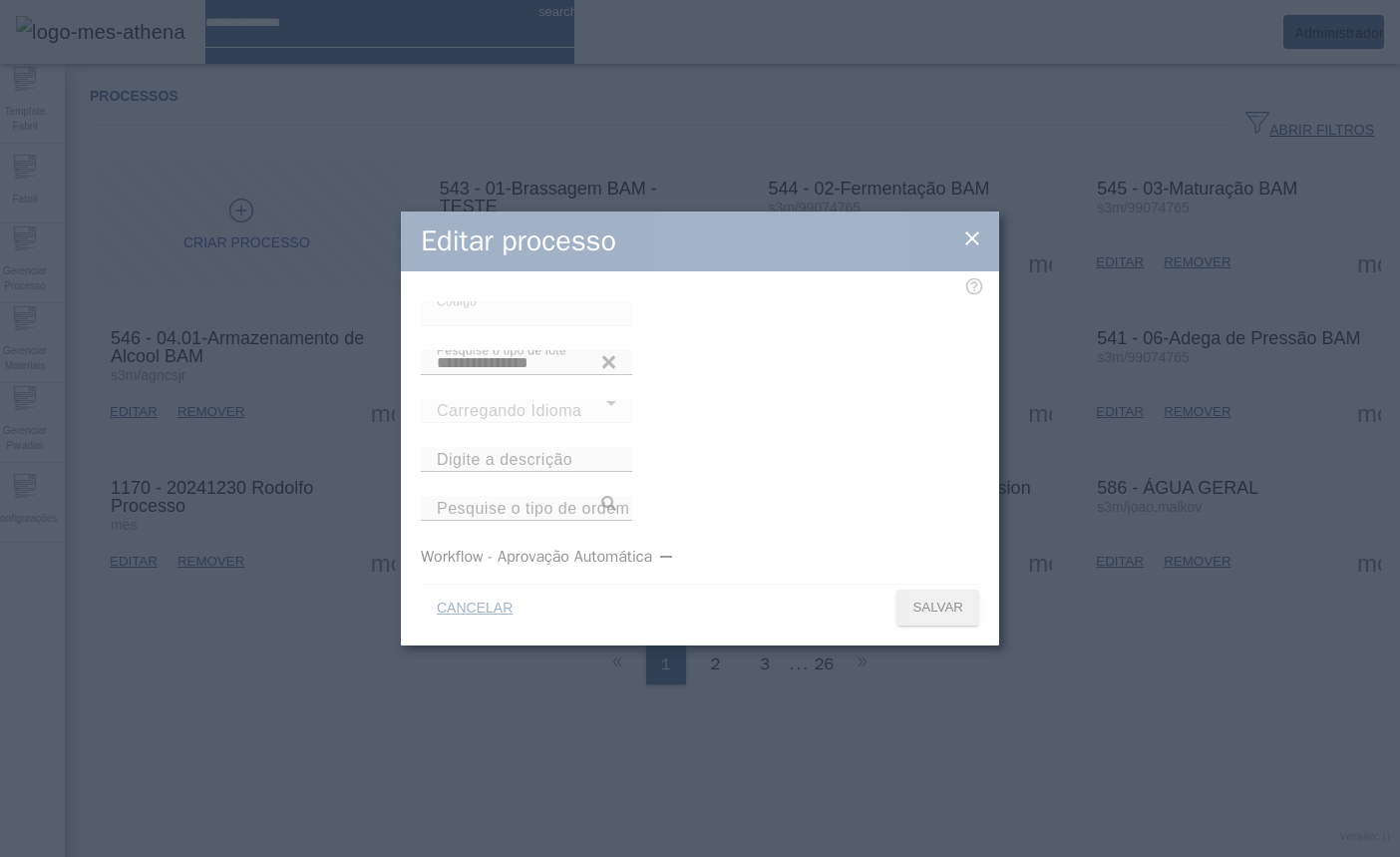 type on "**********" 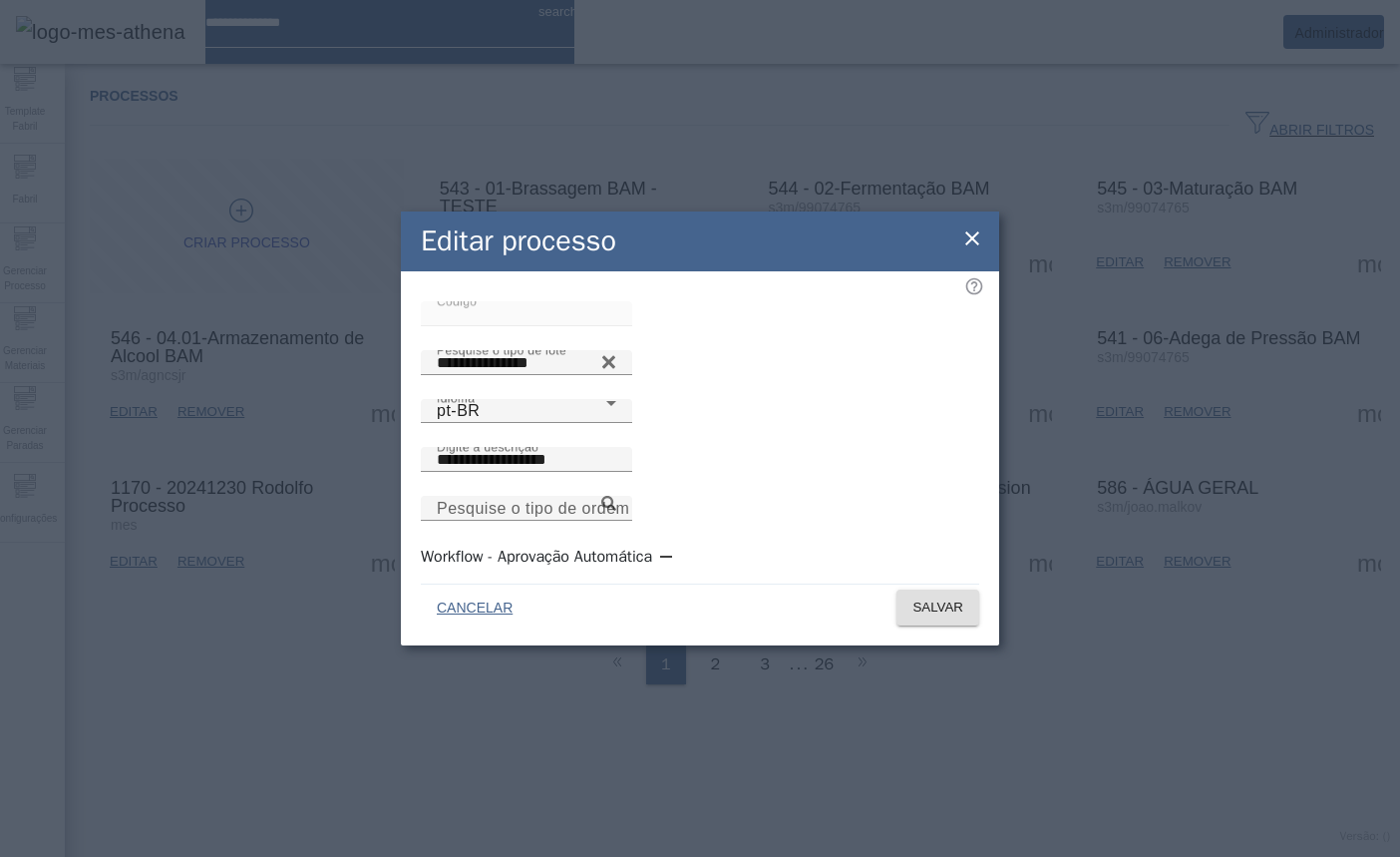 click 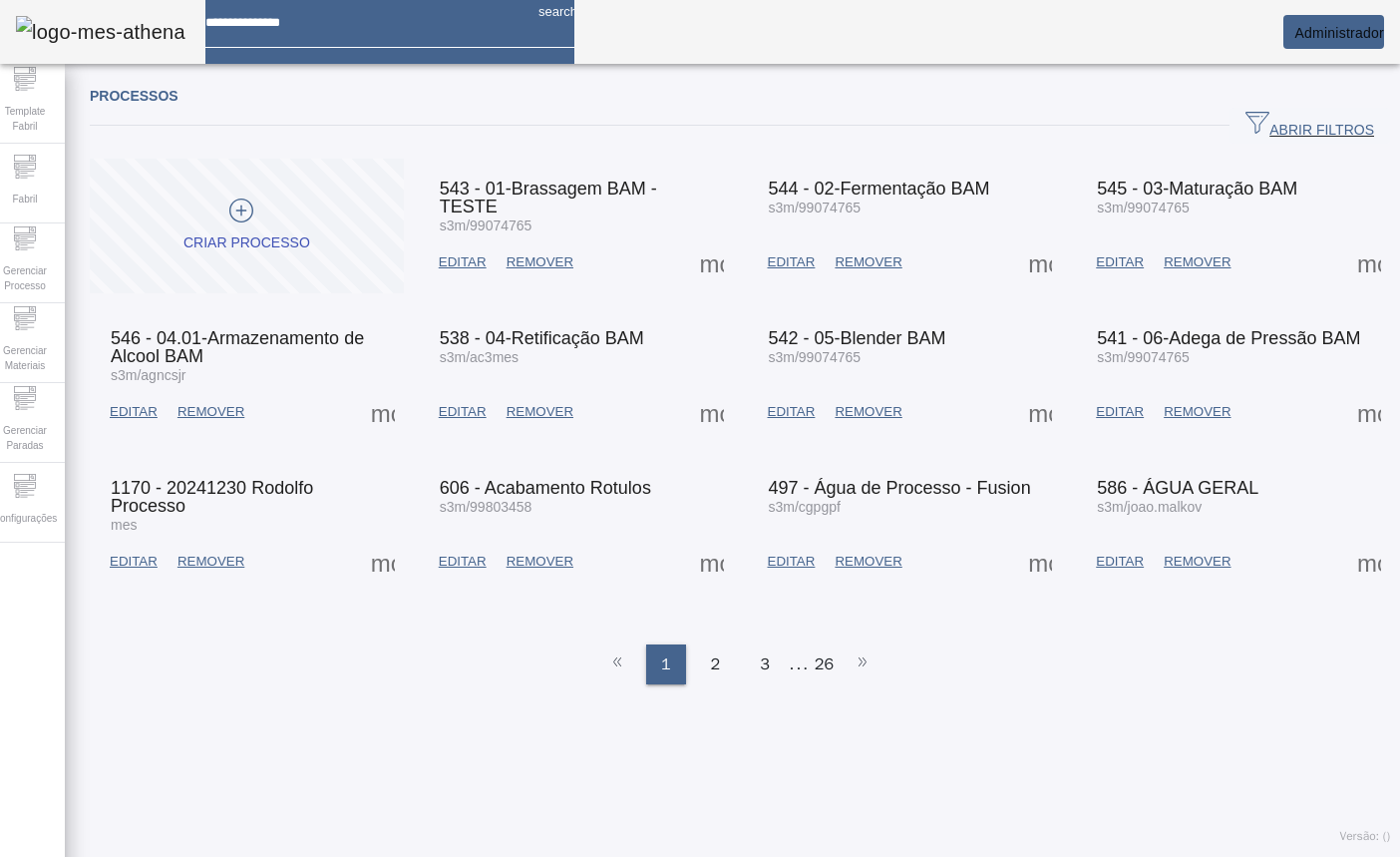 click at bounding box center (1040, 262) 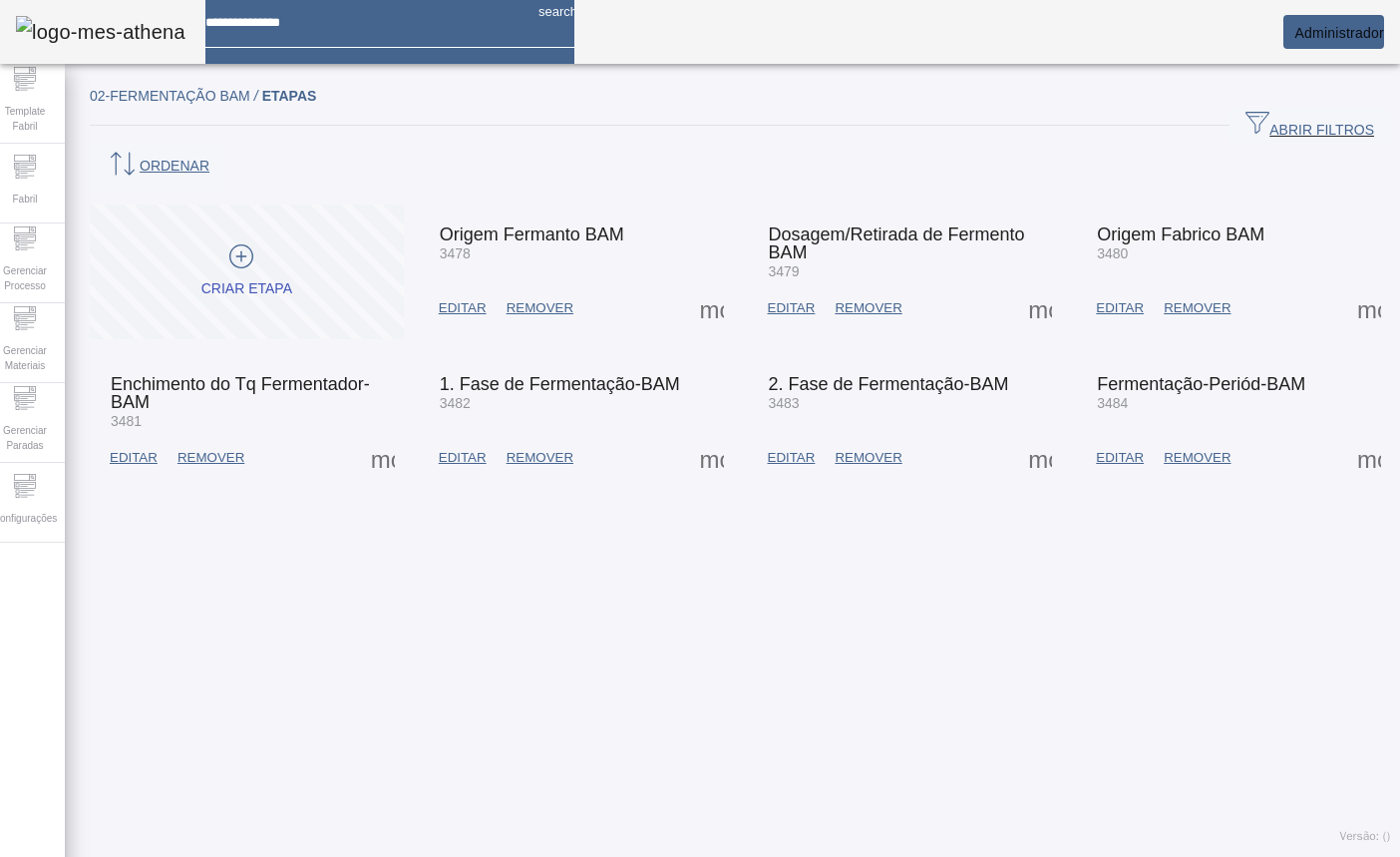 click on "EDITAR" at bounding box center (463, 308) 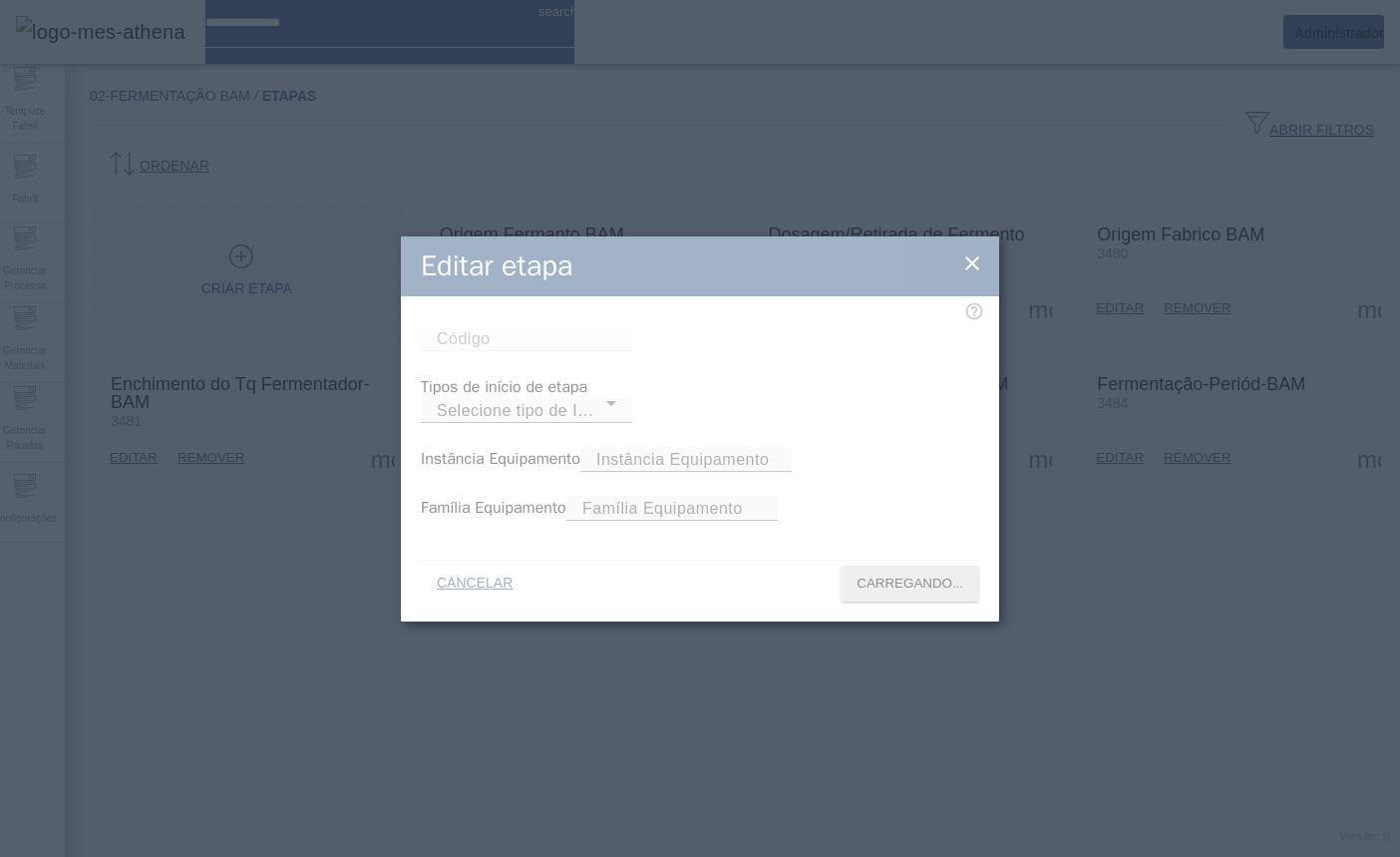 type on "****" 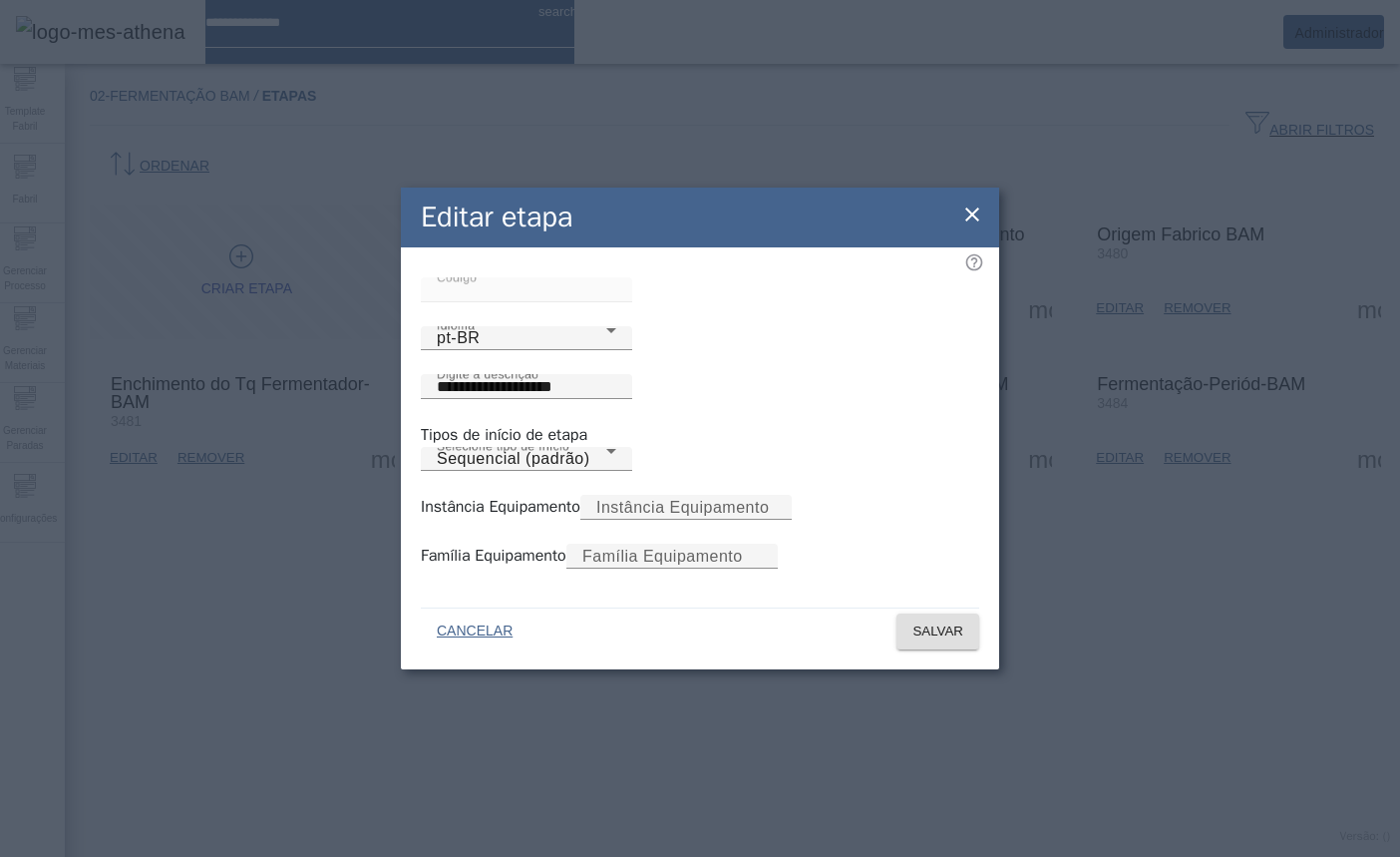 click on "**********" 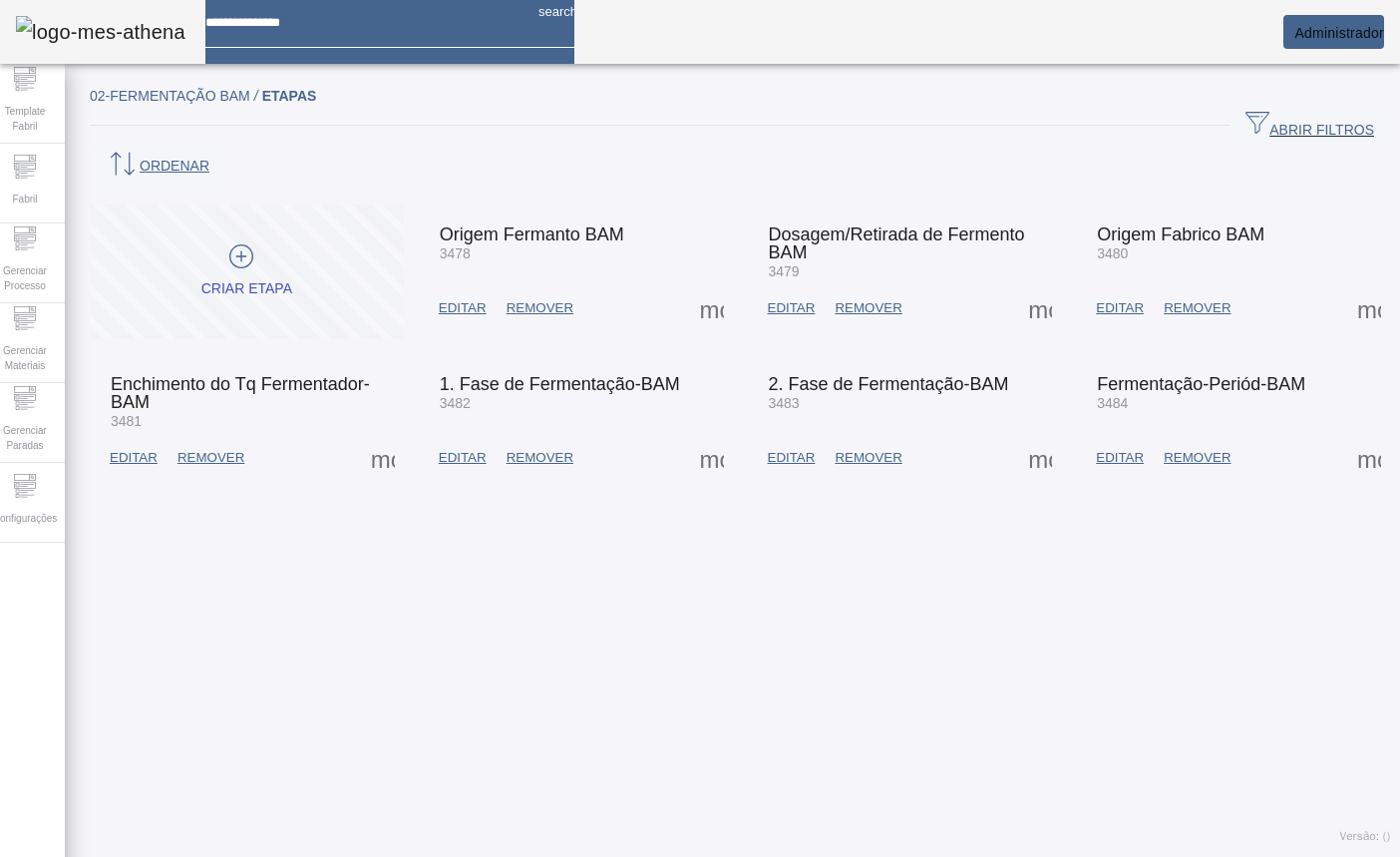 click at bounding box center (246, 271) 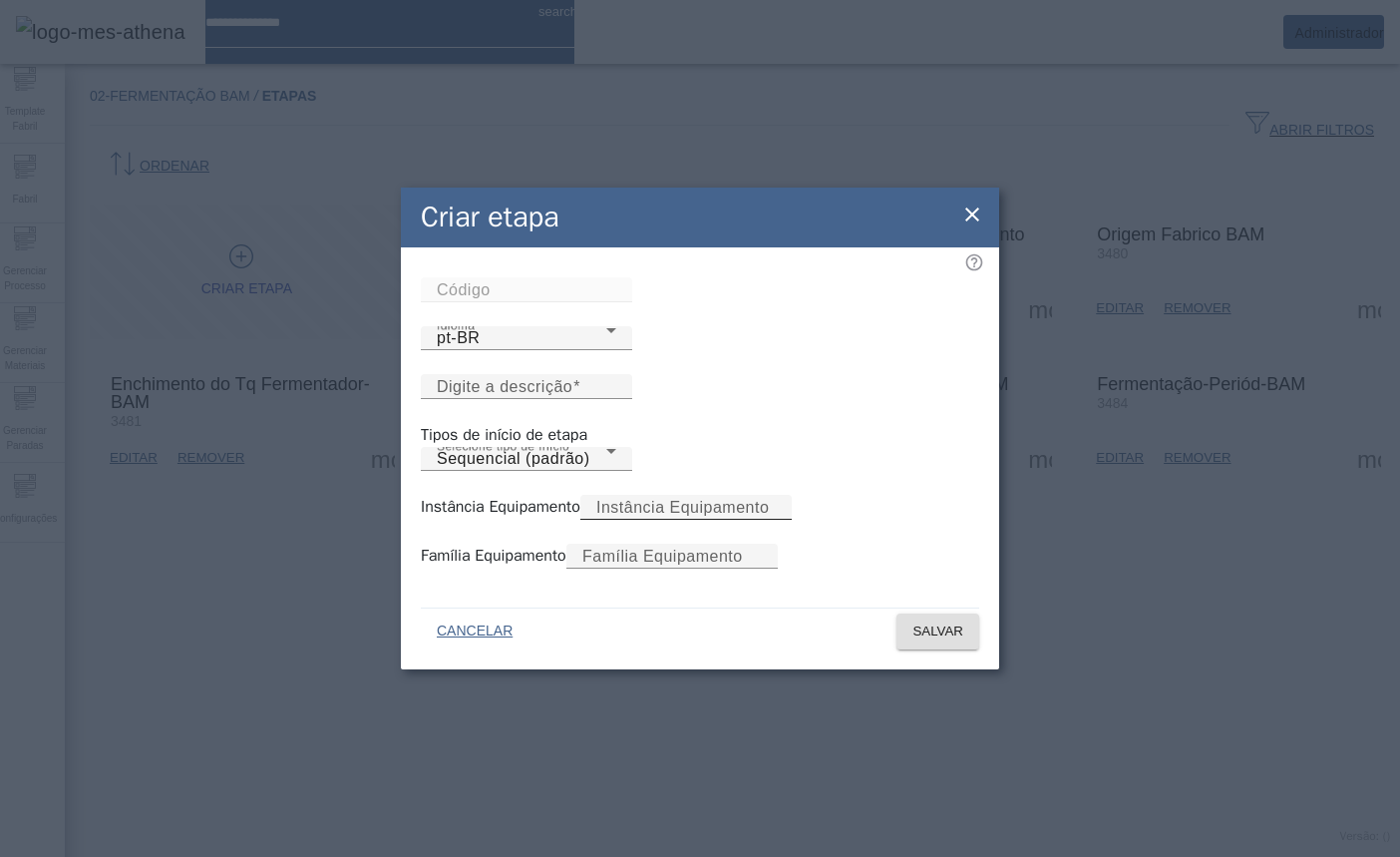 click on "Instância Equipamento" at bounding box center [682, 507] 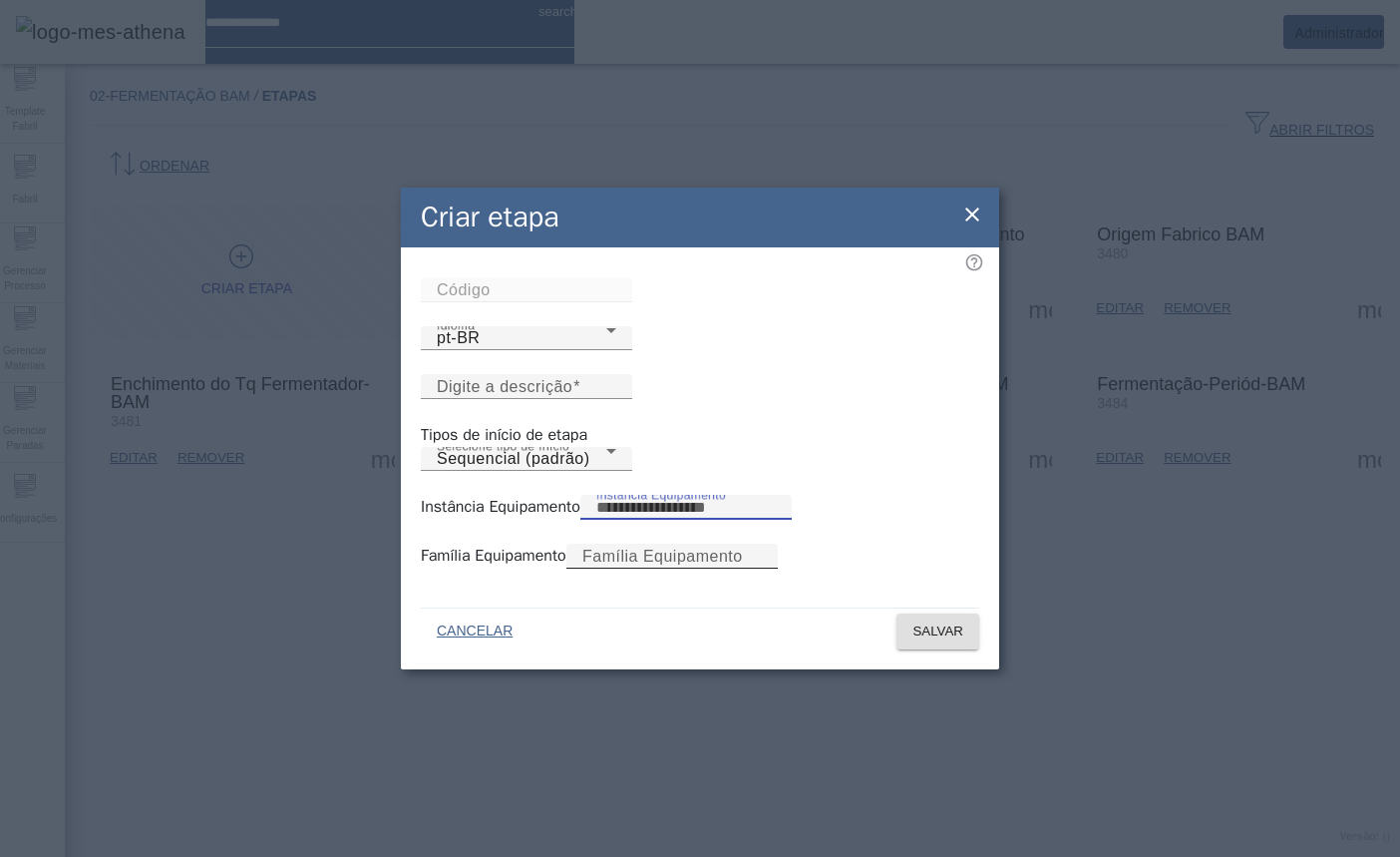click on "Família Equipamento" at bounding box center (672, 557) 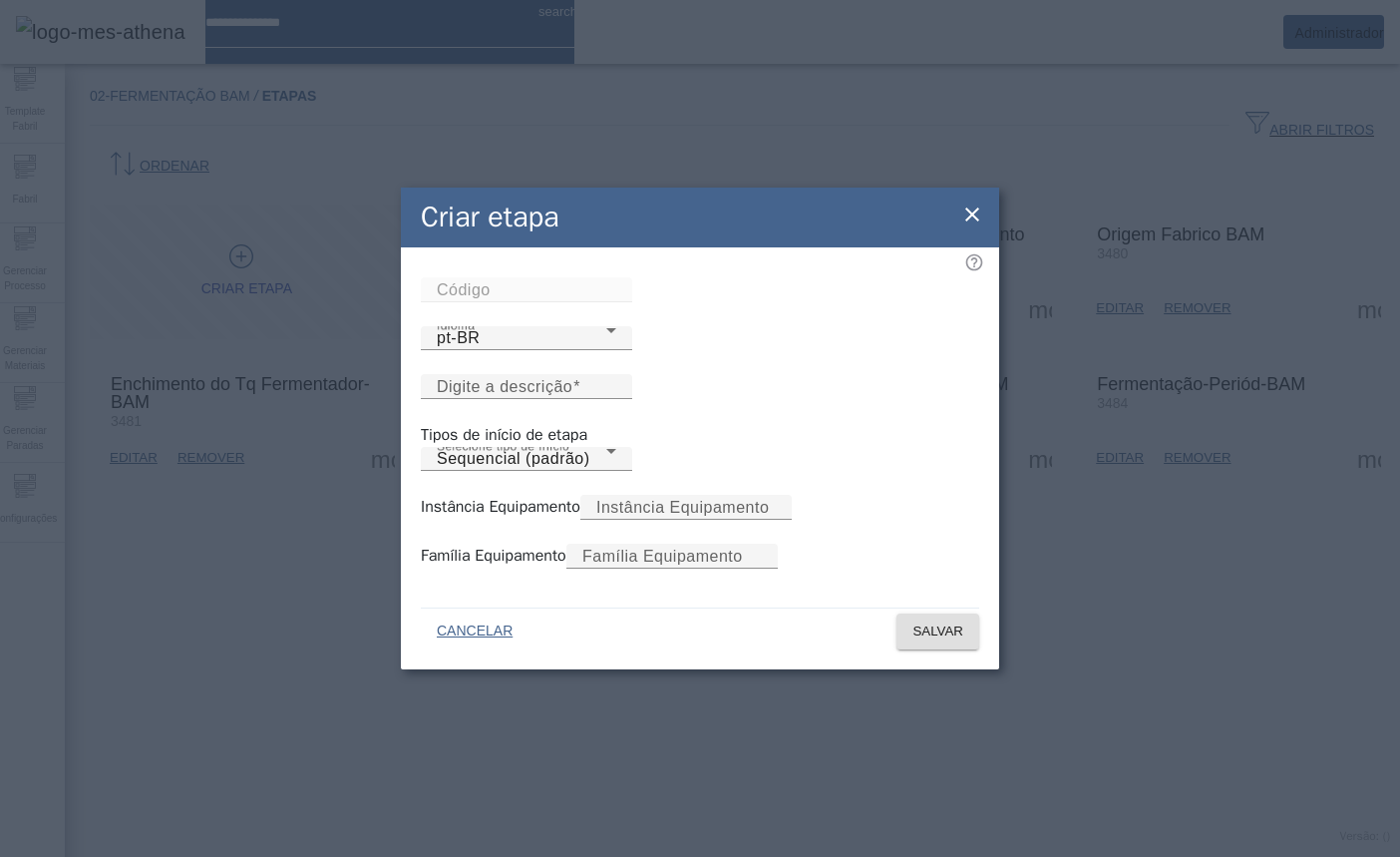 click on "Código Idioma pt-BR Digite a descrição Tipos de início de etapa Selecione tipo de Início Sequencial (padrão) Instância Equipamento Instância Equipamento Família Equipamento Família Equipamento" 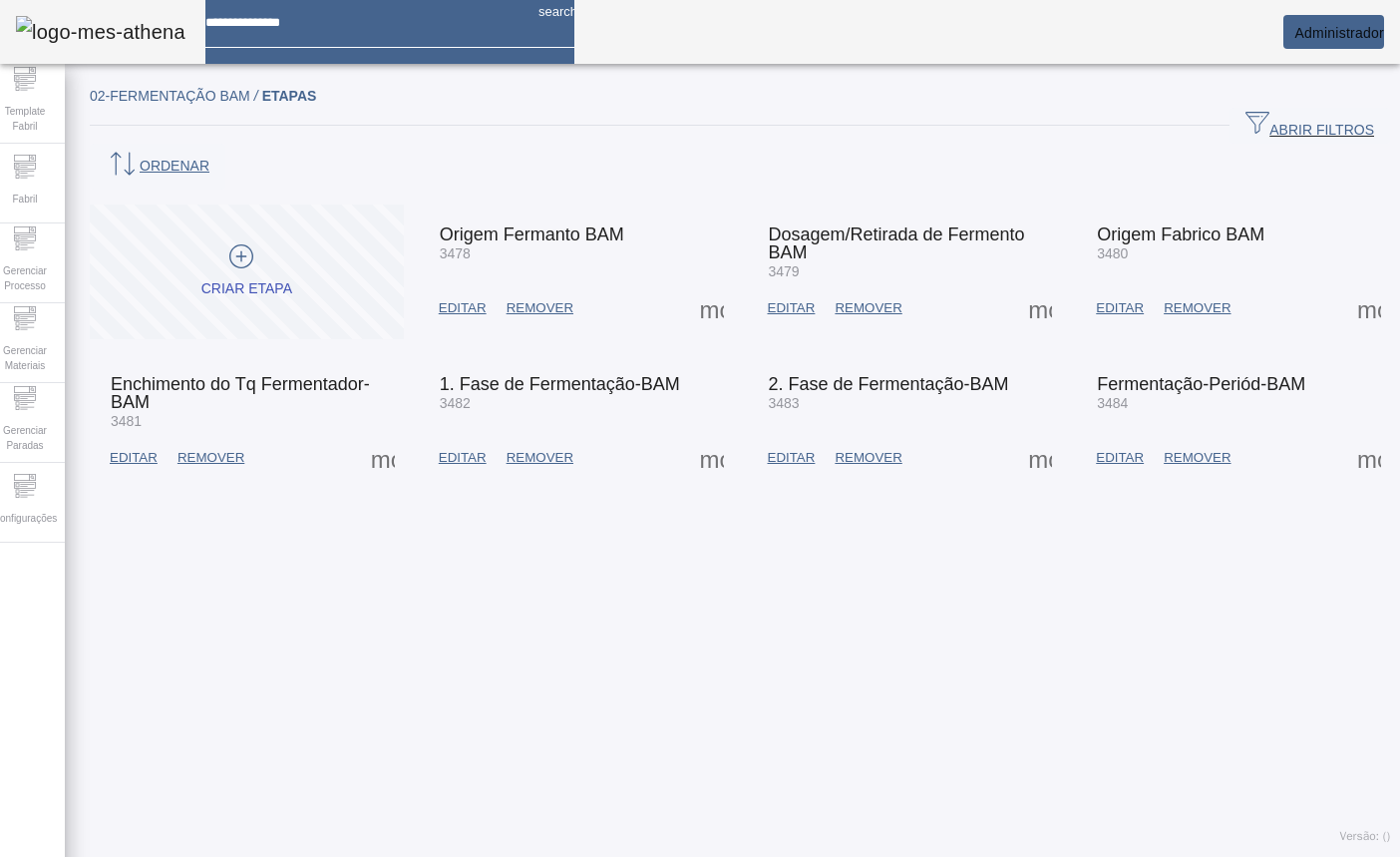 click at bounding box center (712, 308) 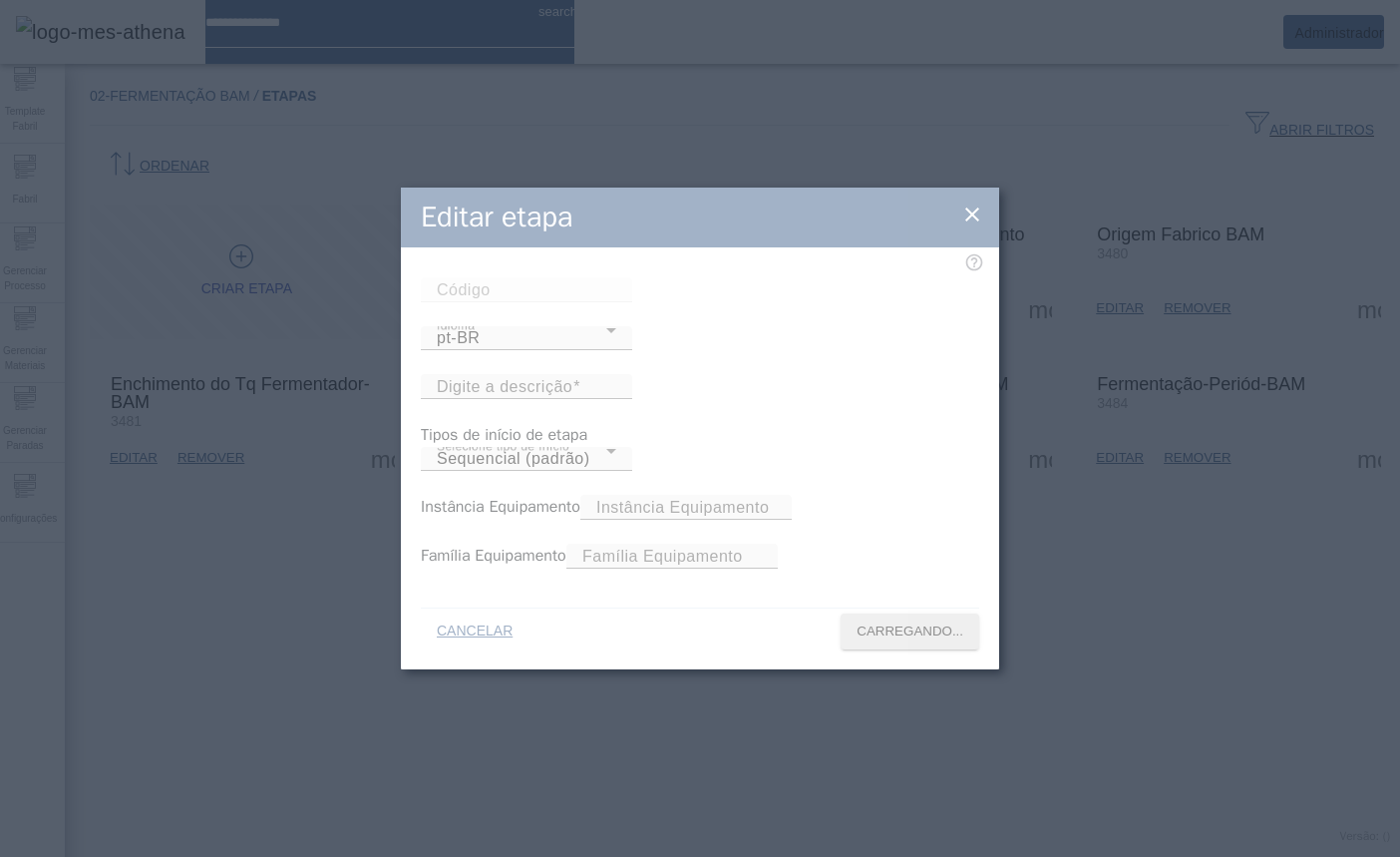 type on "****" 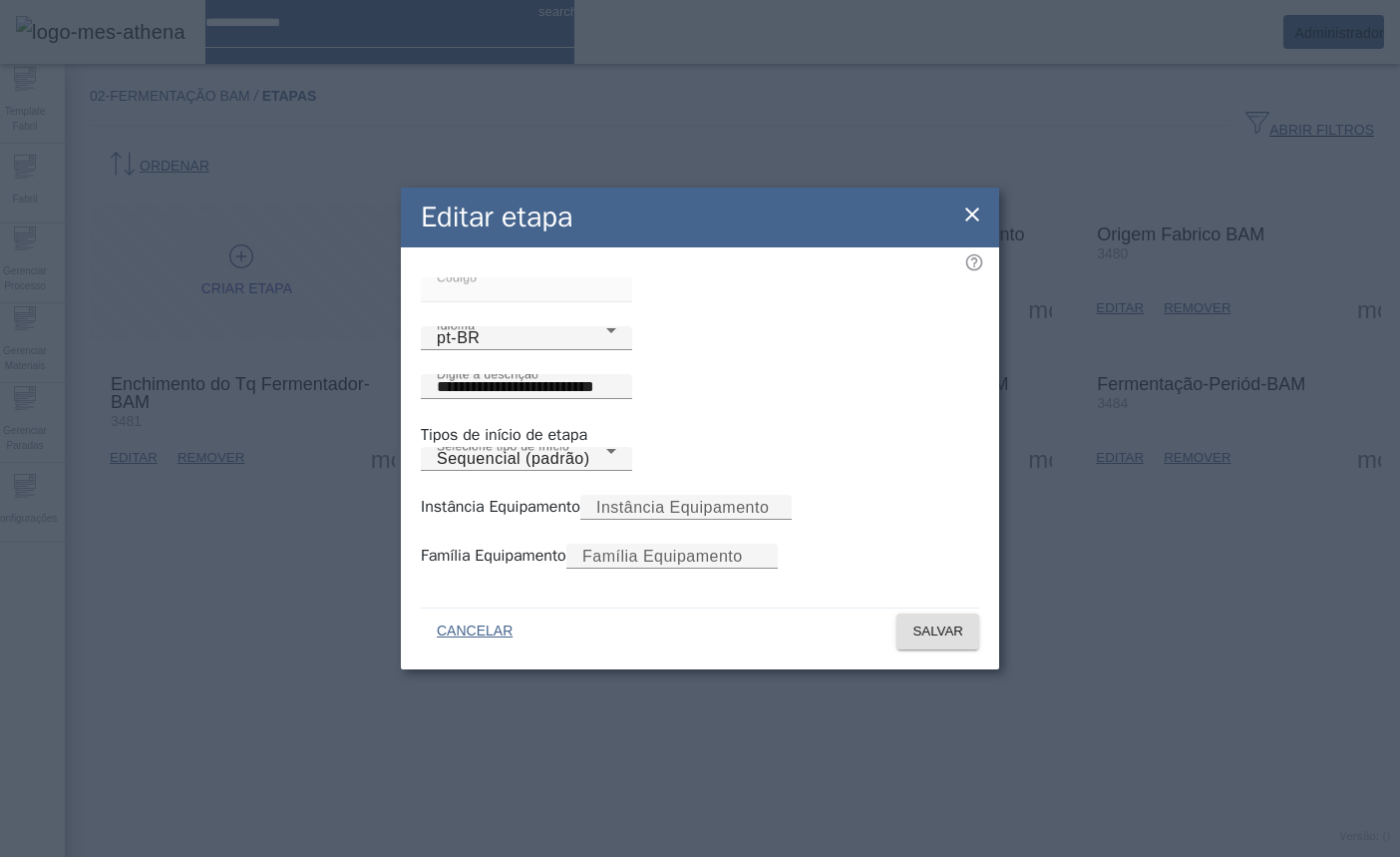 click 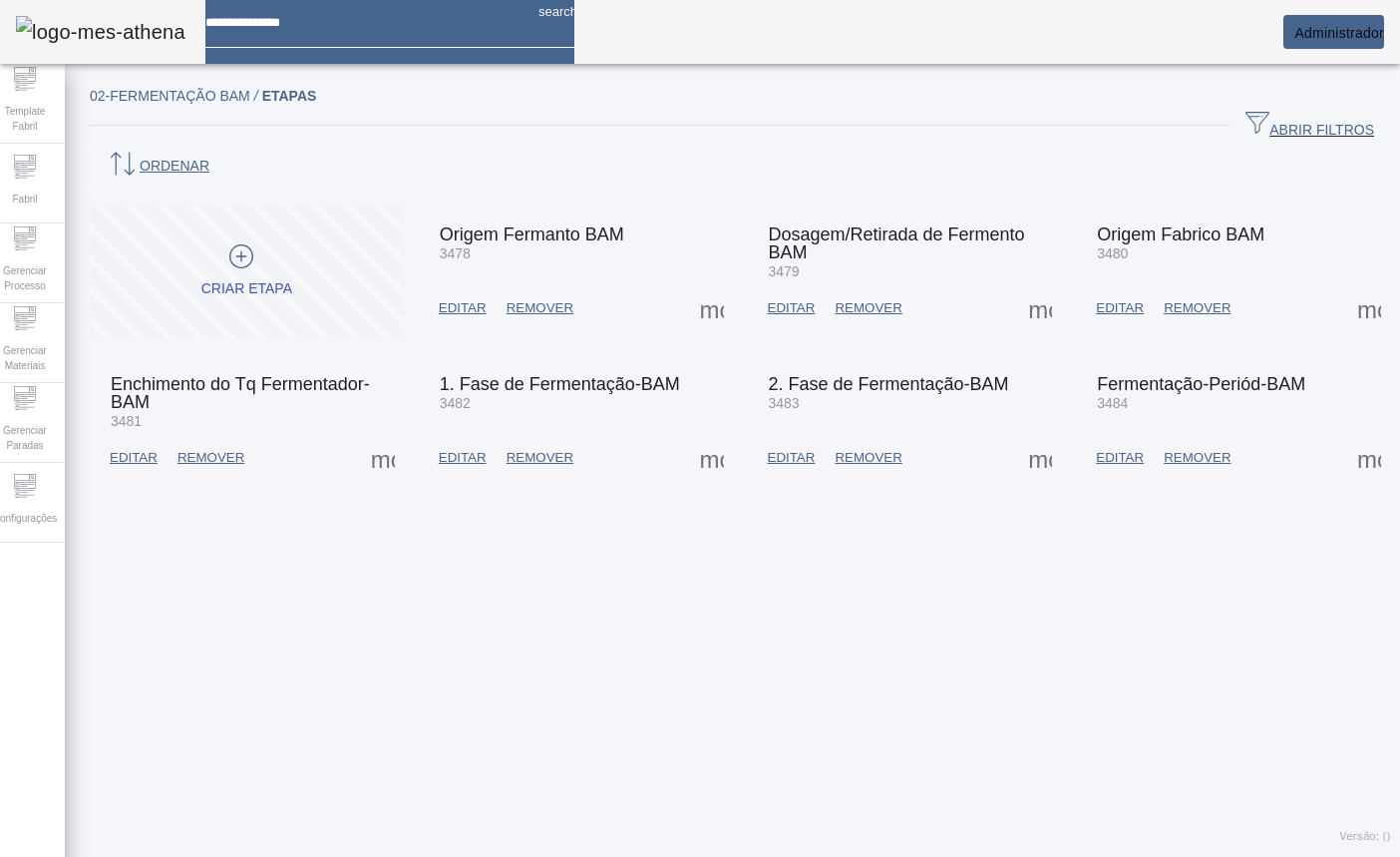 click on "EDITAR" at bounding box center (463, 308) 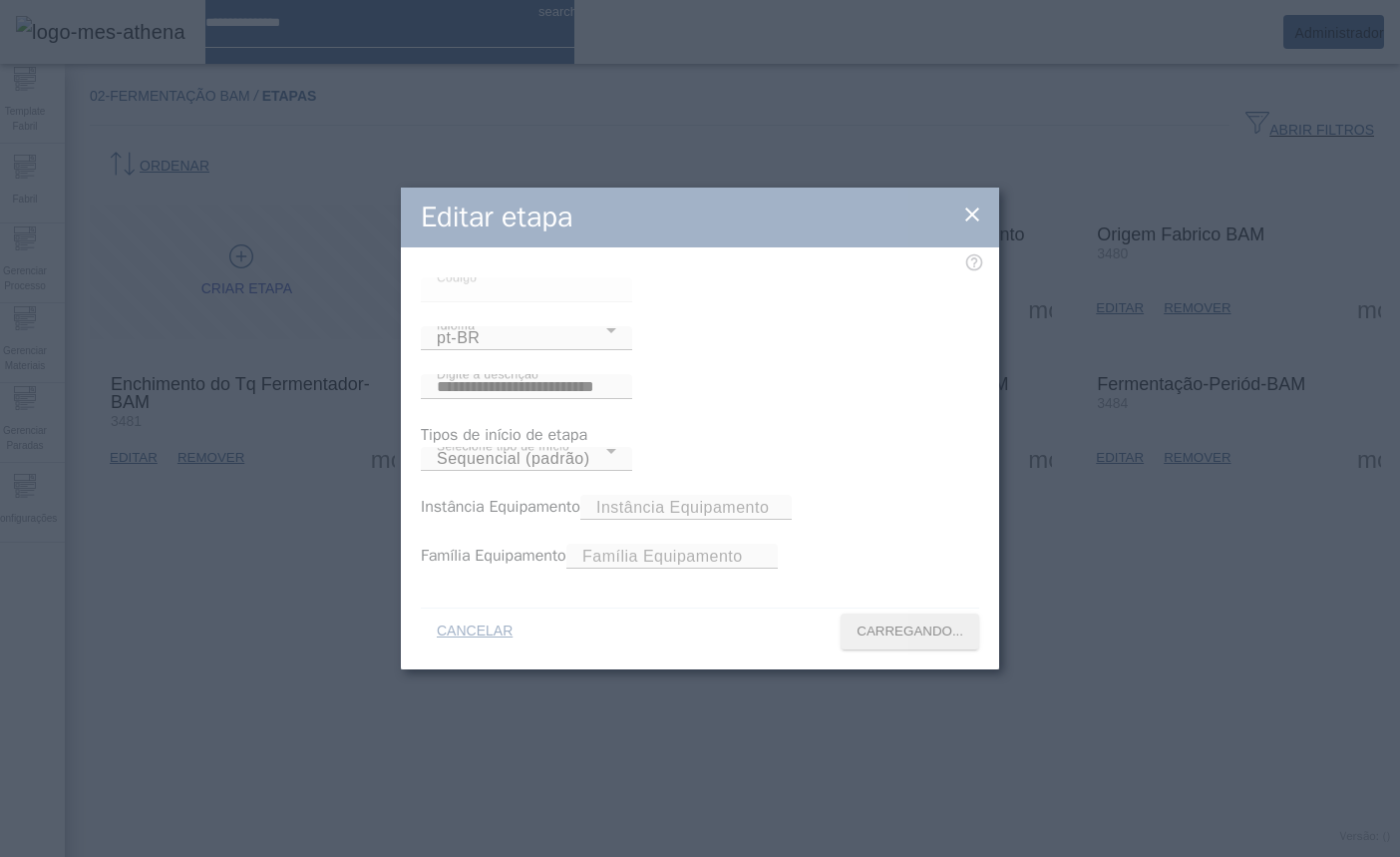 type on "****" 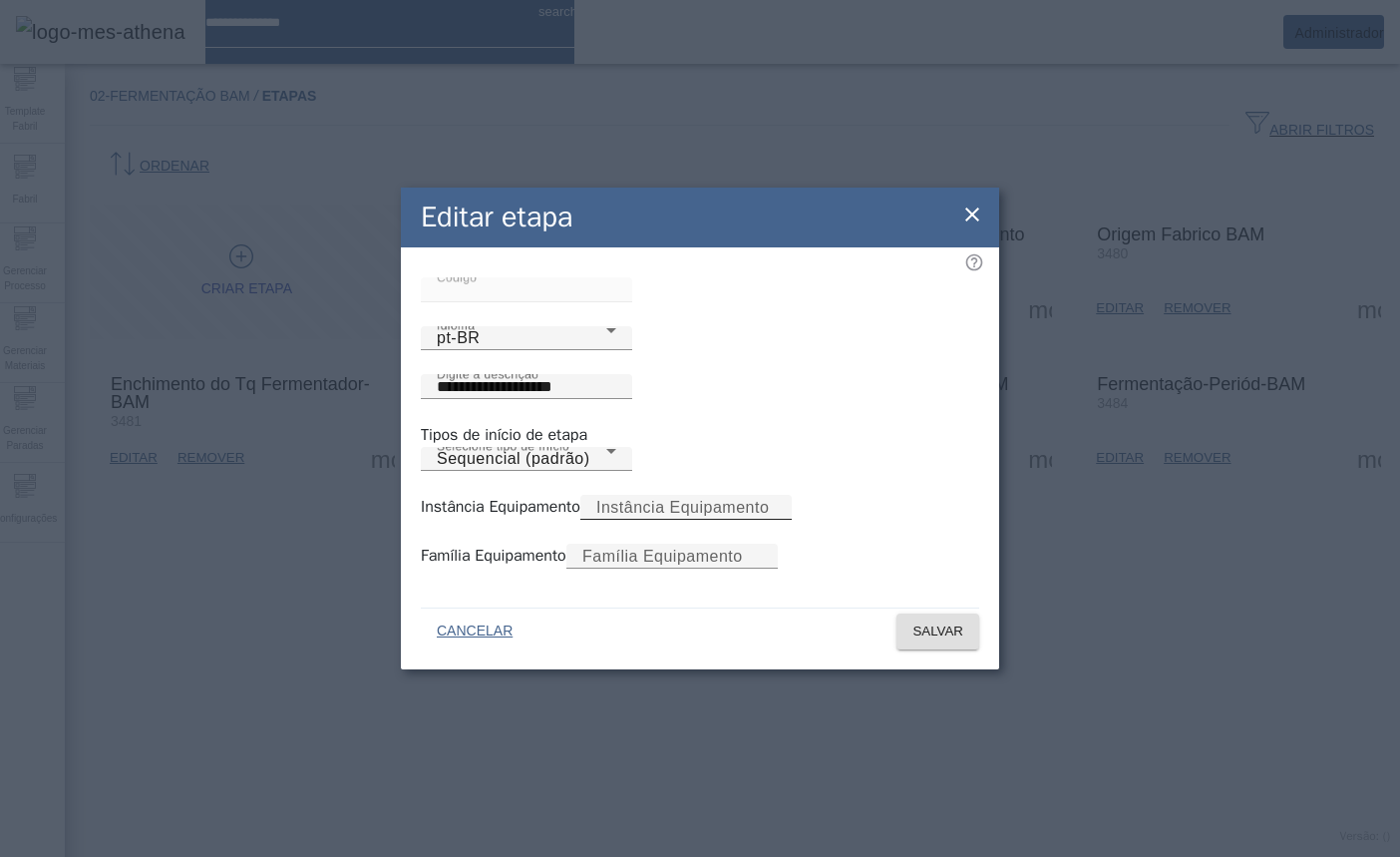 click on "Instância Equipamento" at bounding box center (682, 507) 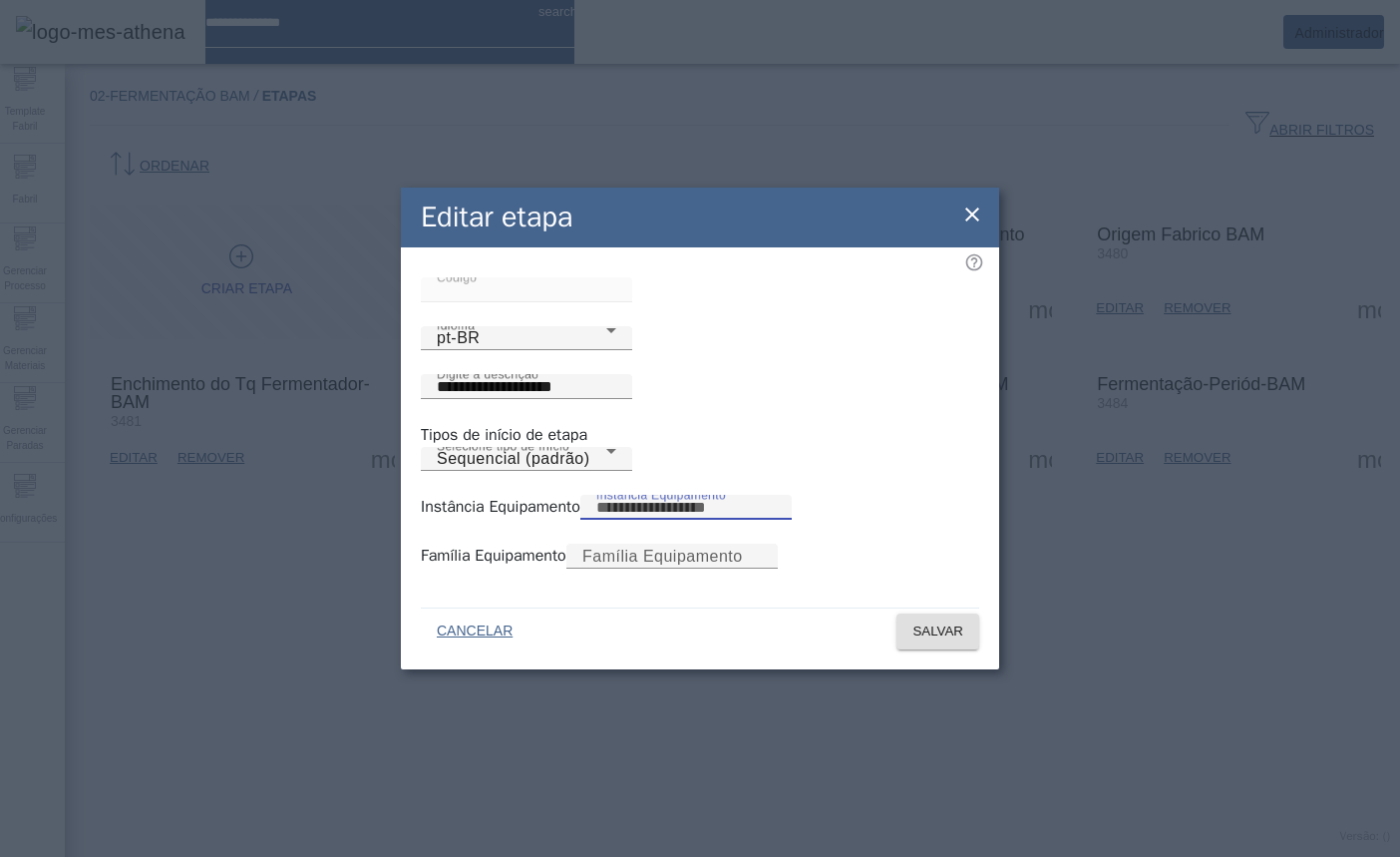 click 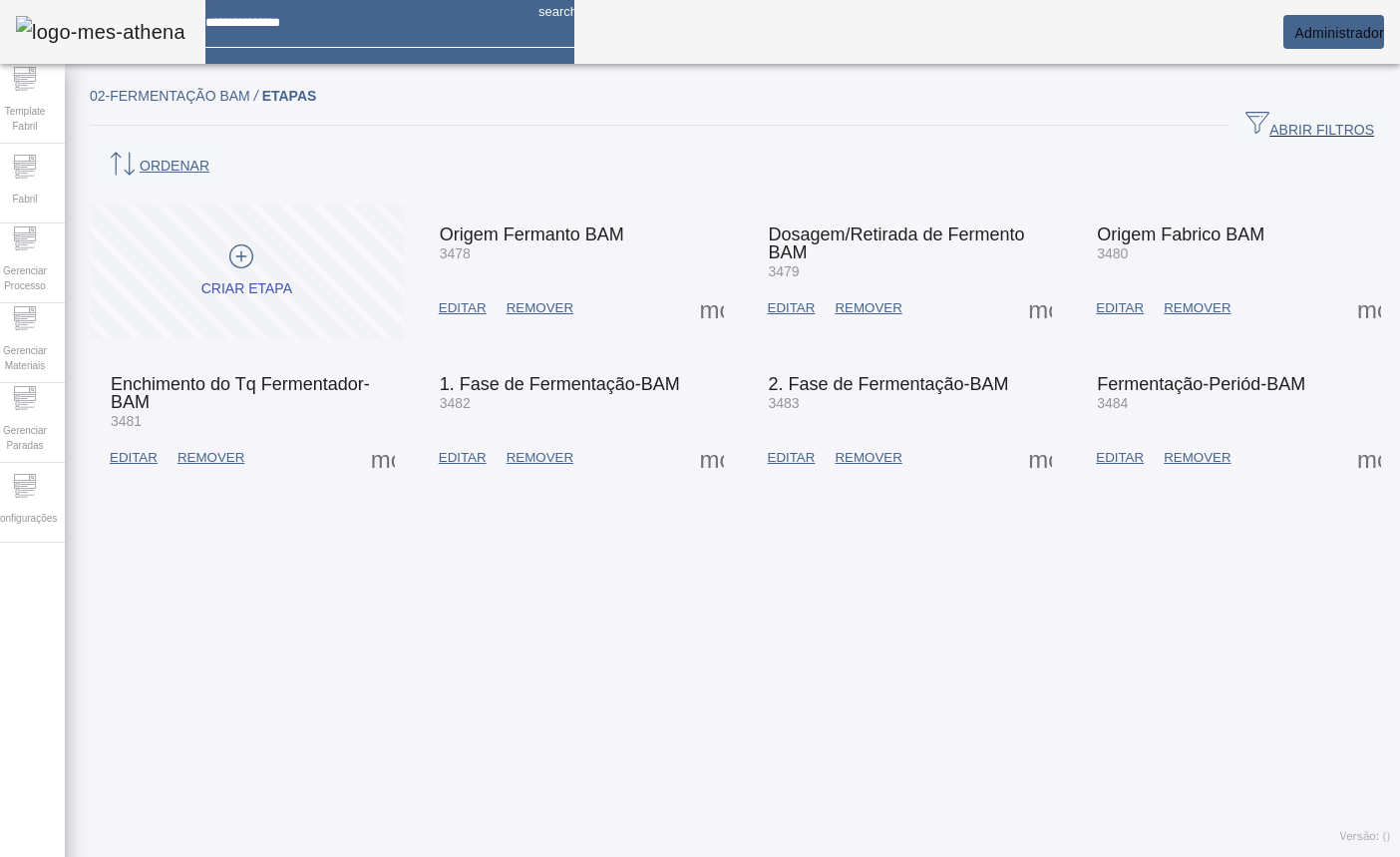 click at bounding box center [246, 271] 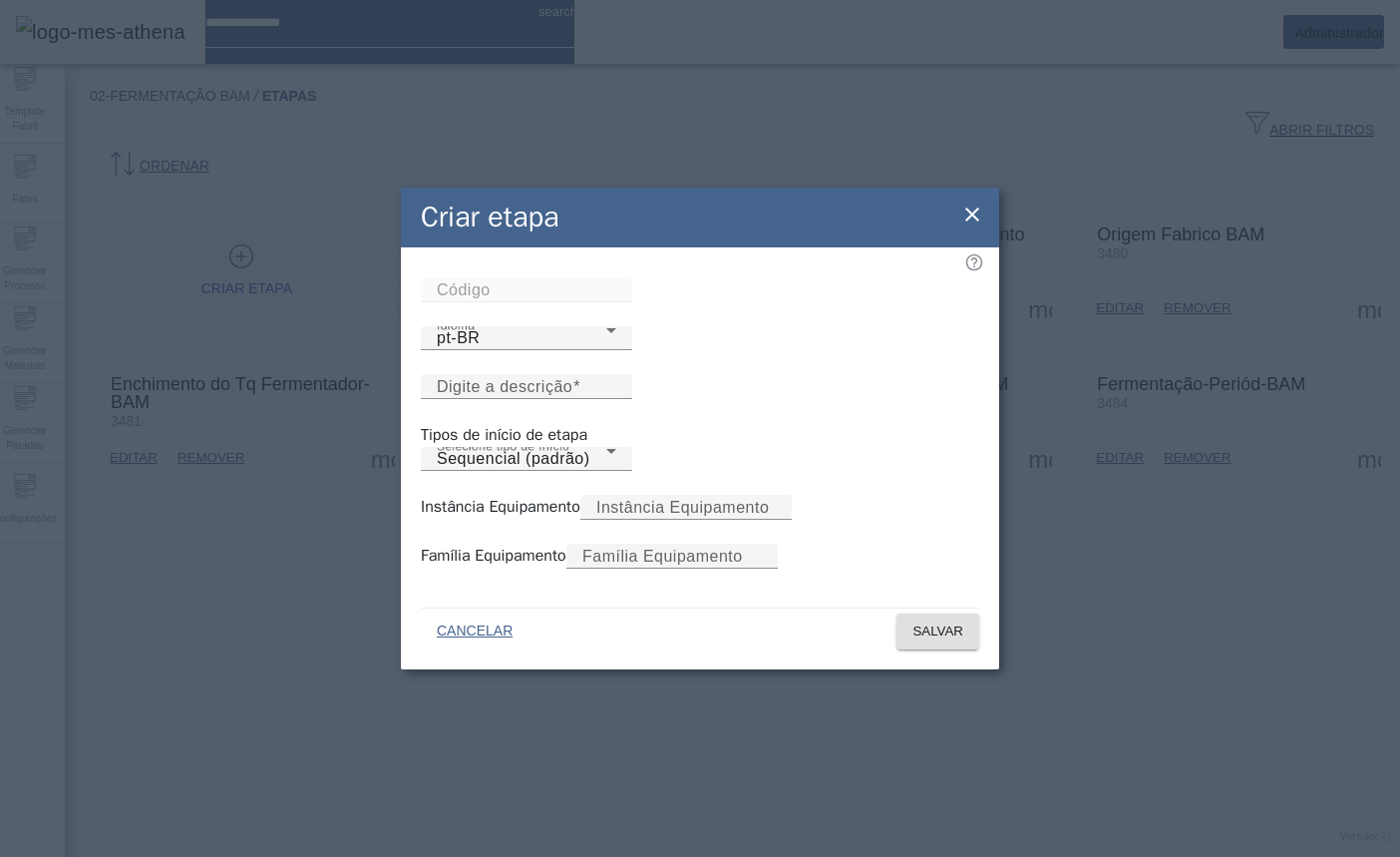 click 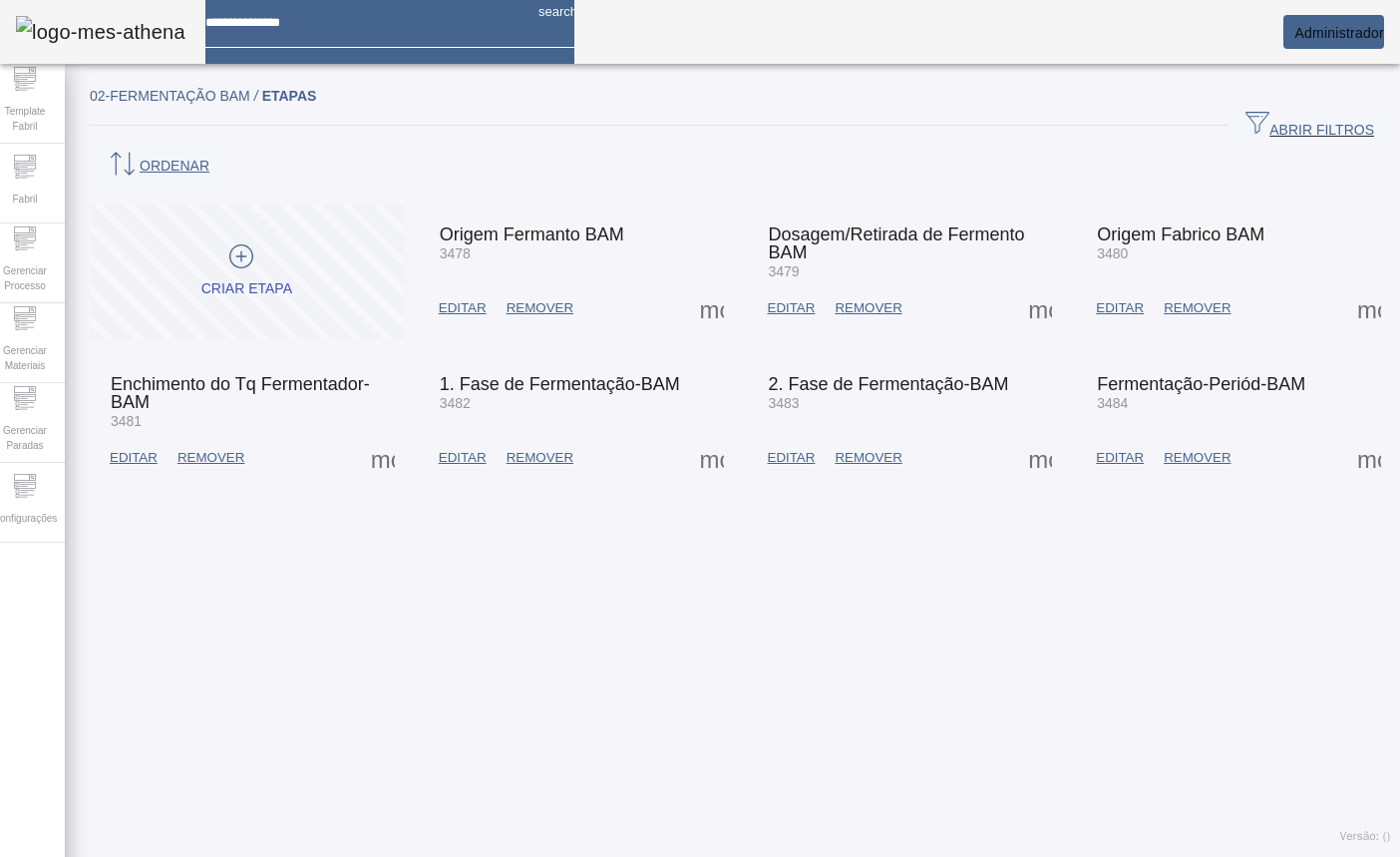 click at bounding box center (463, 308) 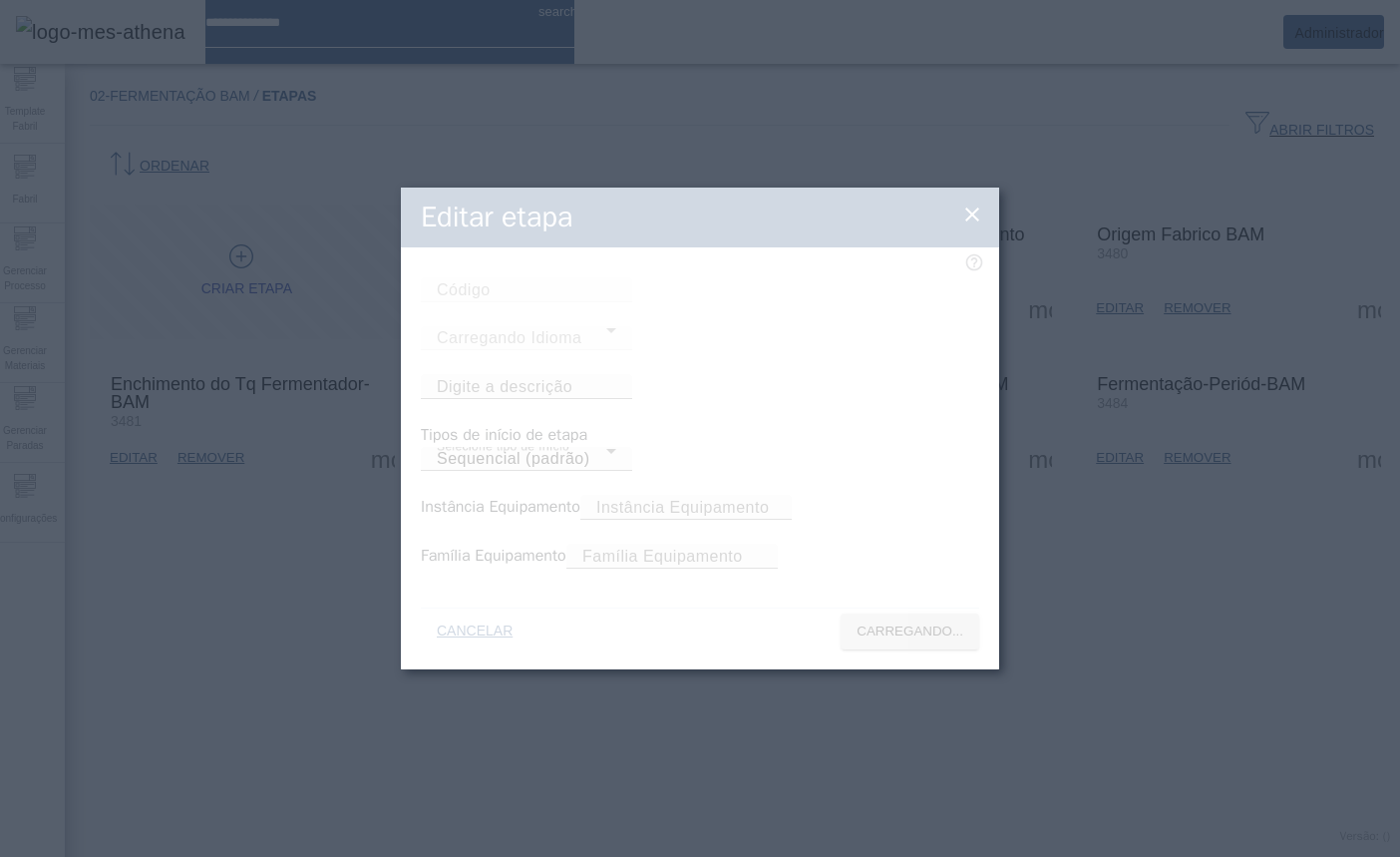 type on "****" 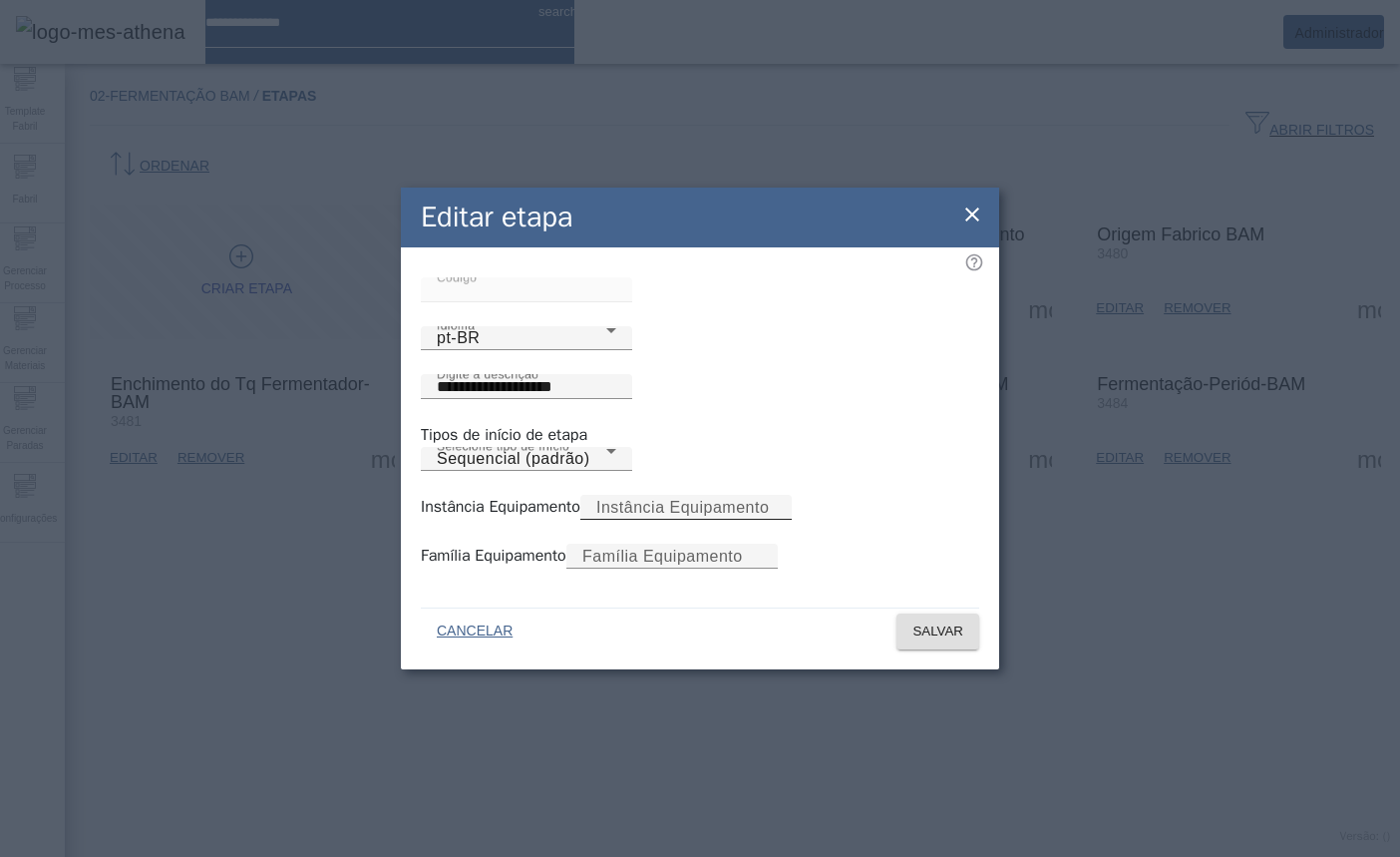 click on "Instância Equipamento" at bounding box center (682, 507) 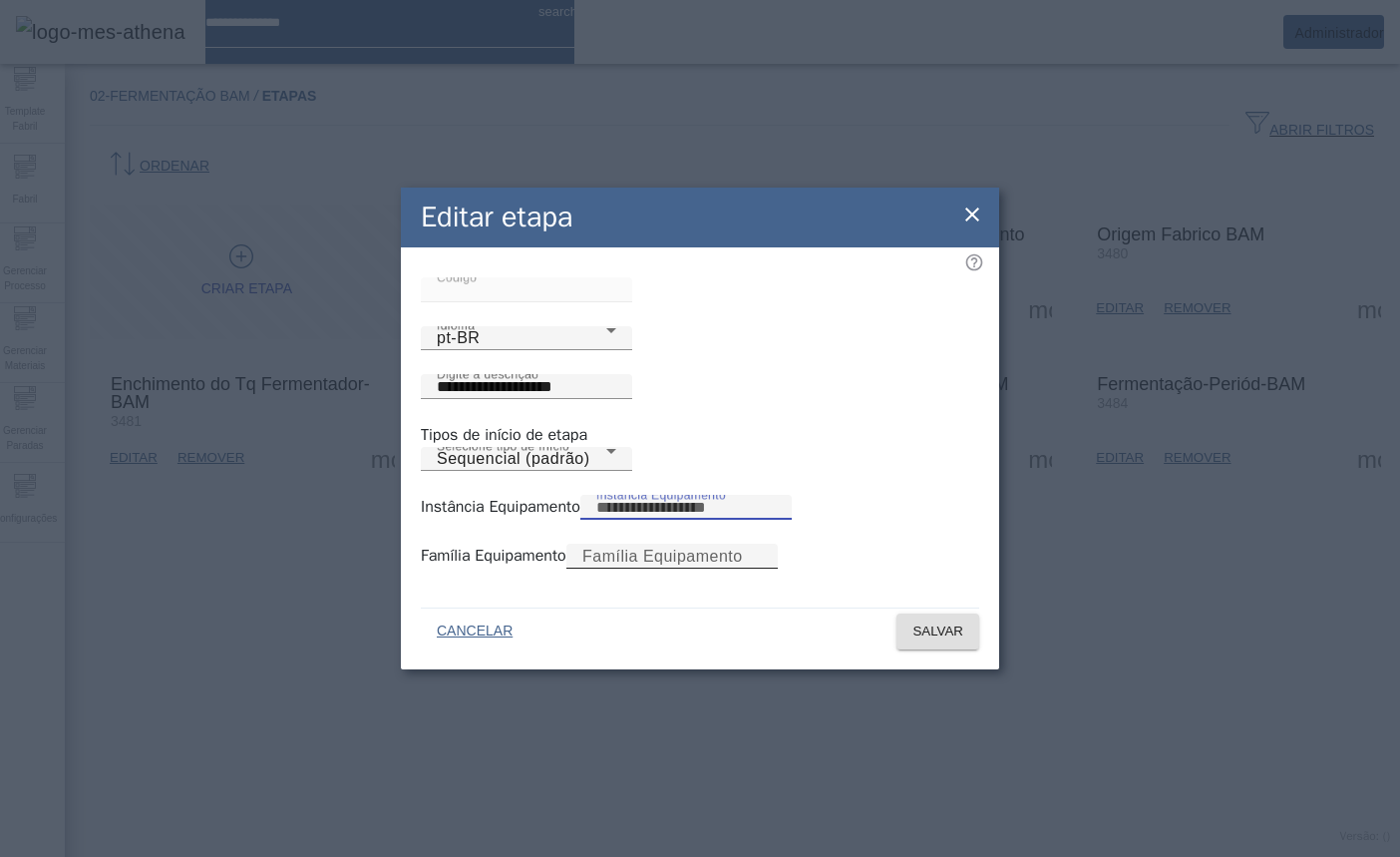 type on "*" 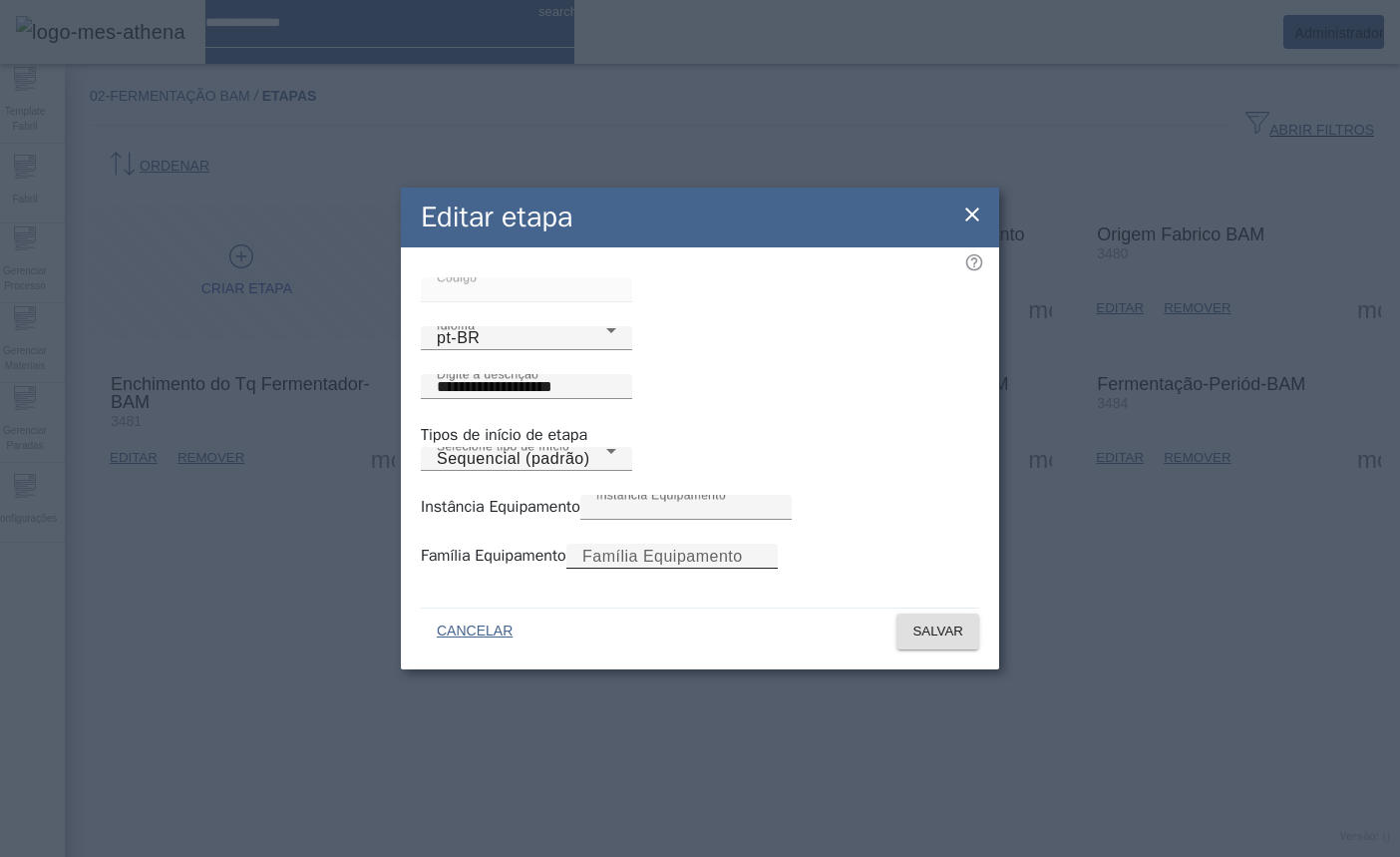 click on "Família Equipamento" at bounding box center (662, 556) 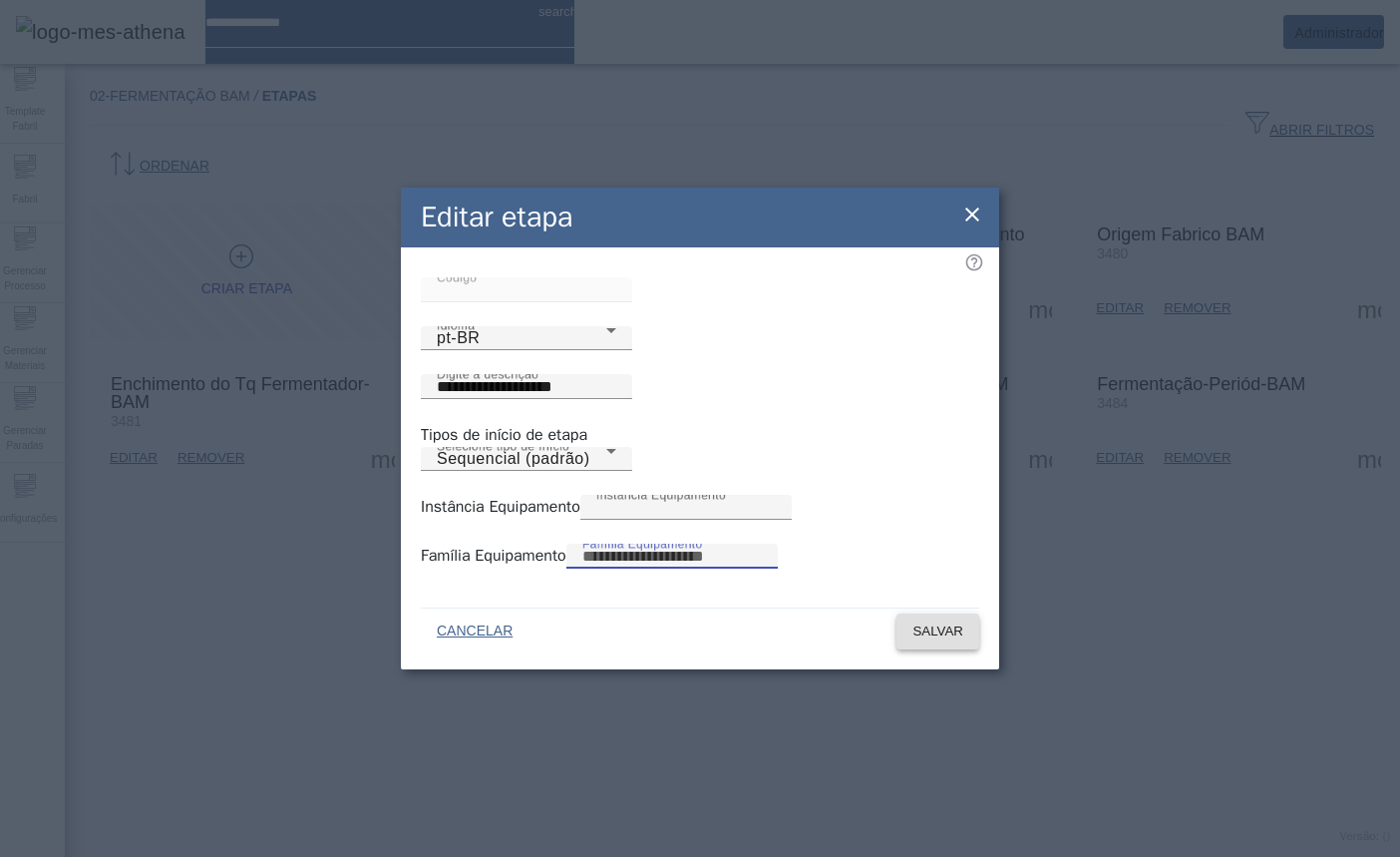 type on "***" 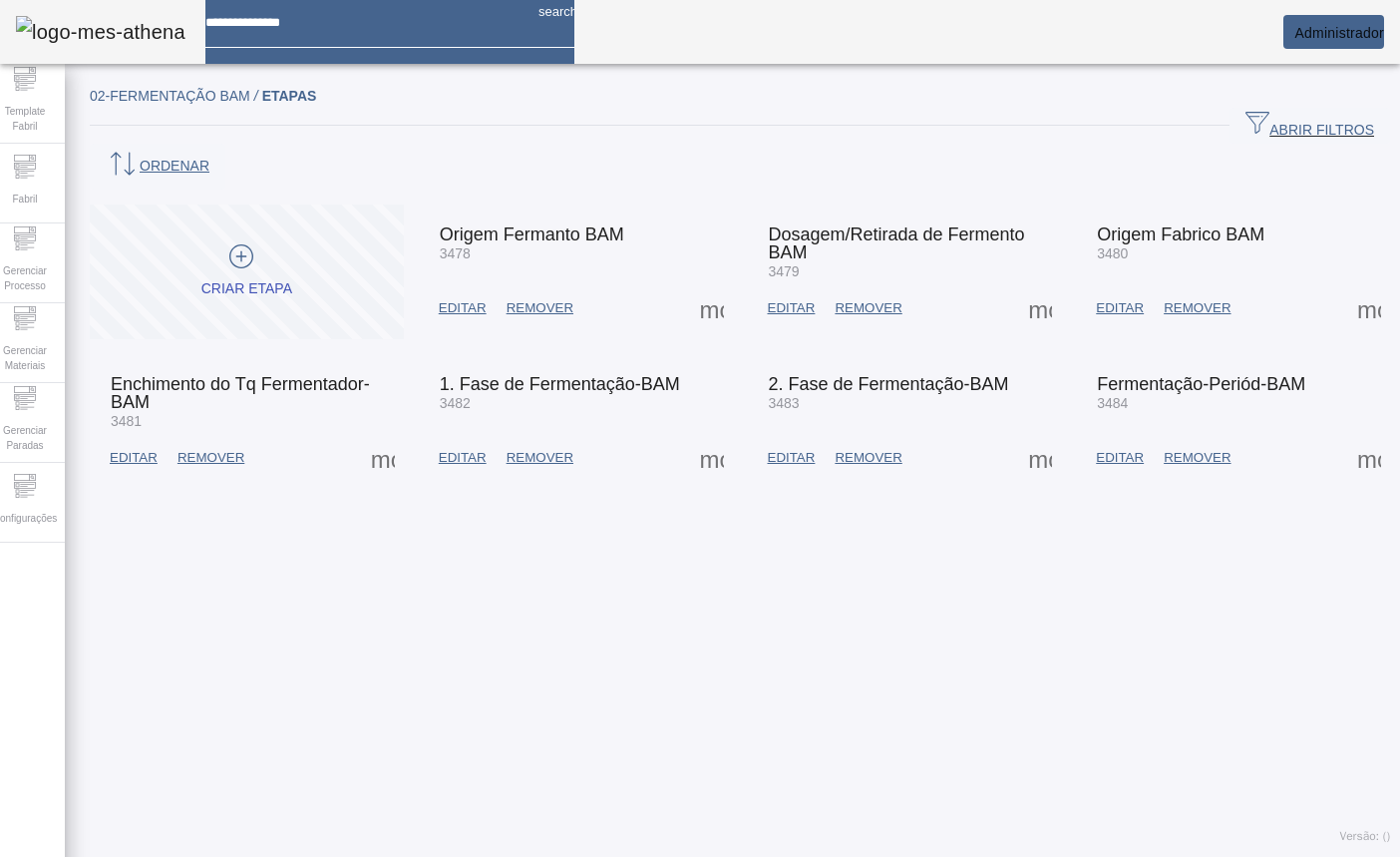 click on "EDITAR" at bounding box center [463, 308] 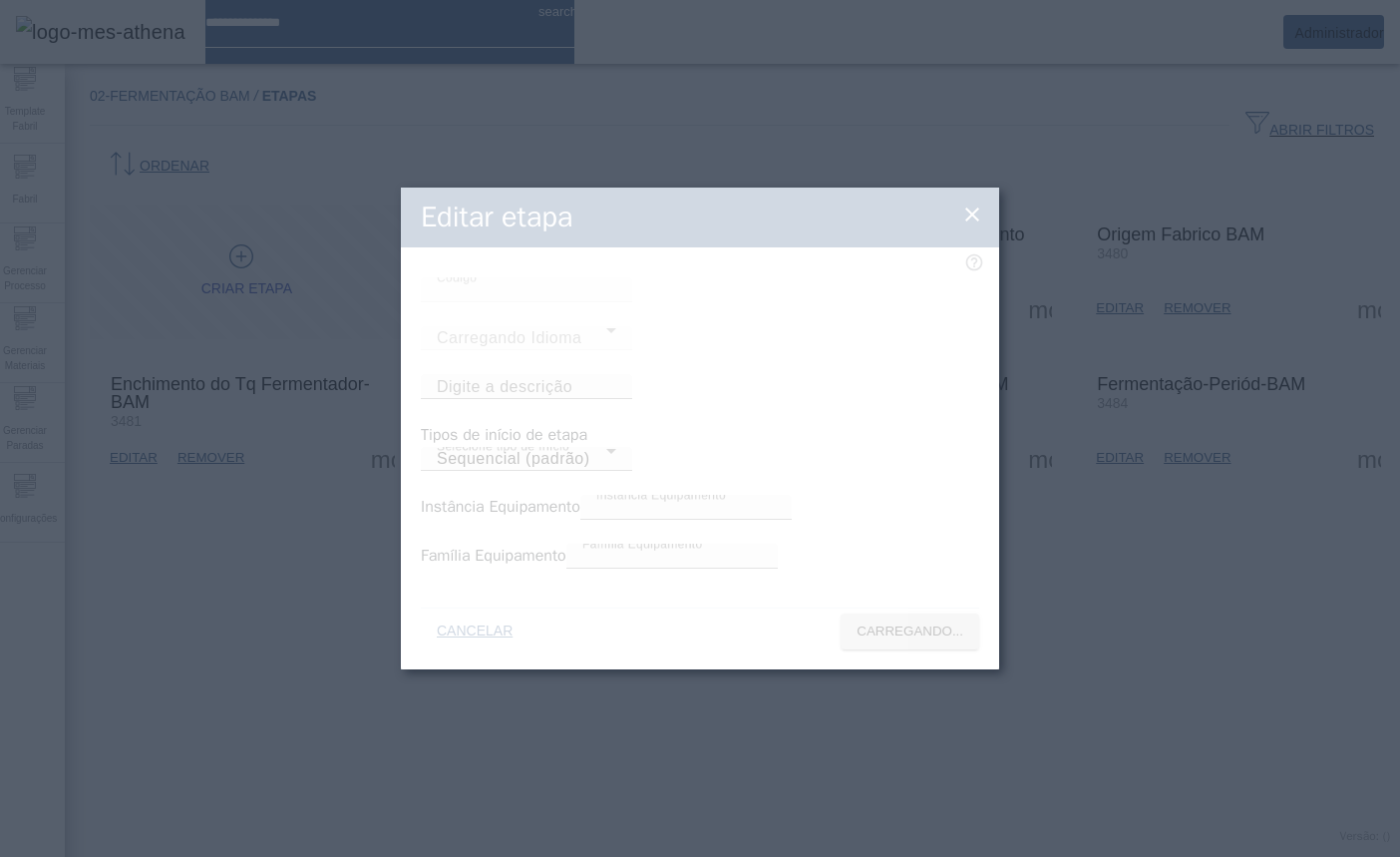 type on "**********" 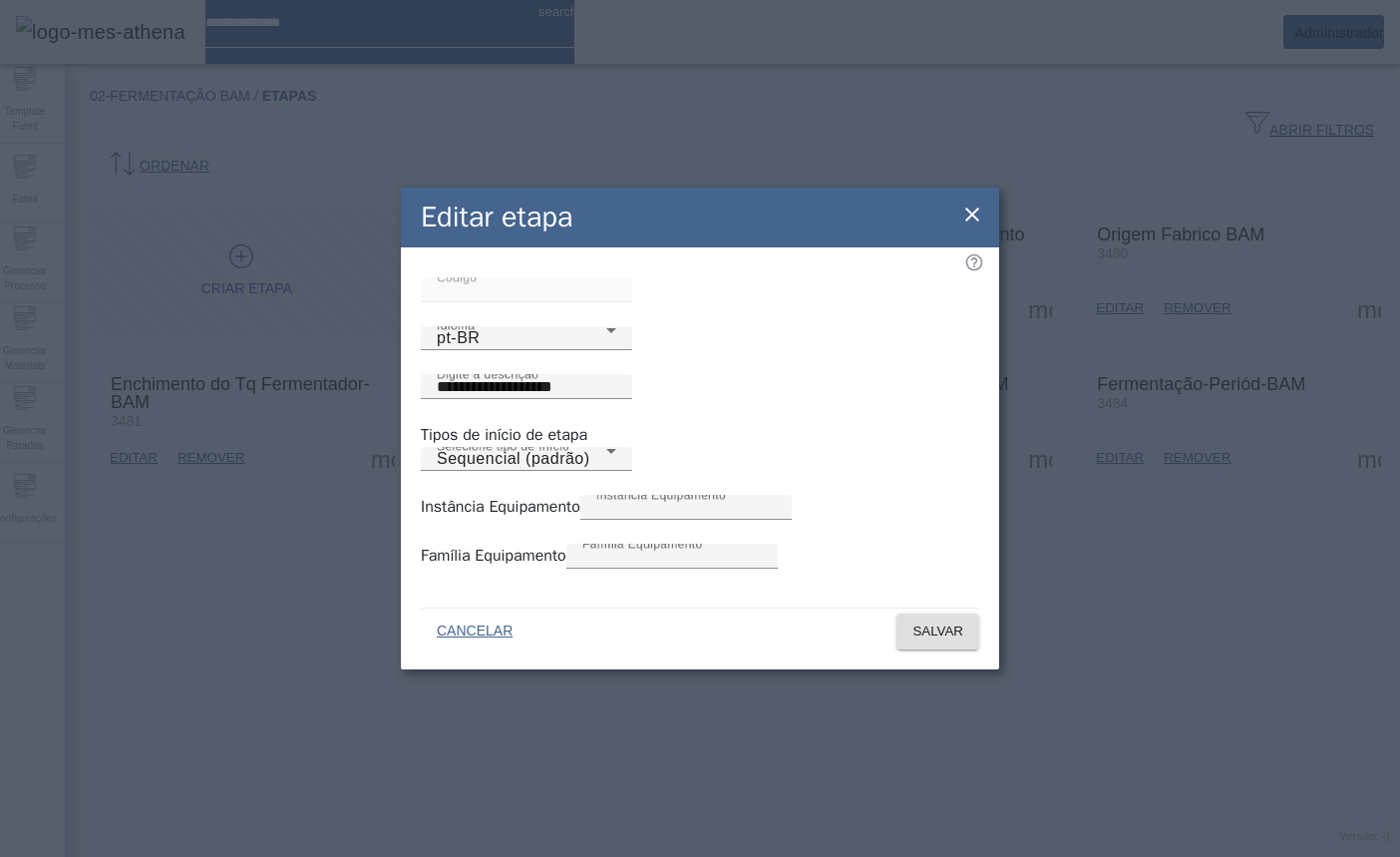 click 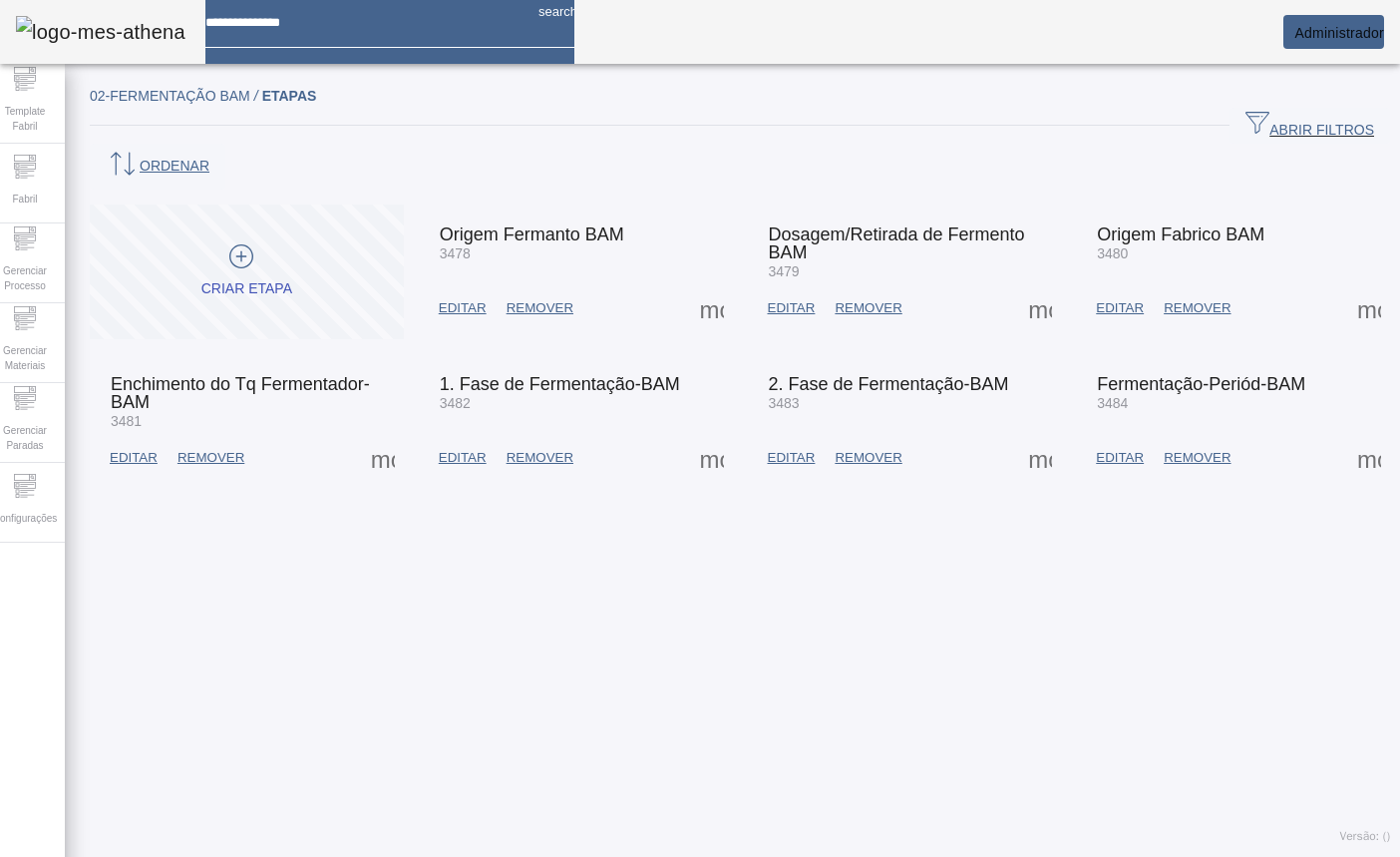click at bounding box center (241, 259) 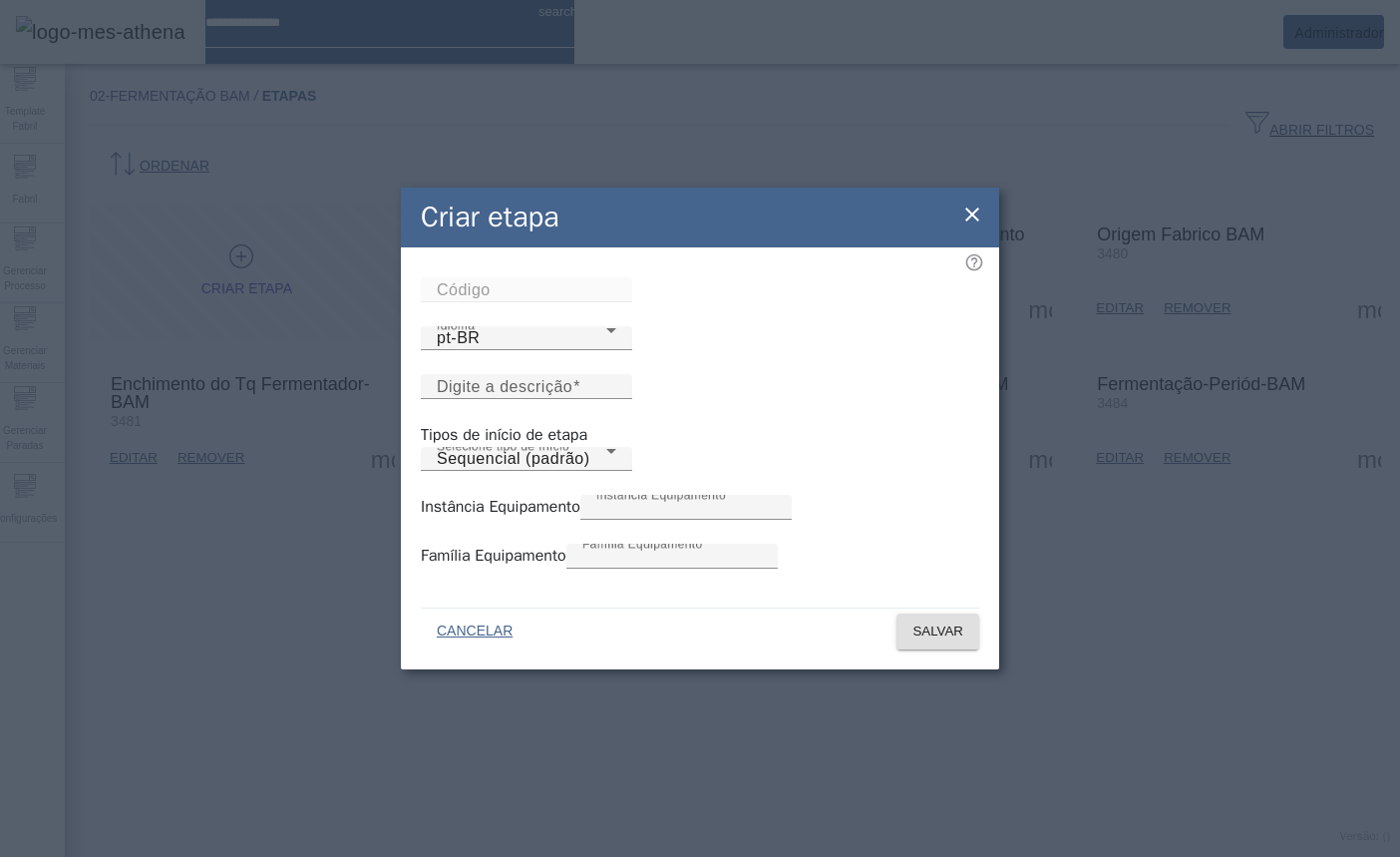 click 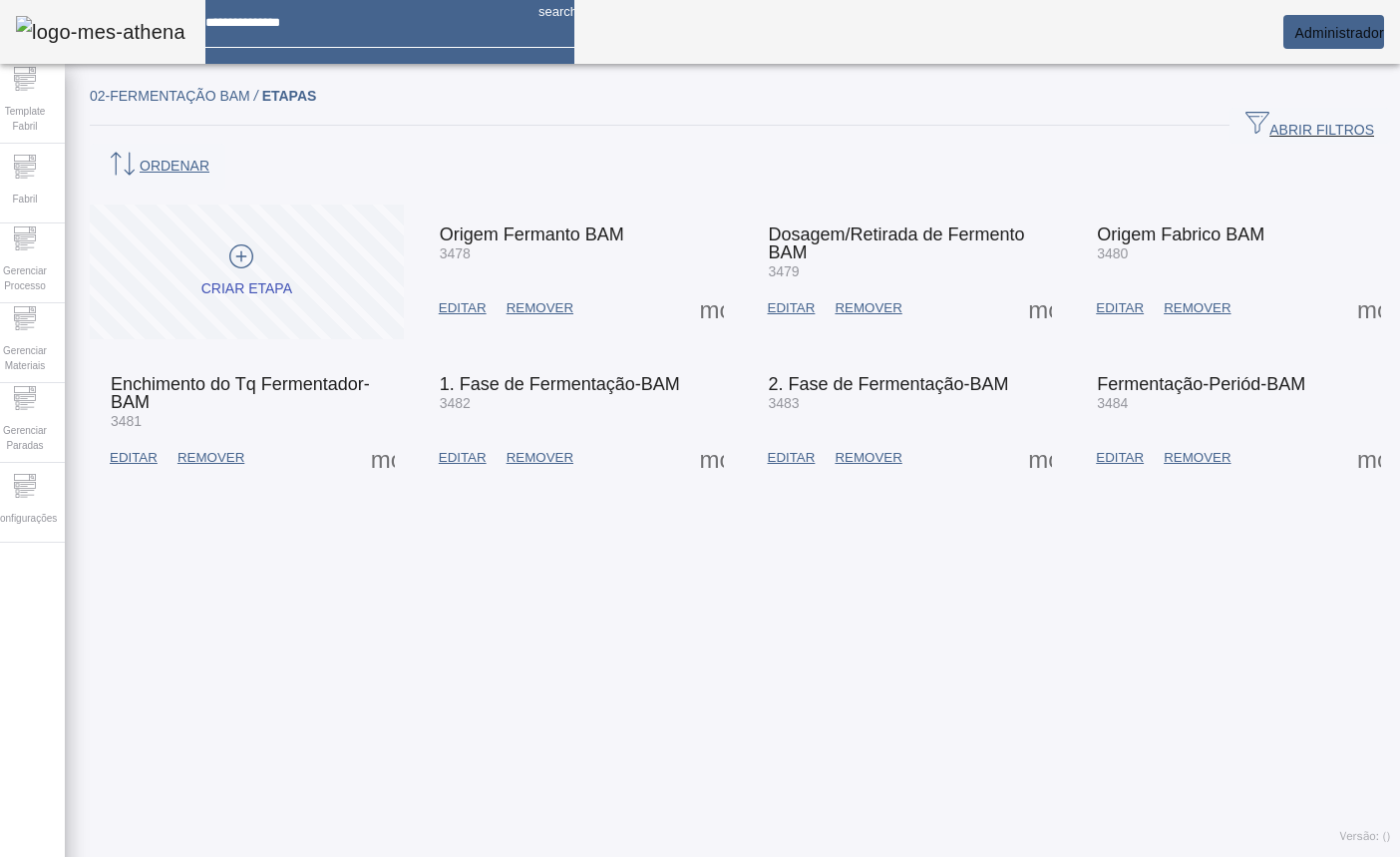 click on "EDITAR" at bounding box center [463, 308] 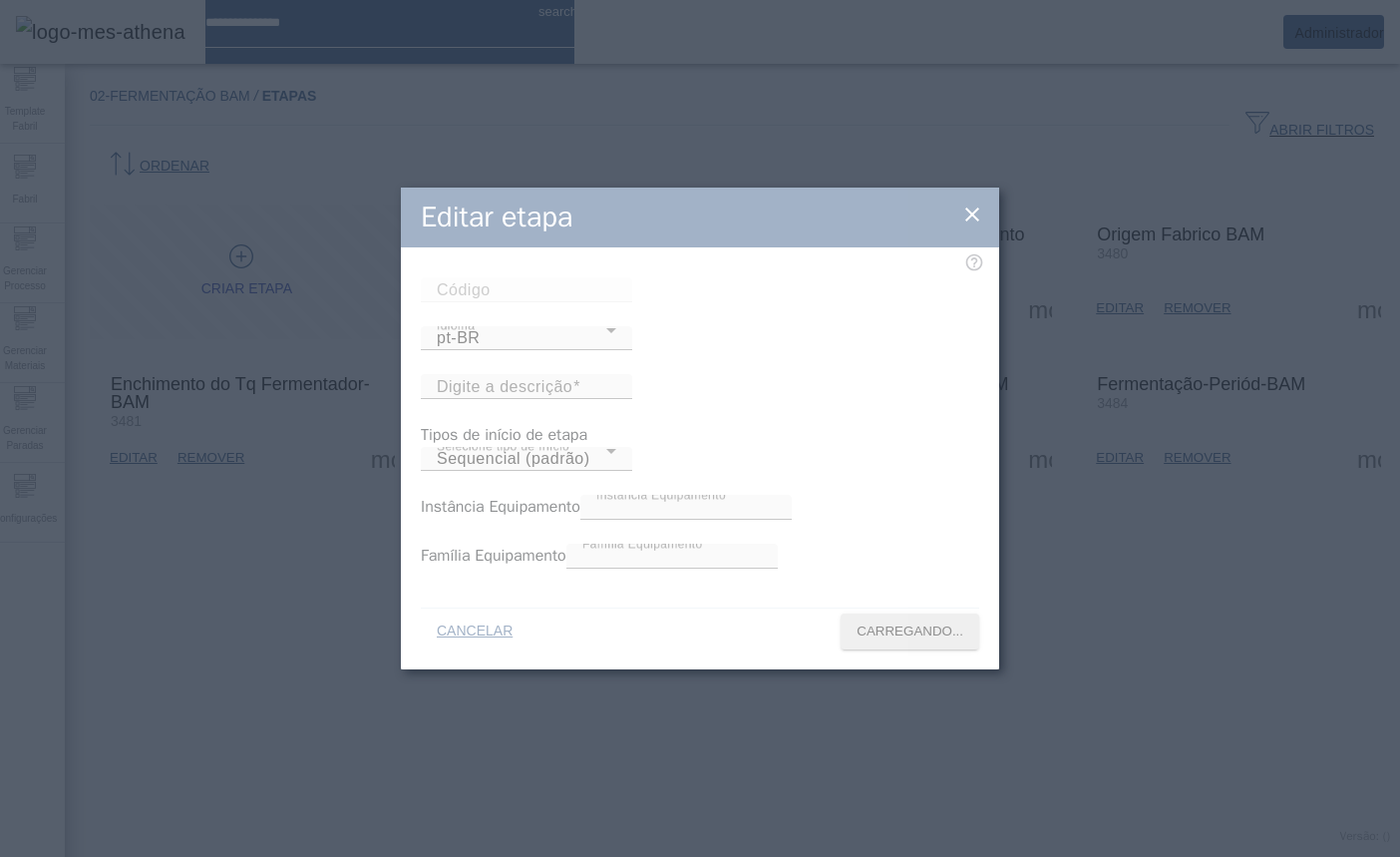 type on "****" 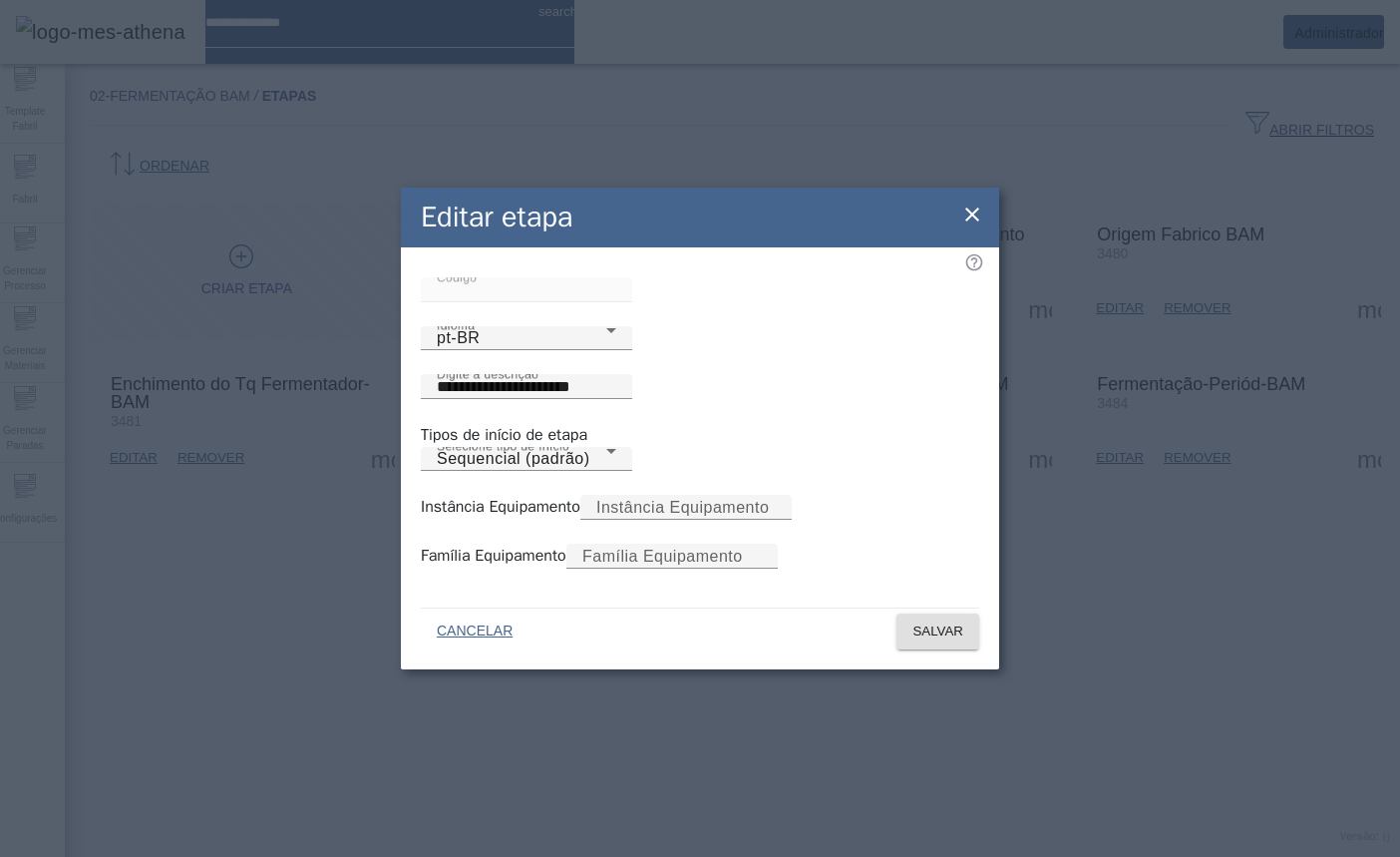 click 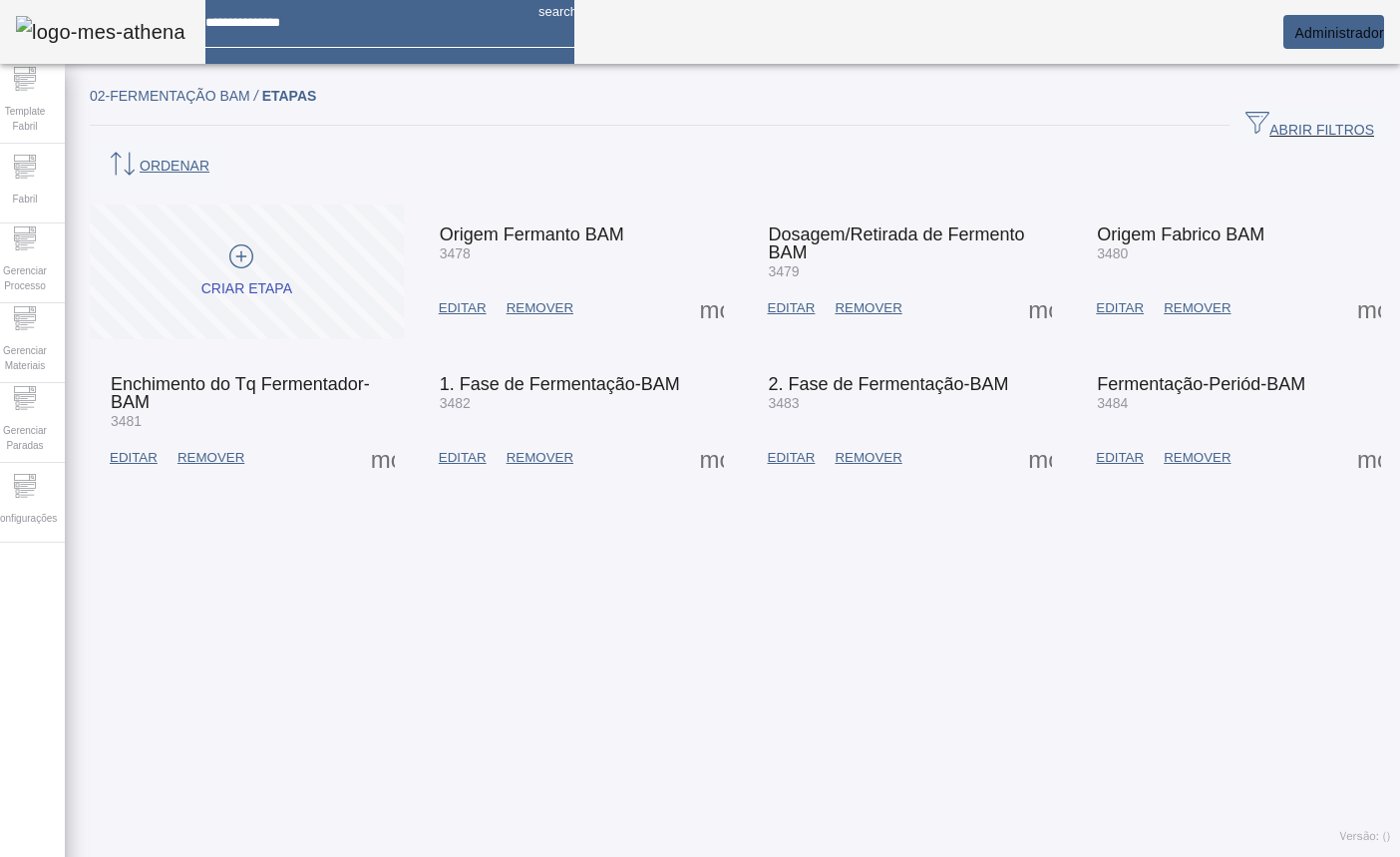 click on "EDITAR" at bounding box center [463, 308] 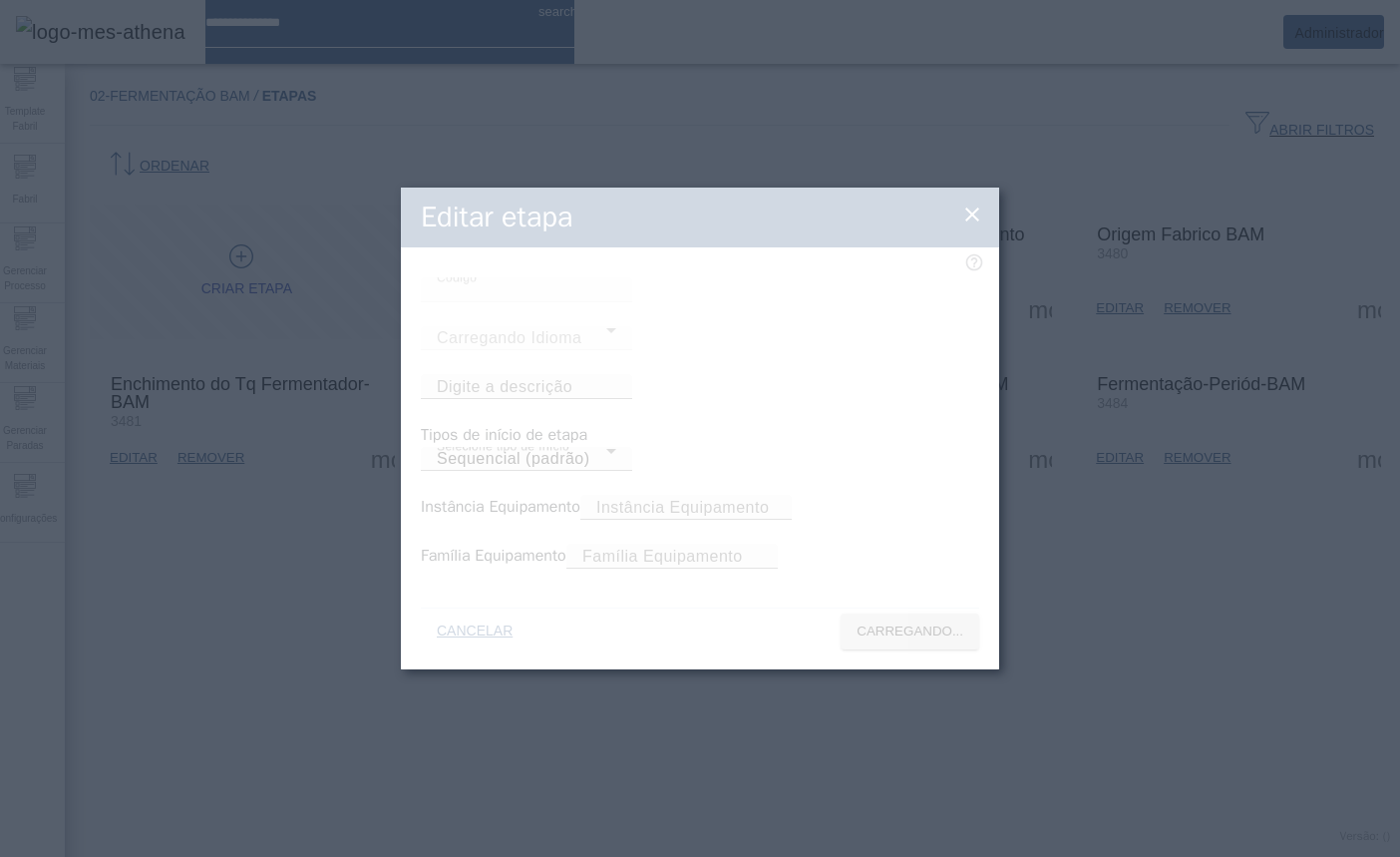 type on "**********" 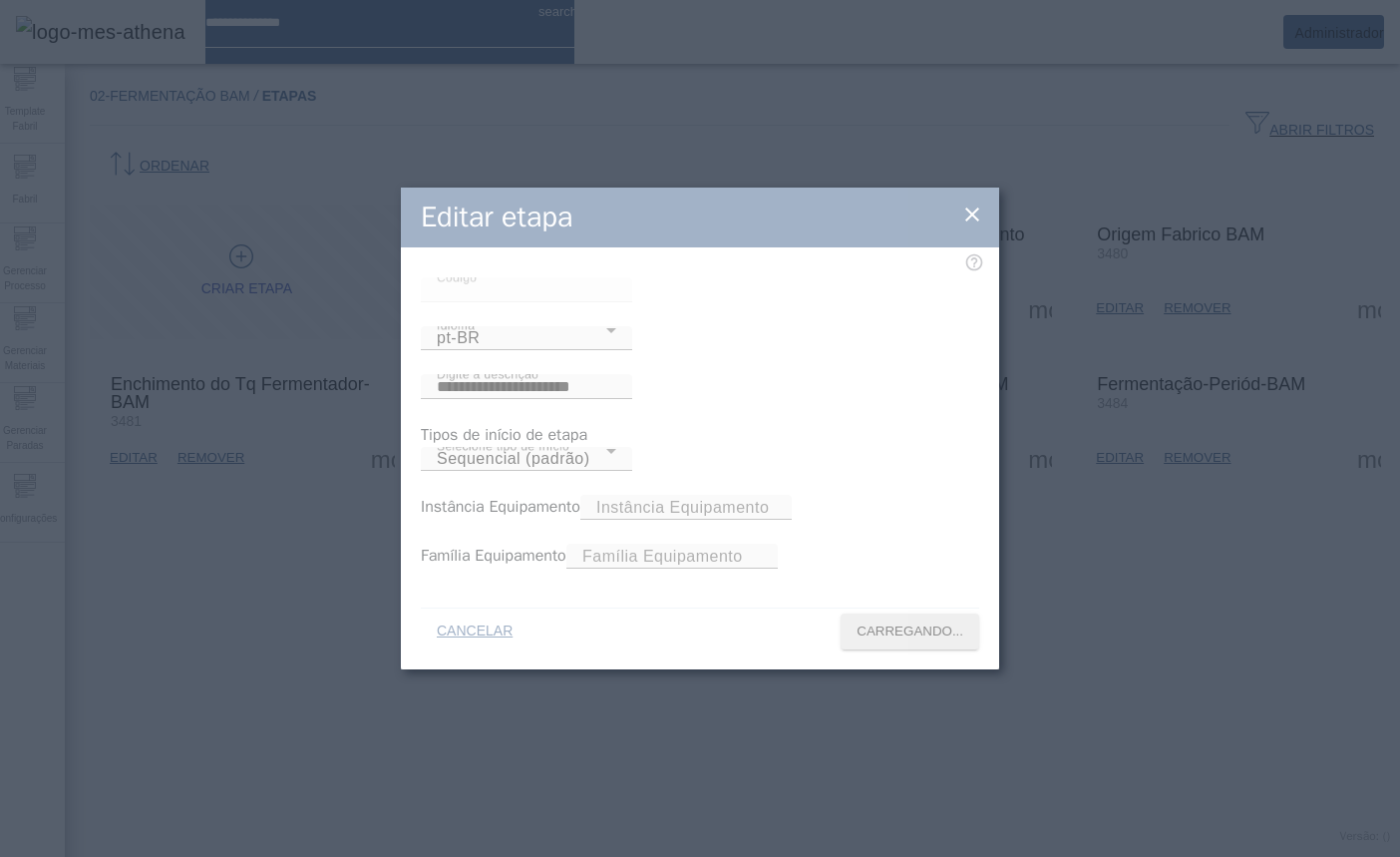 type on "****" 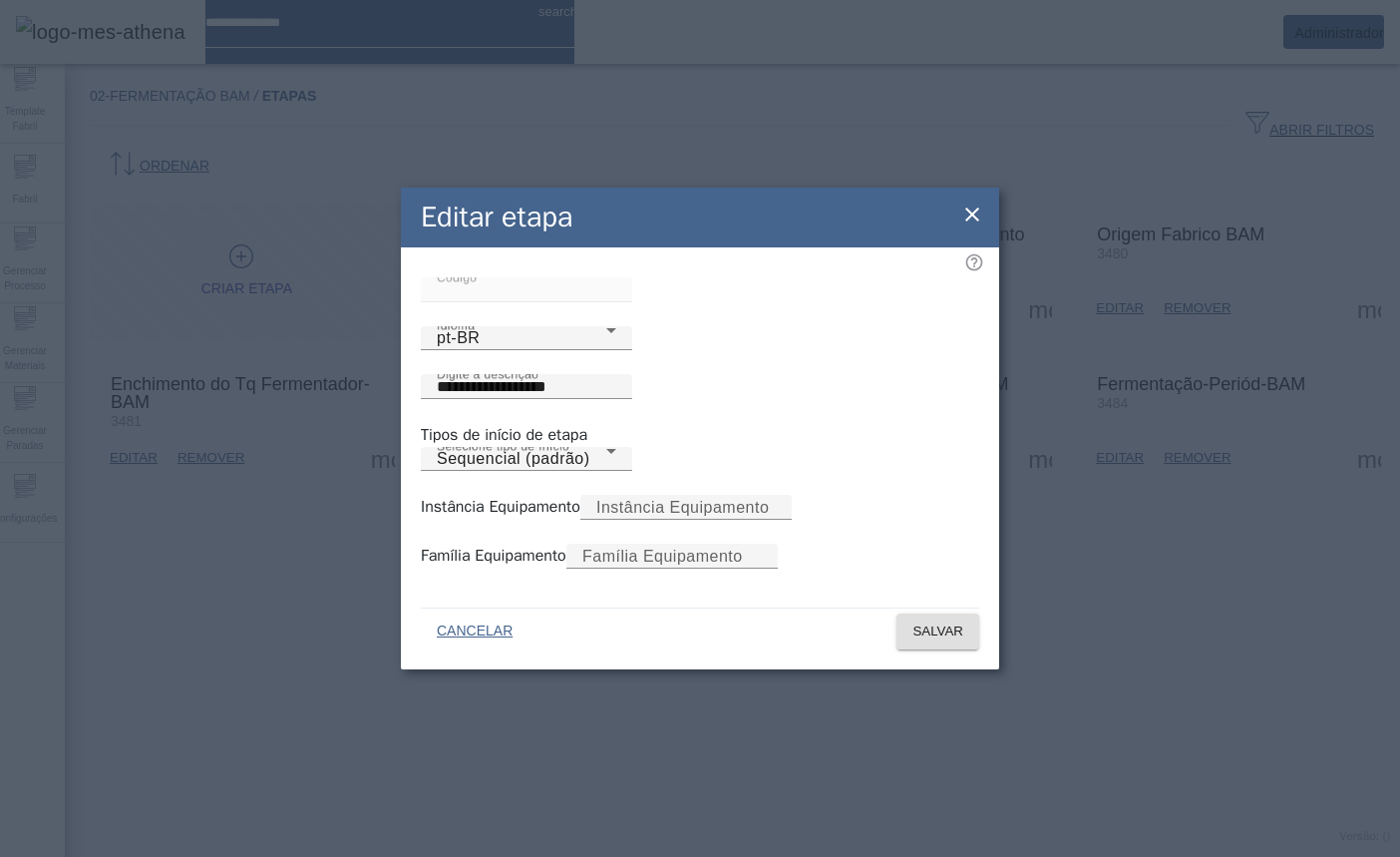 click 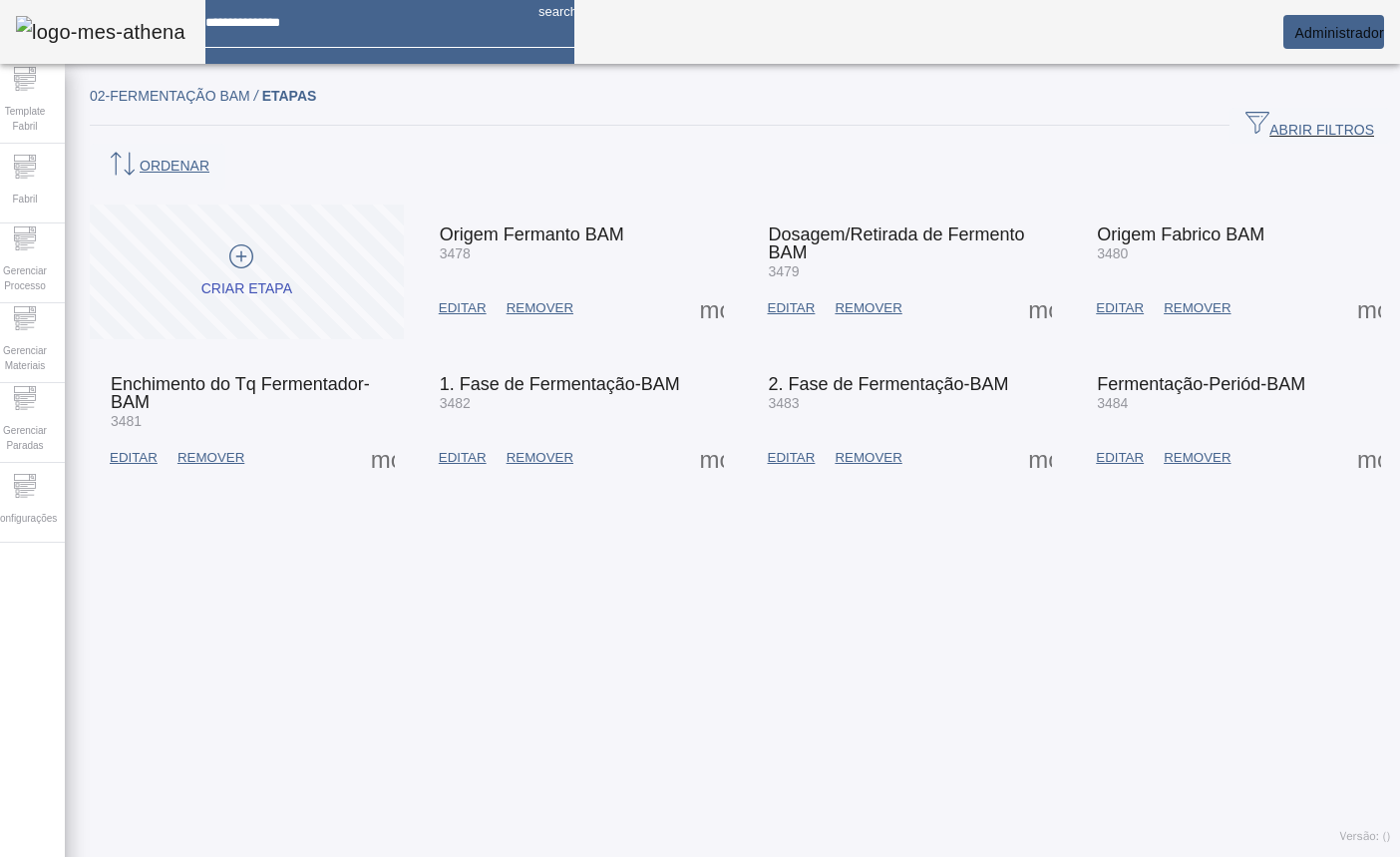 click at bounding box center [246, 271] 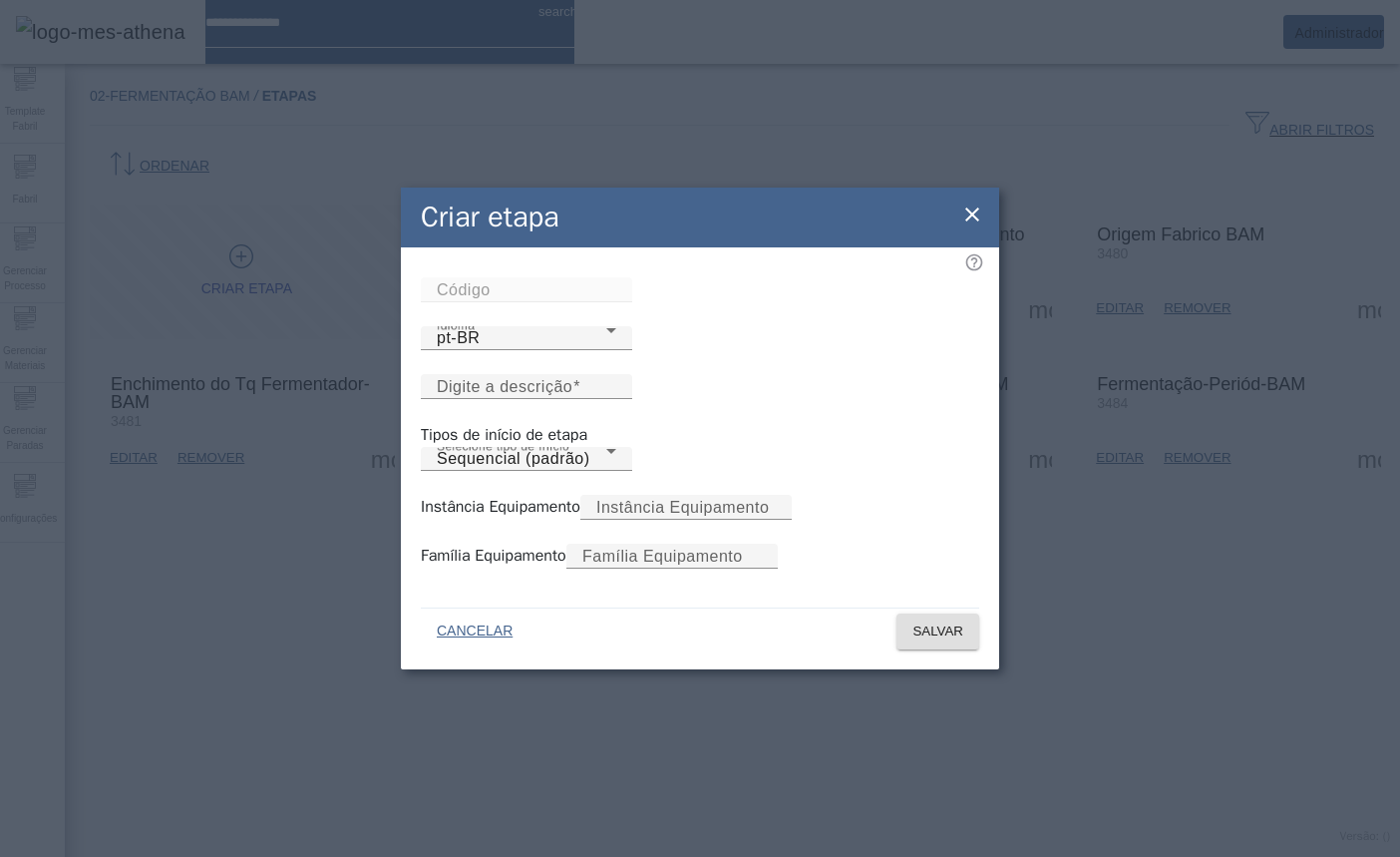 click 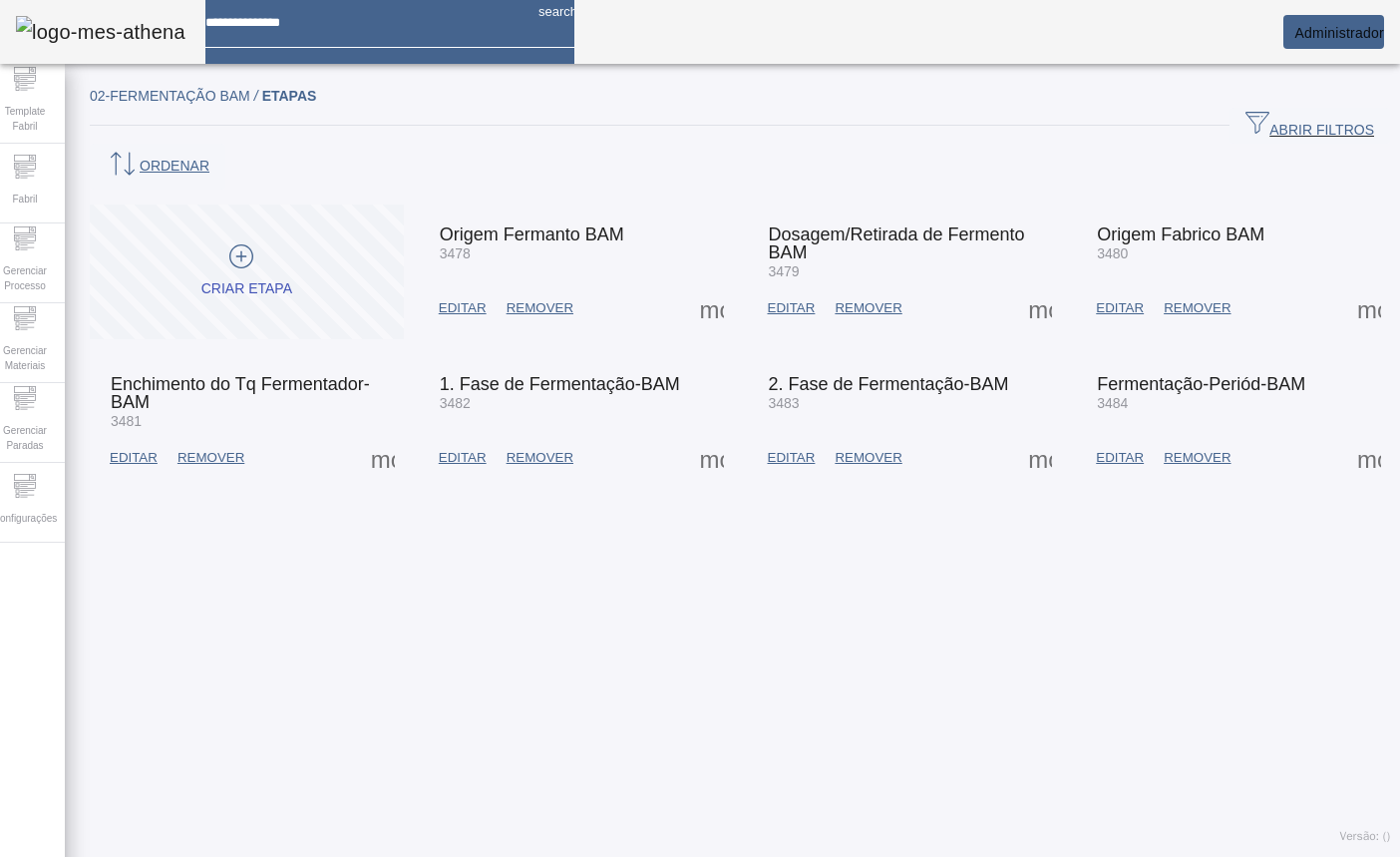 click on "EDITAR" at bounding box center (463, 308) 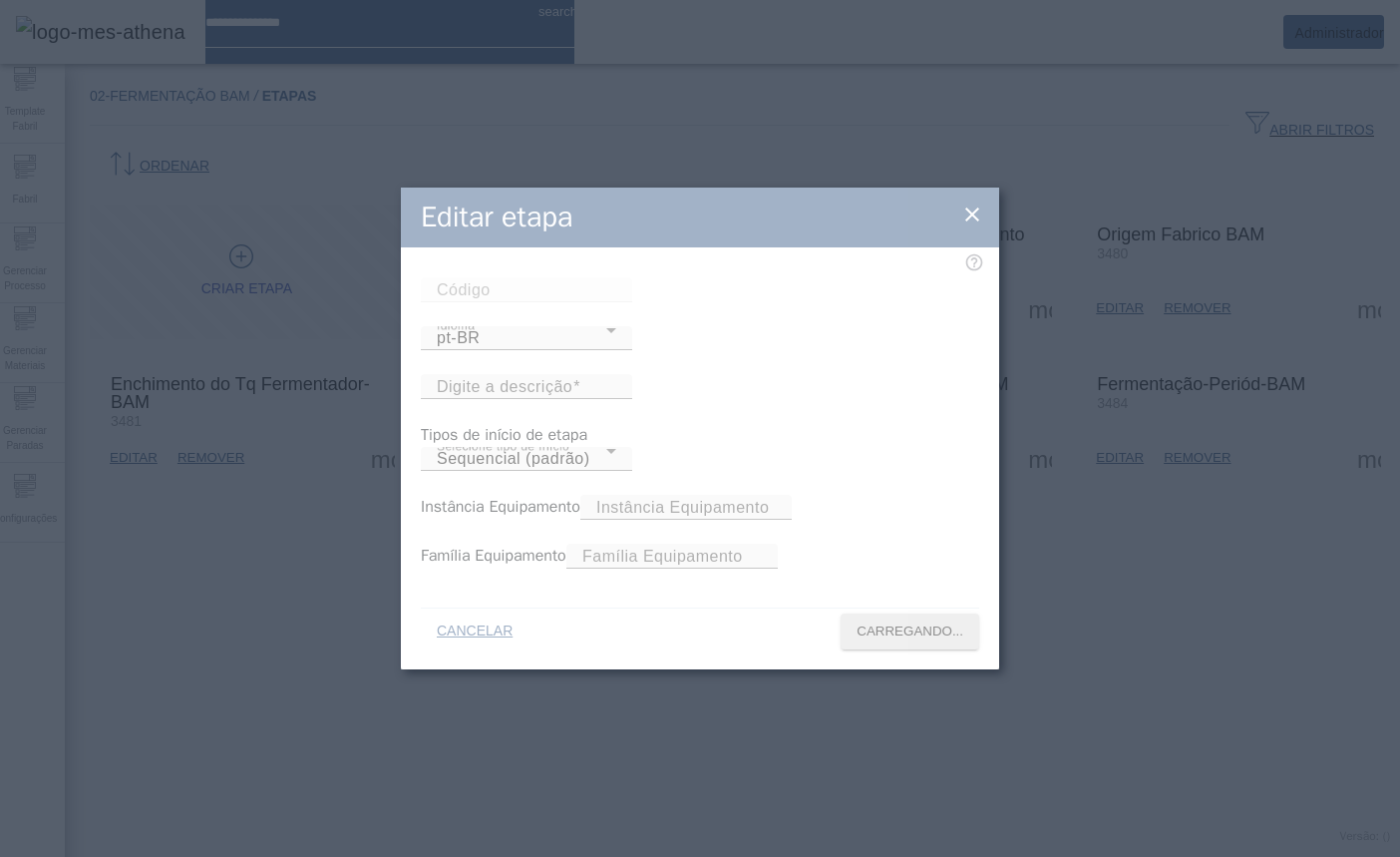 type on "****" 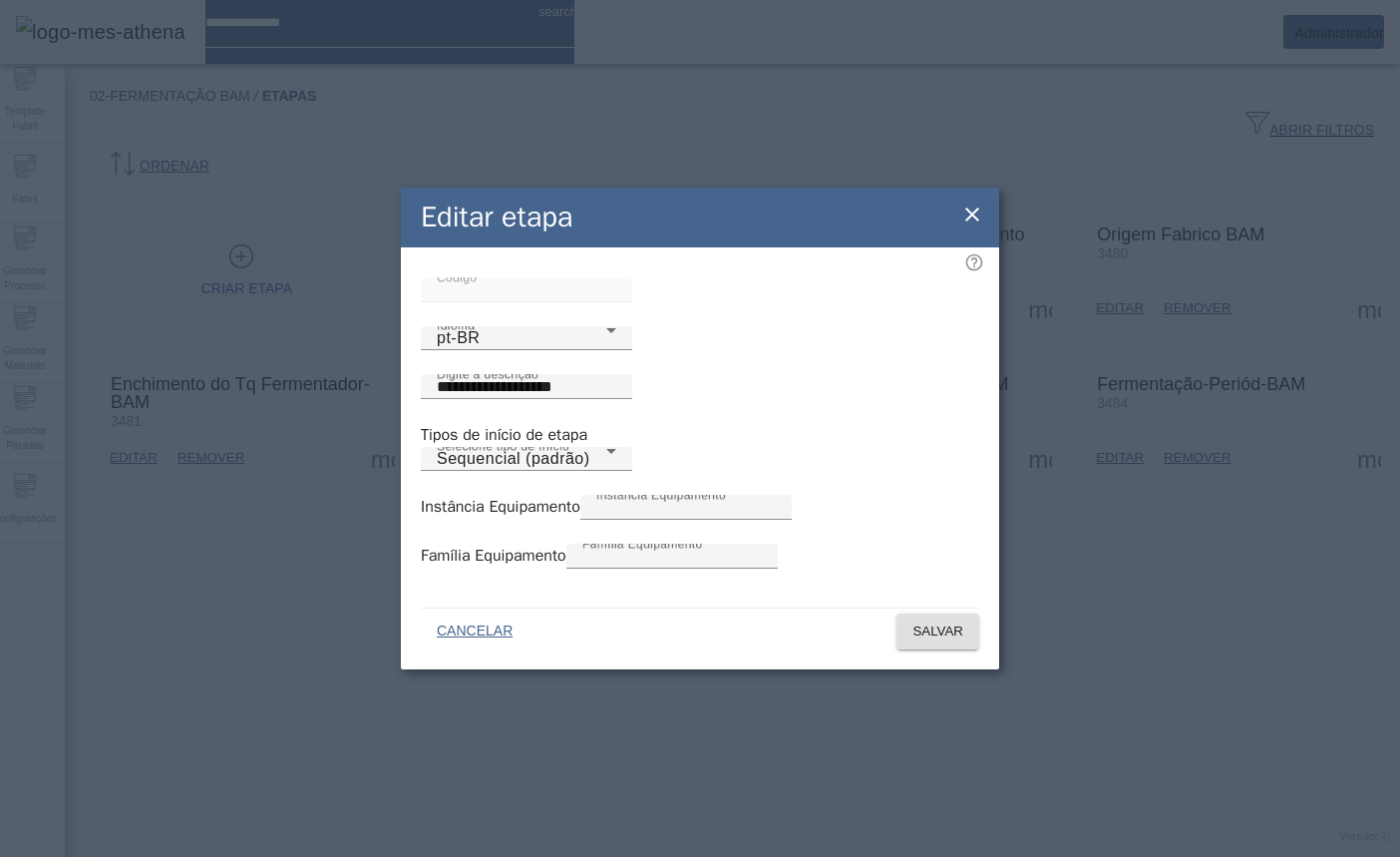 click 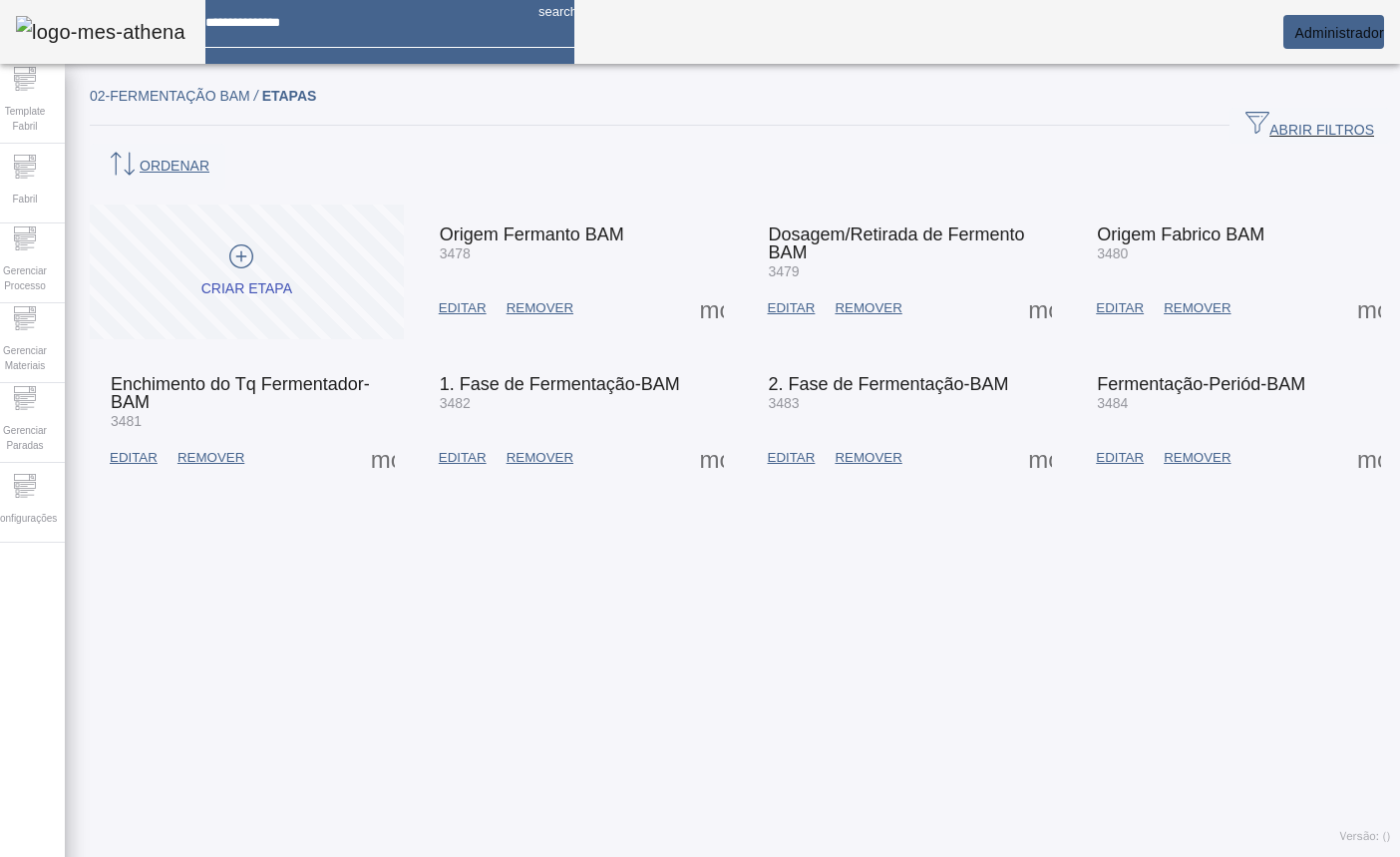click on "EDITAR" at bounding box center [463, 308] 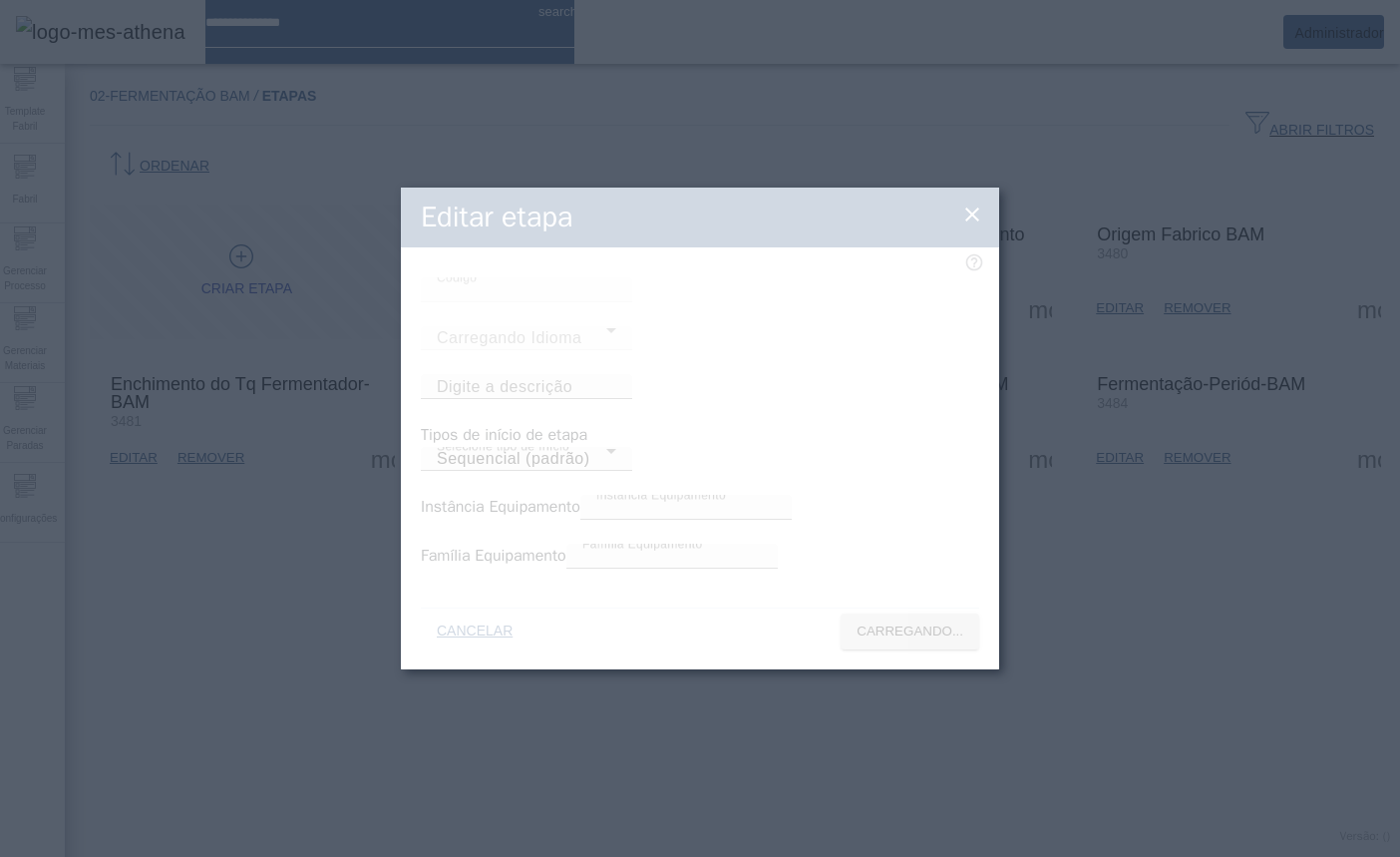 type on "**********" 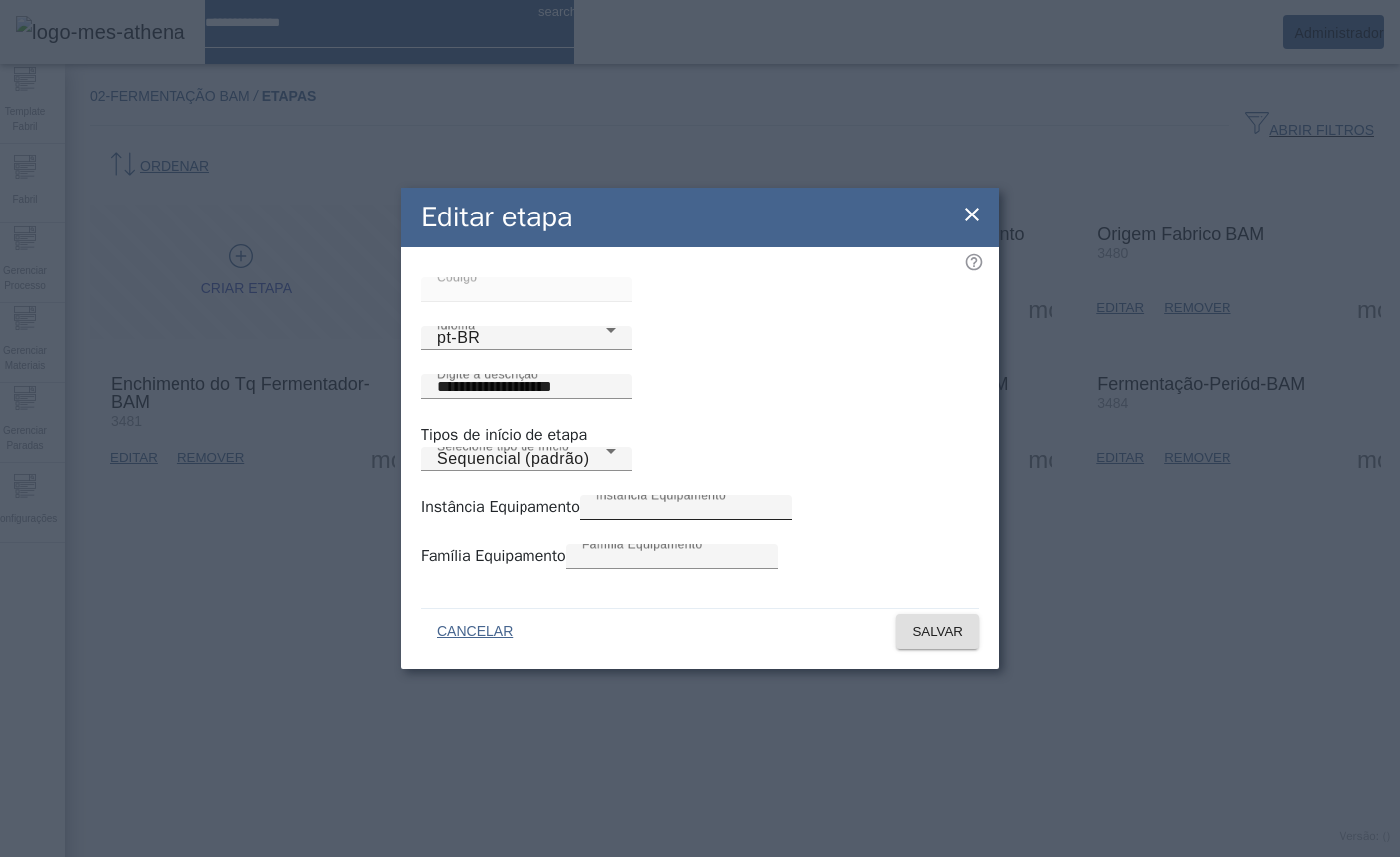 click on "*" at bounding box center [686, 508] 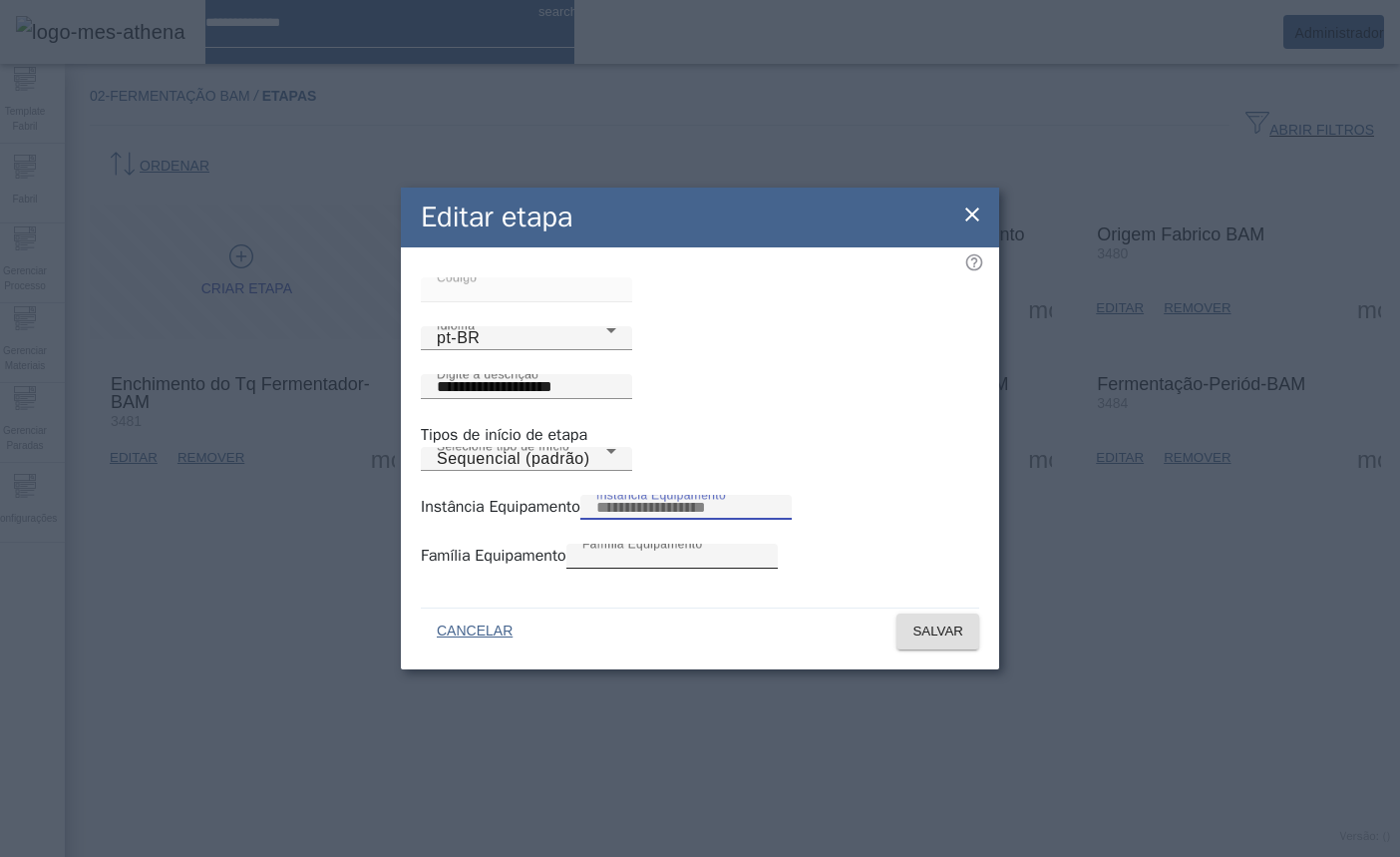 type 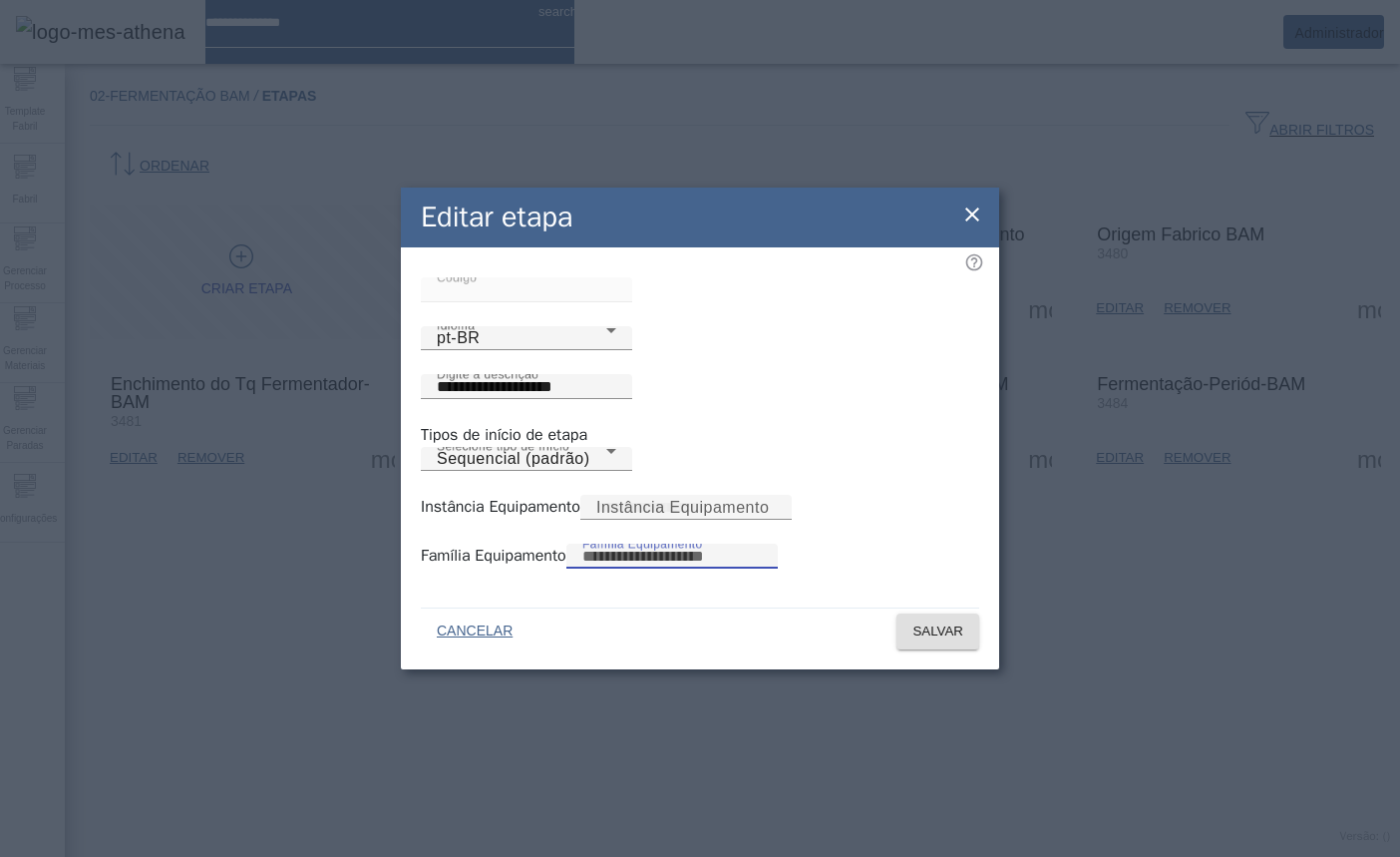 click on "***" at bounding box center (672, 557) 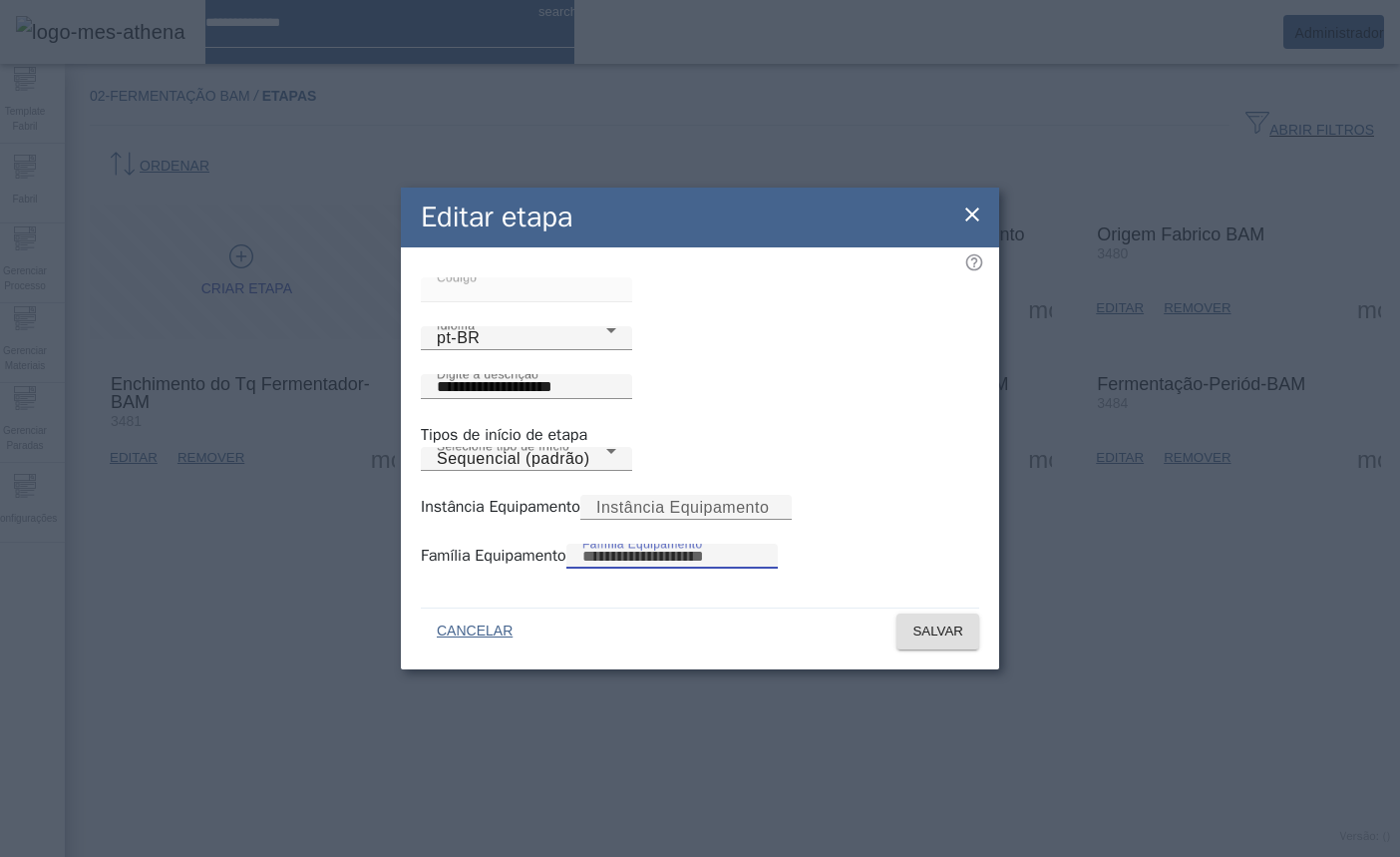 type on "*" 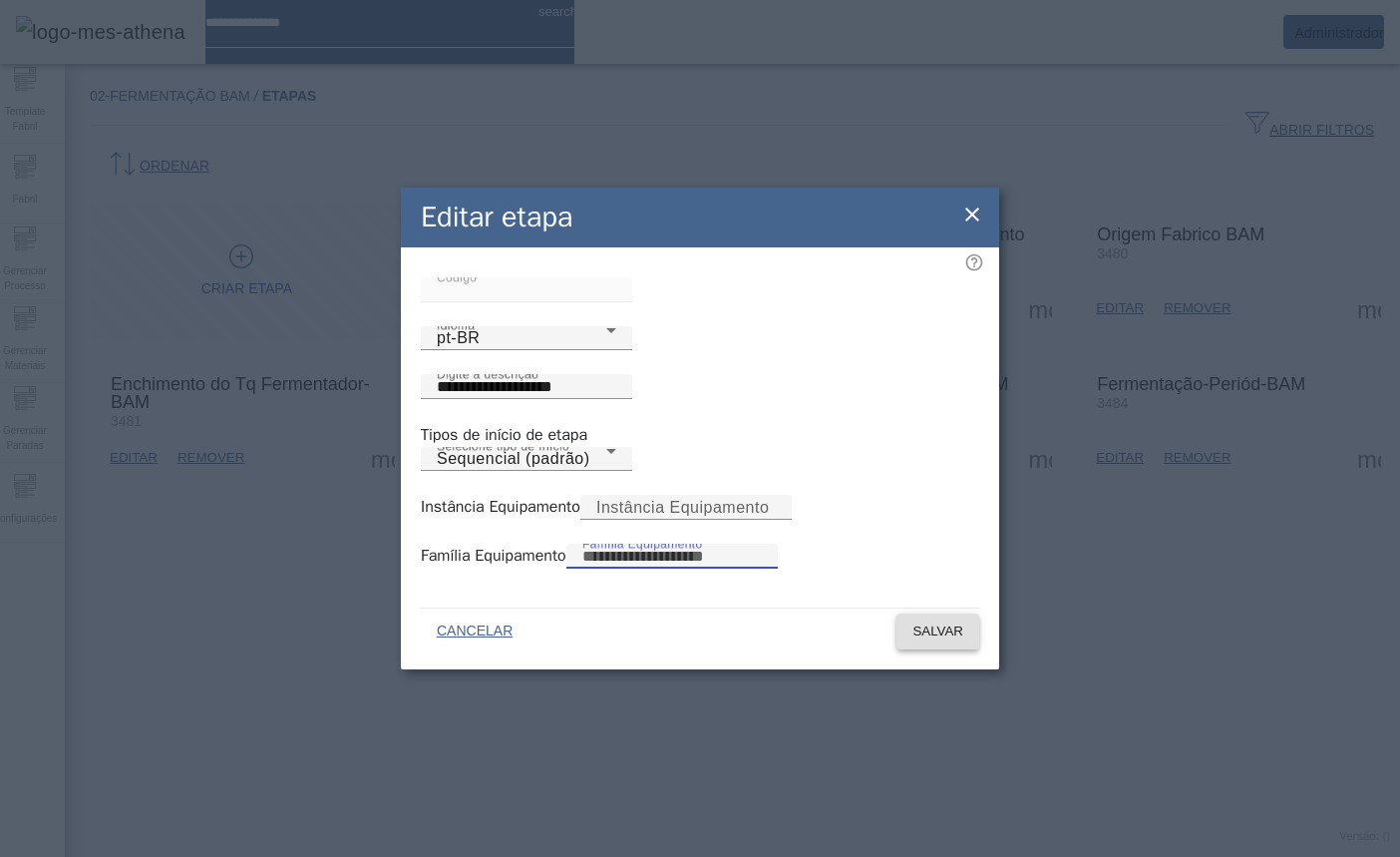 type 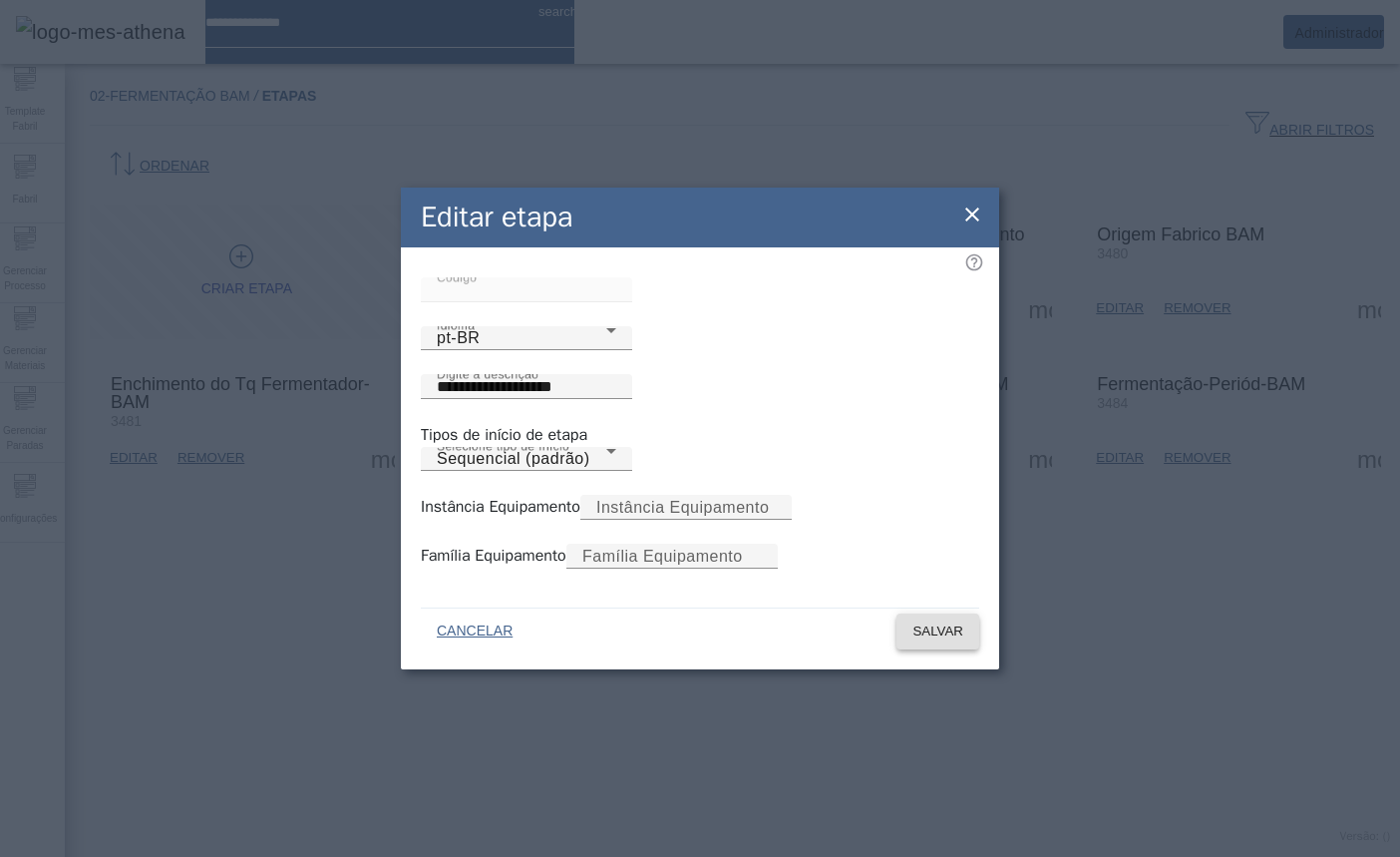 click on "SALVAR" 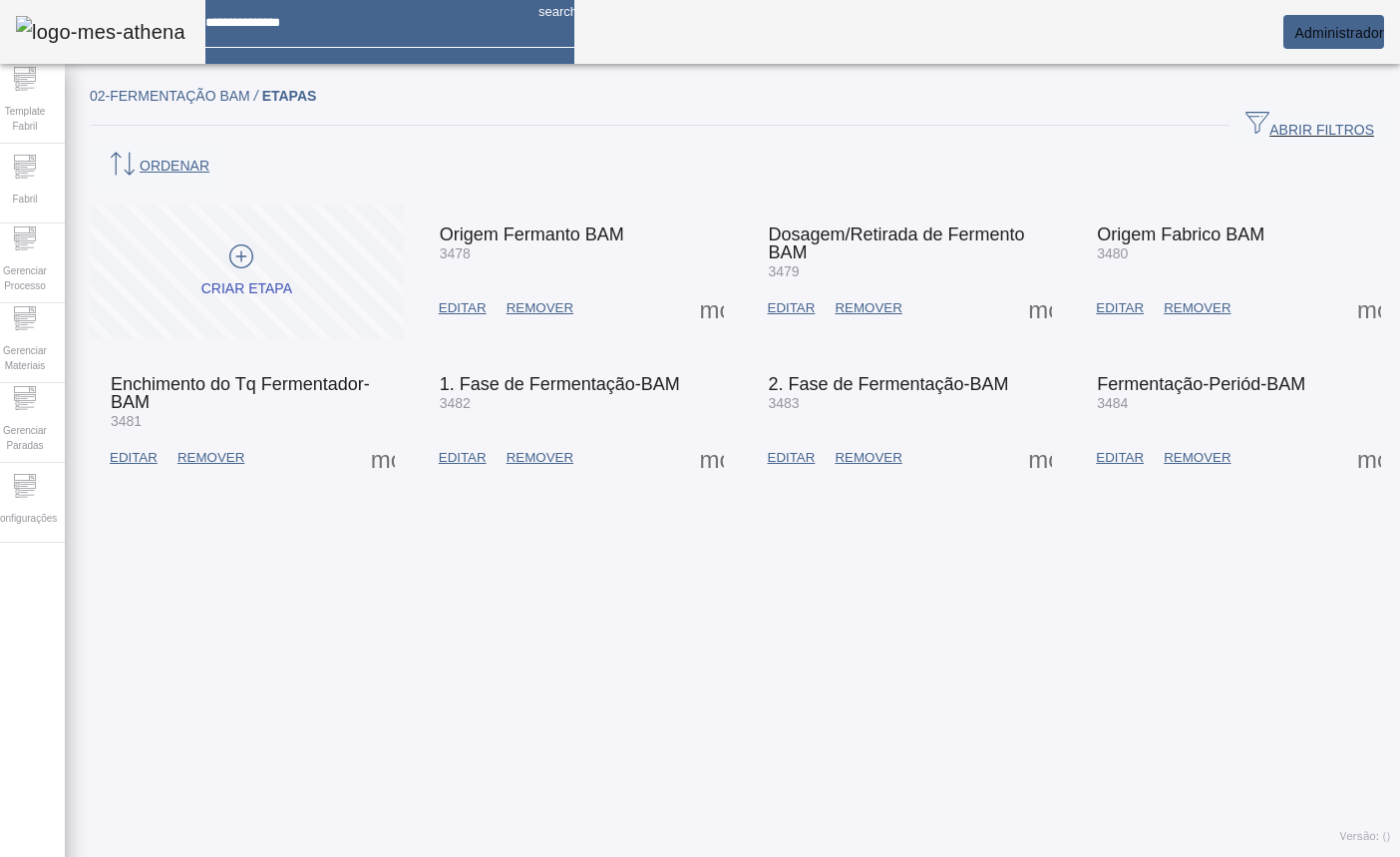 click on "EDITAR" at bounding box center [463, 308] 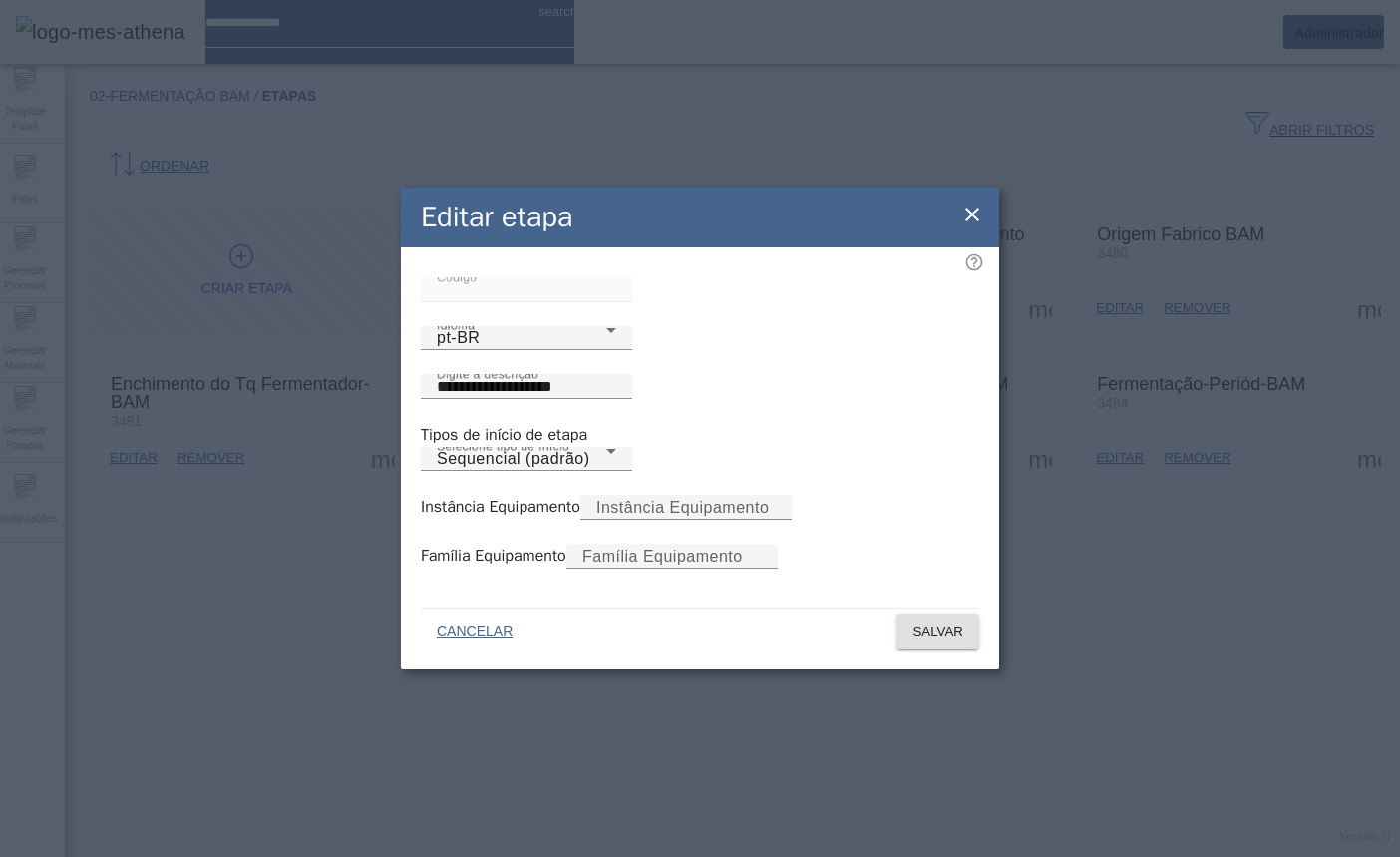 click on "Editar etapa" 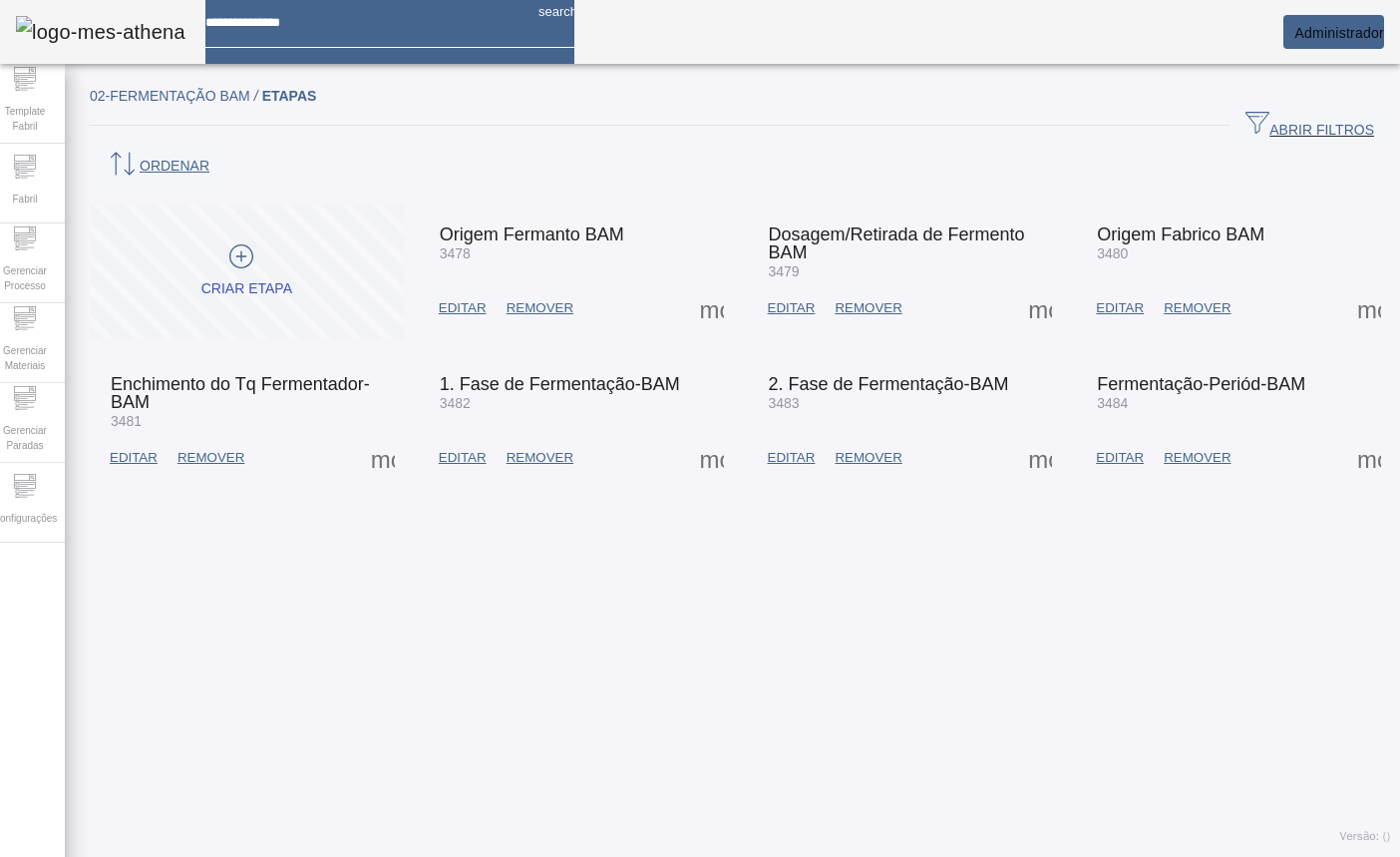 click at bounding box center (241, 259) 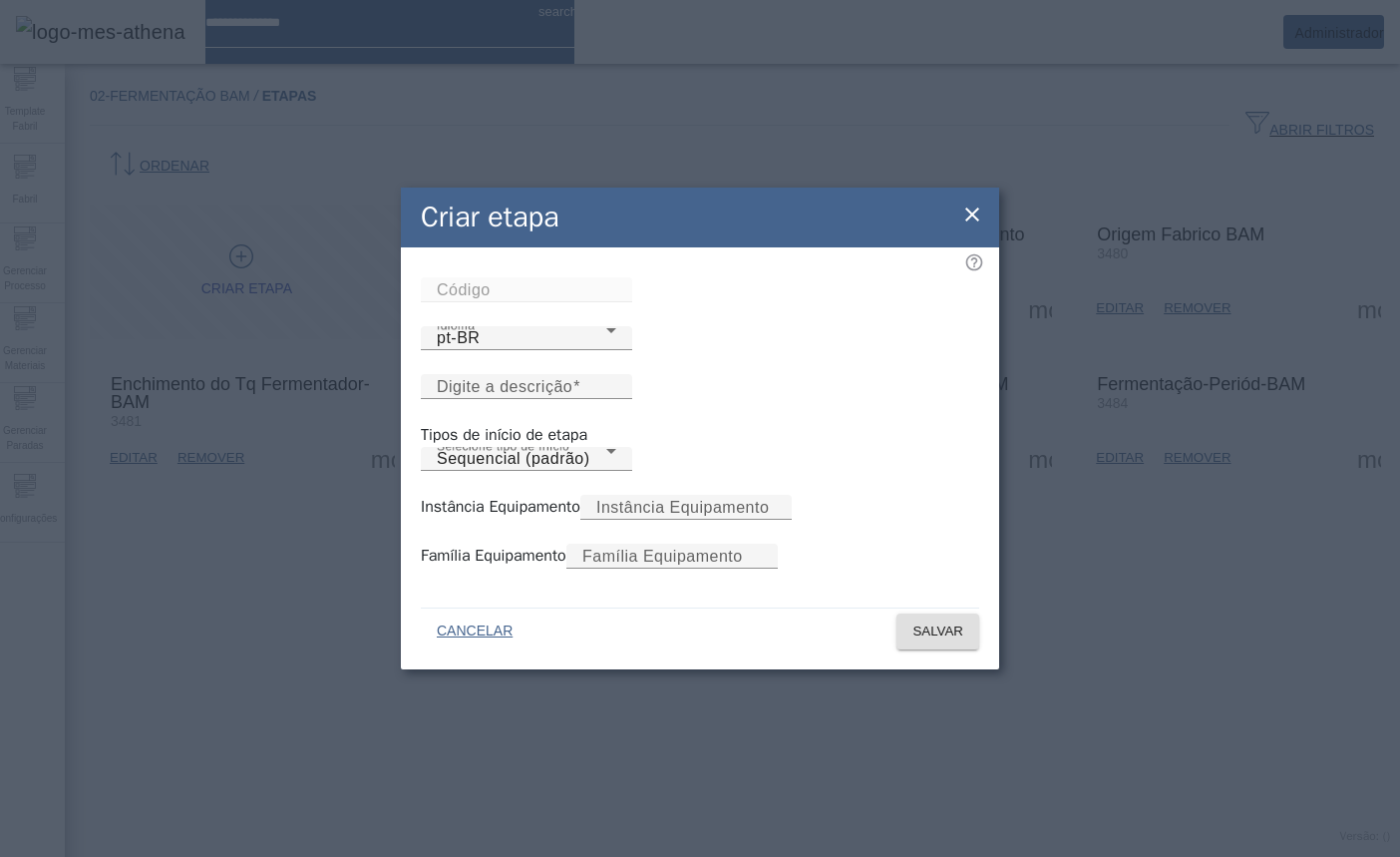 click 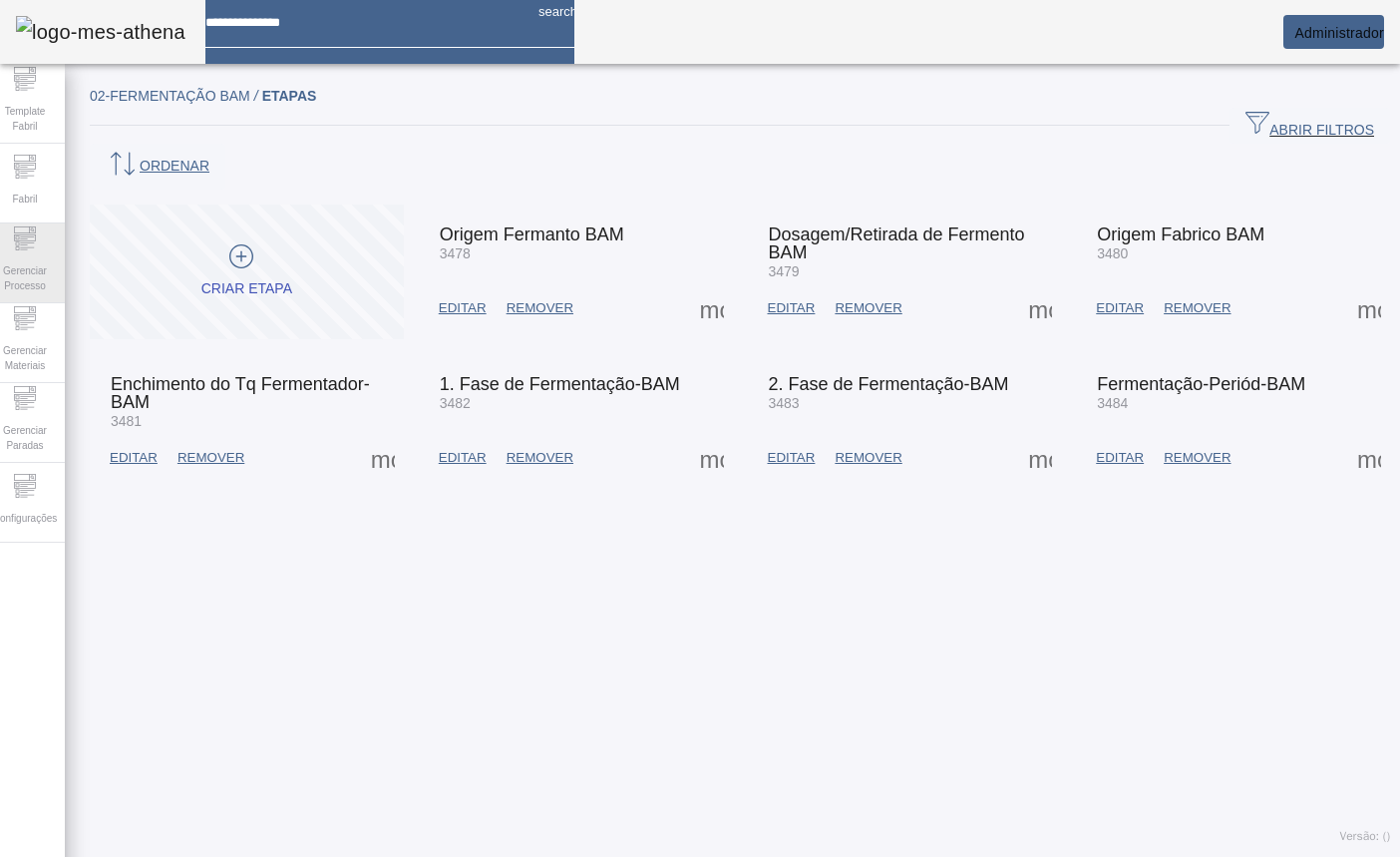 click on "Gerenciar Processo" 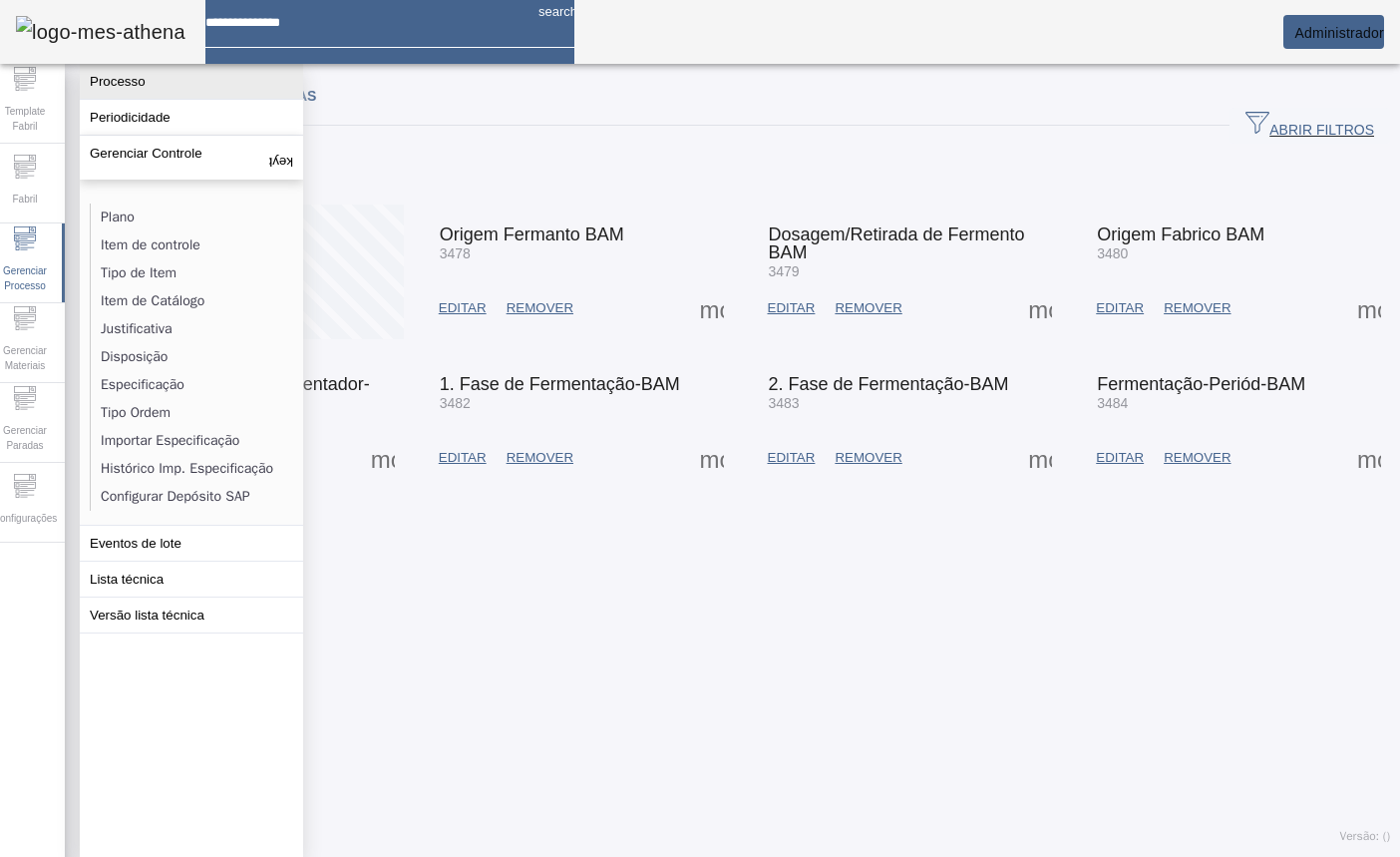 click on "Processo" 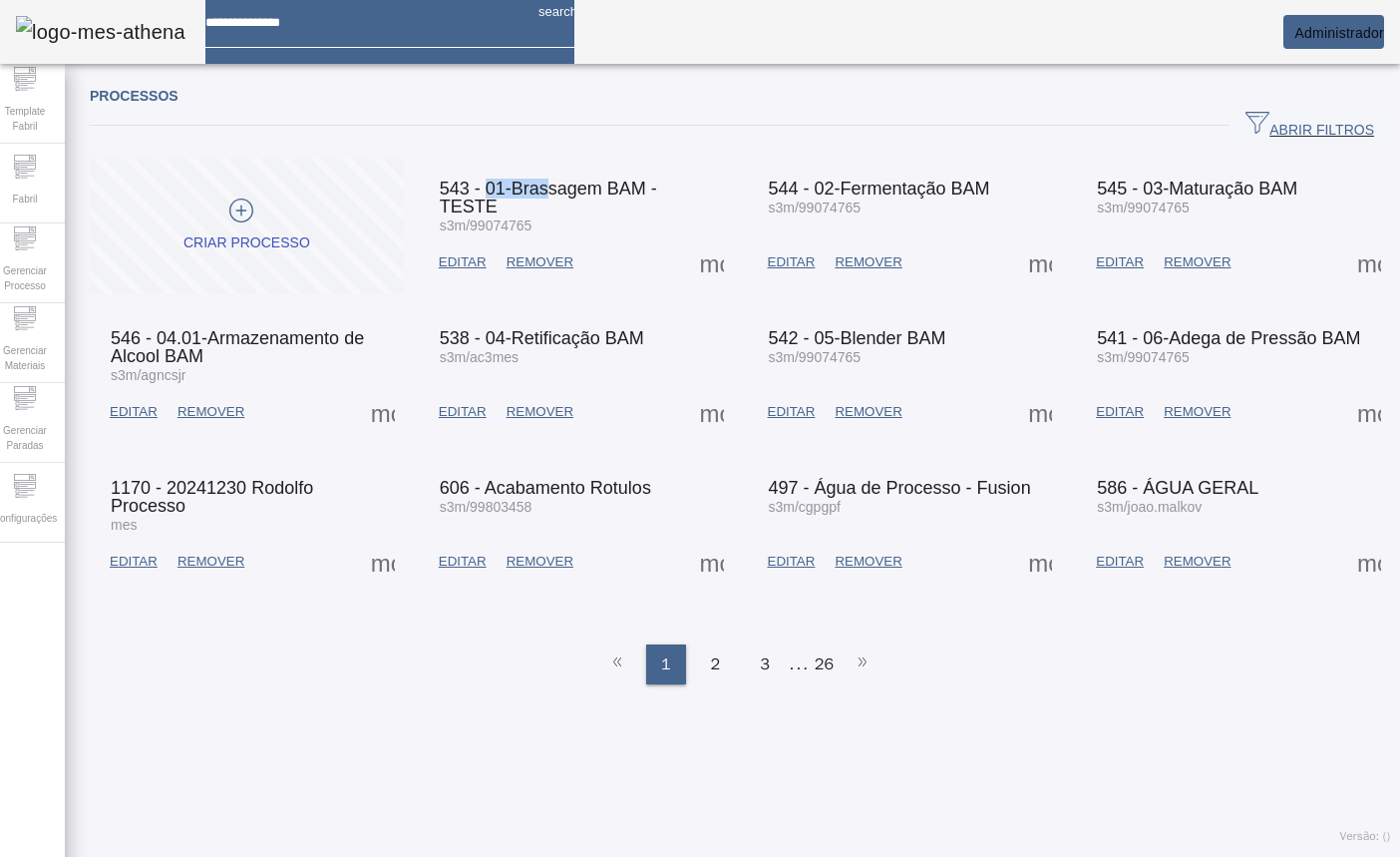 drag, startPoint x: 510, startPoint y: 179, endPoint x: 544, endPoint y: 198, distance: 38.948684 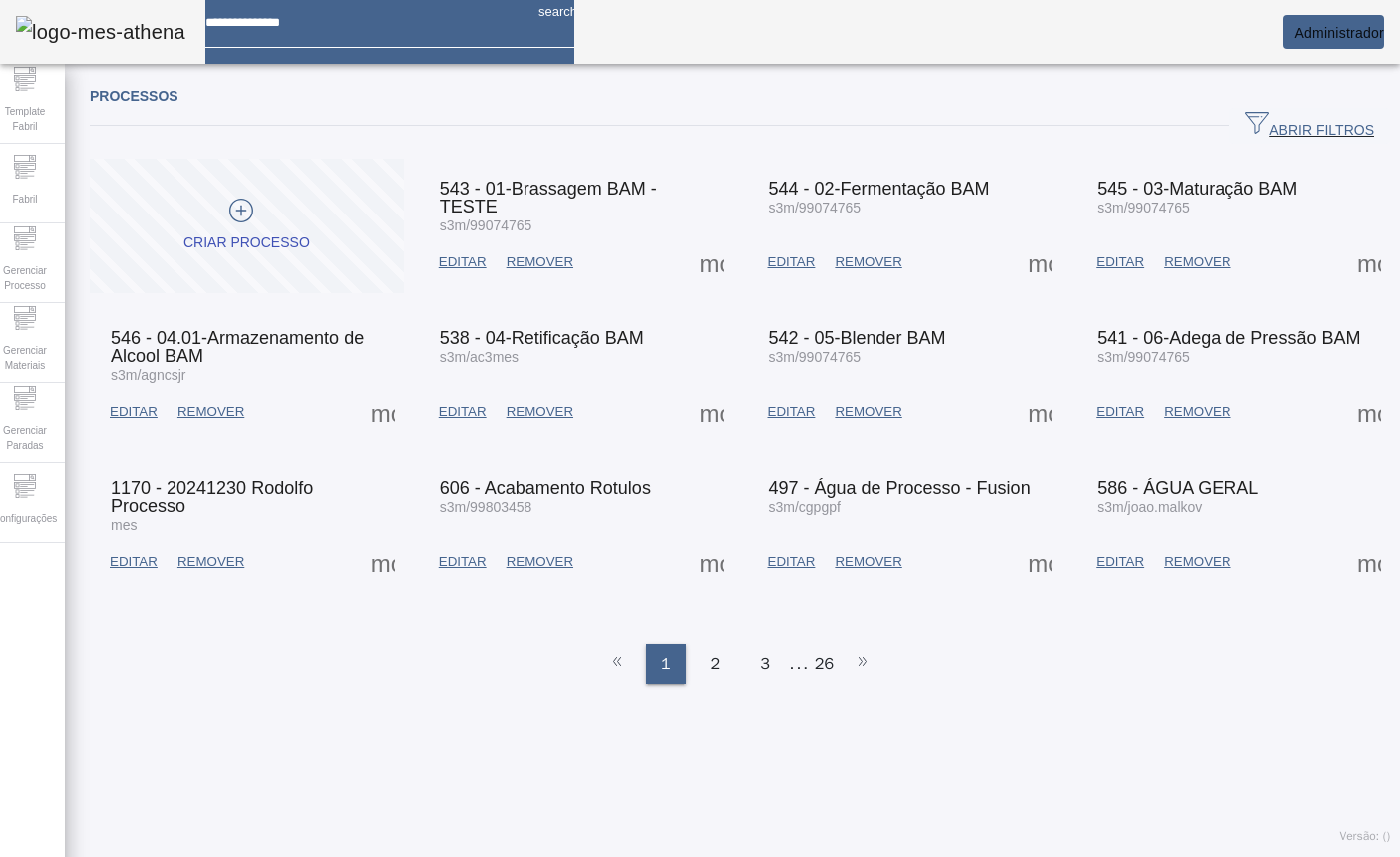 click on "543 - 01-Brassagem BAM - TESTE" at bounding box center [575, 198] 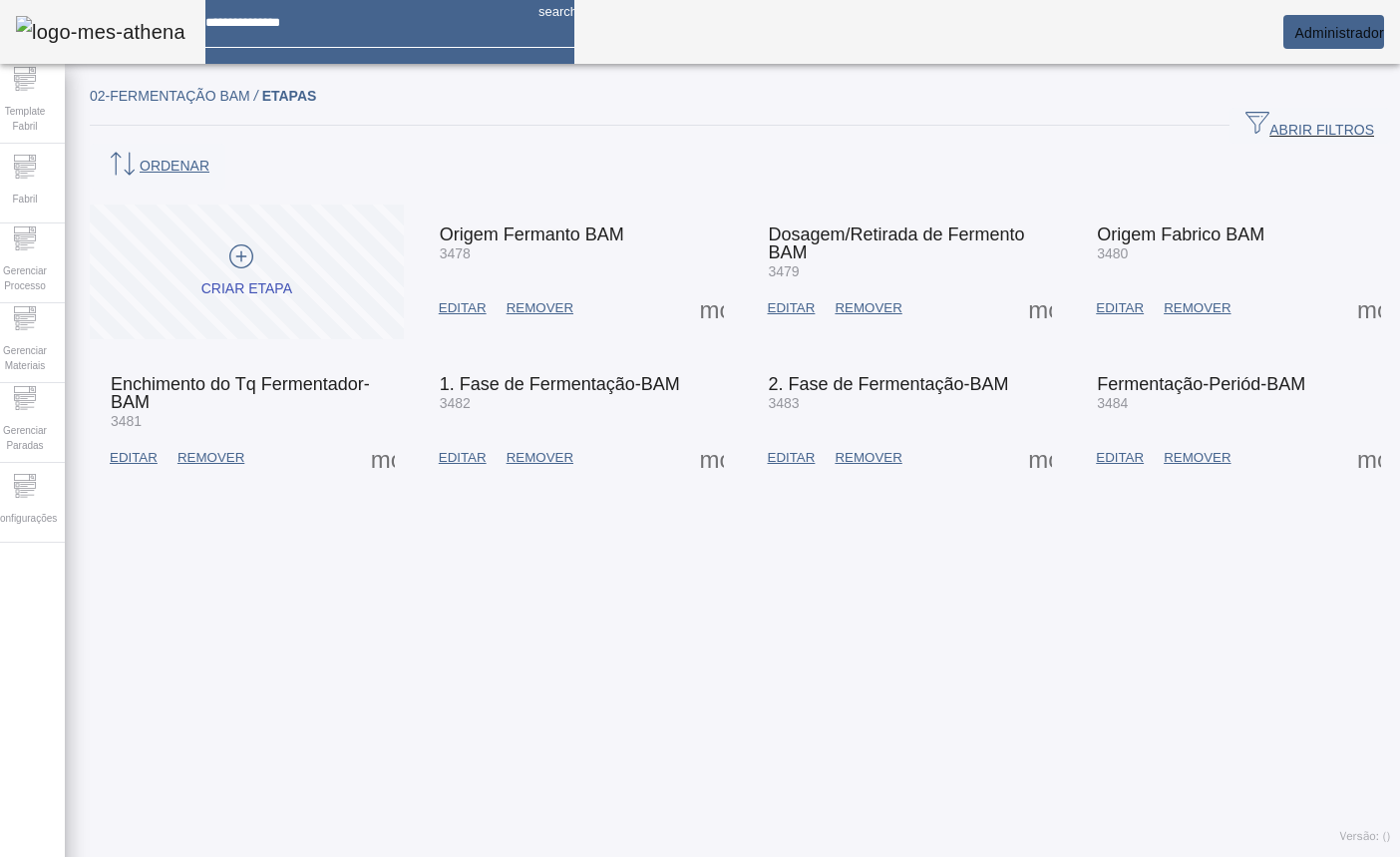 click on "EDITAR" at bounding box center (463, 308) 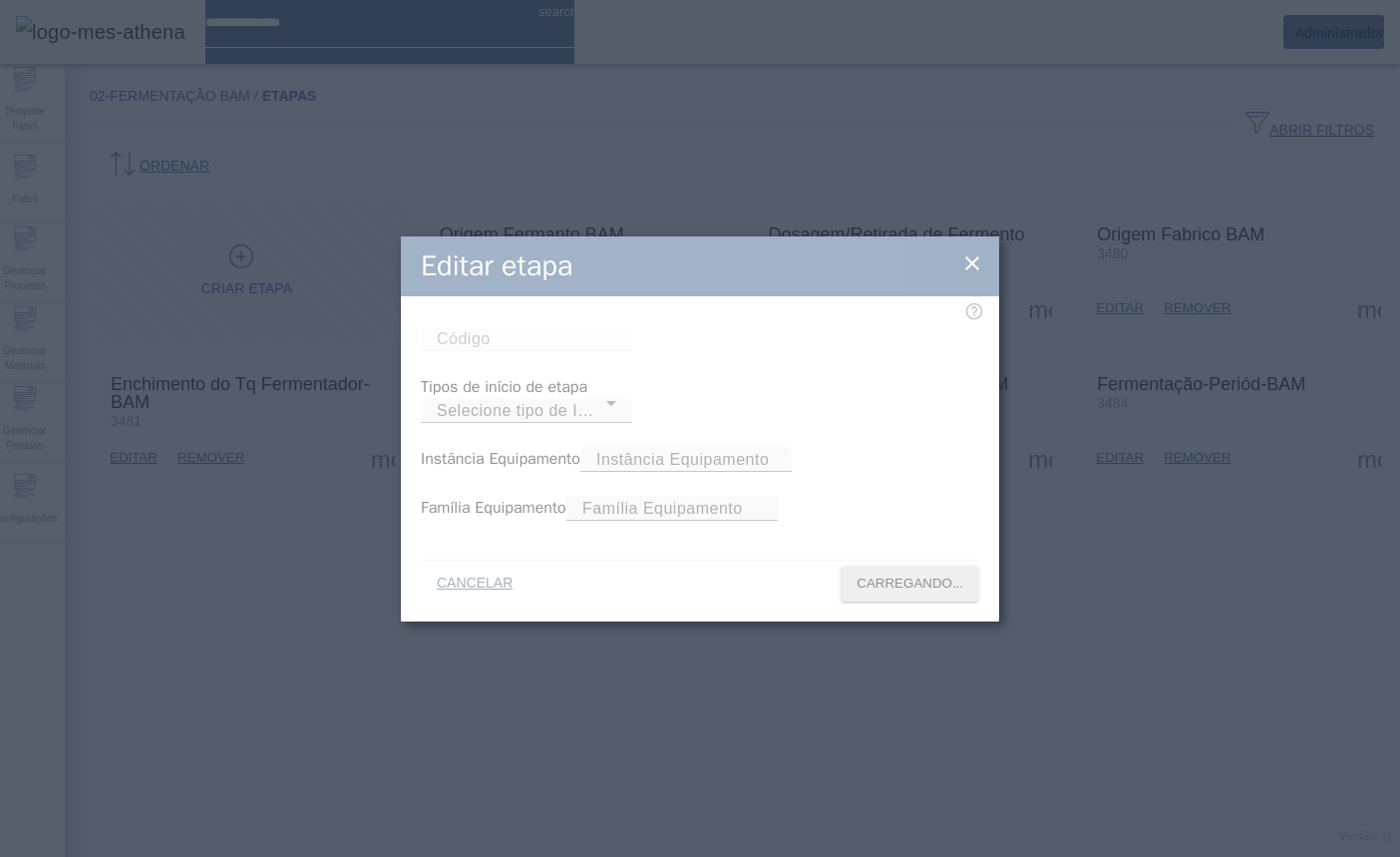 type on "****" 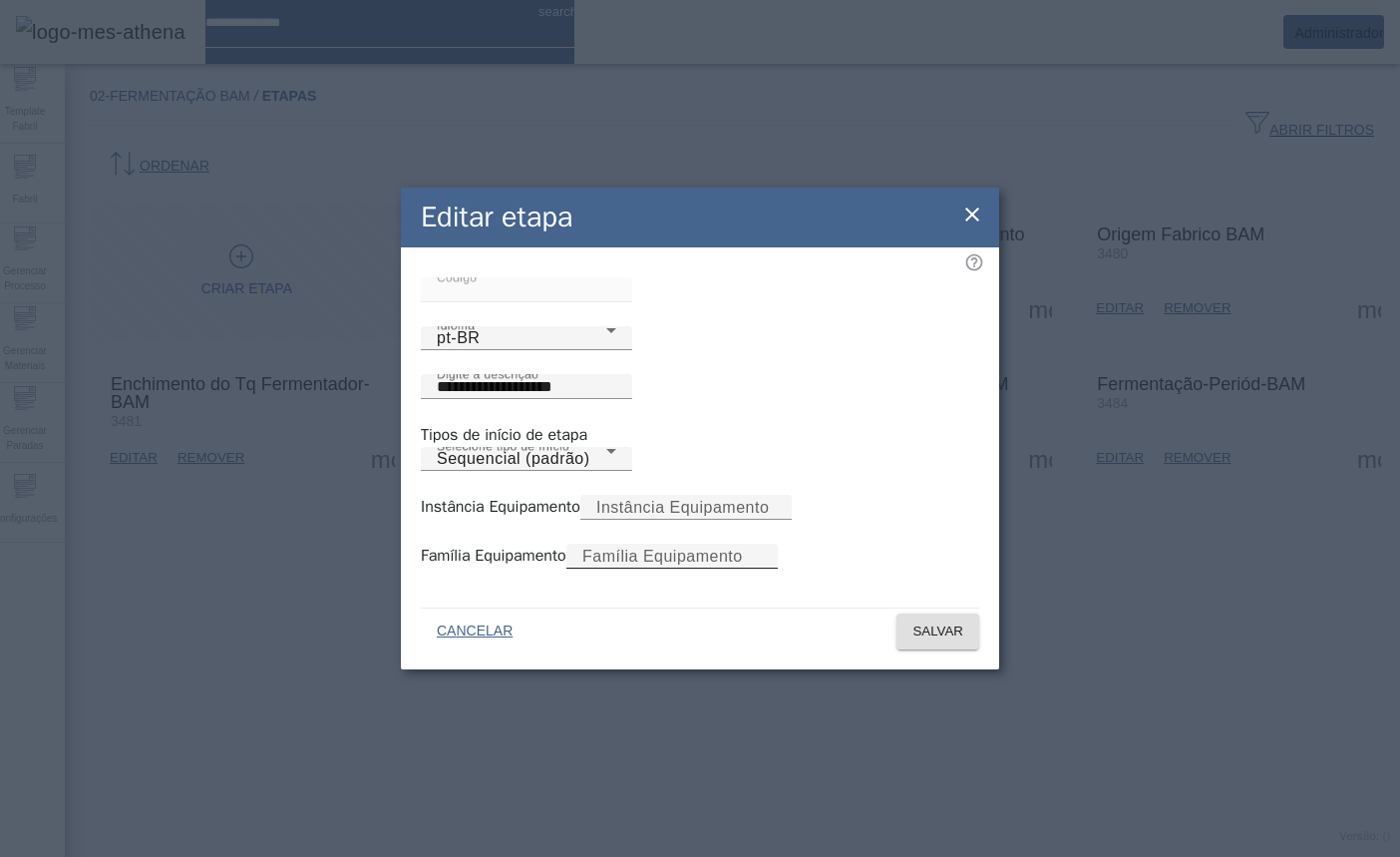 click on "Família Equipamento" at bounding box center (662, 556) 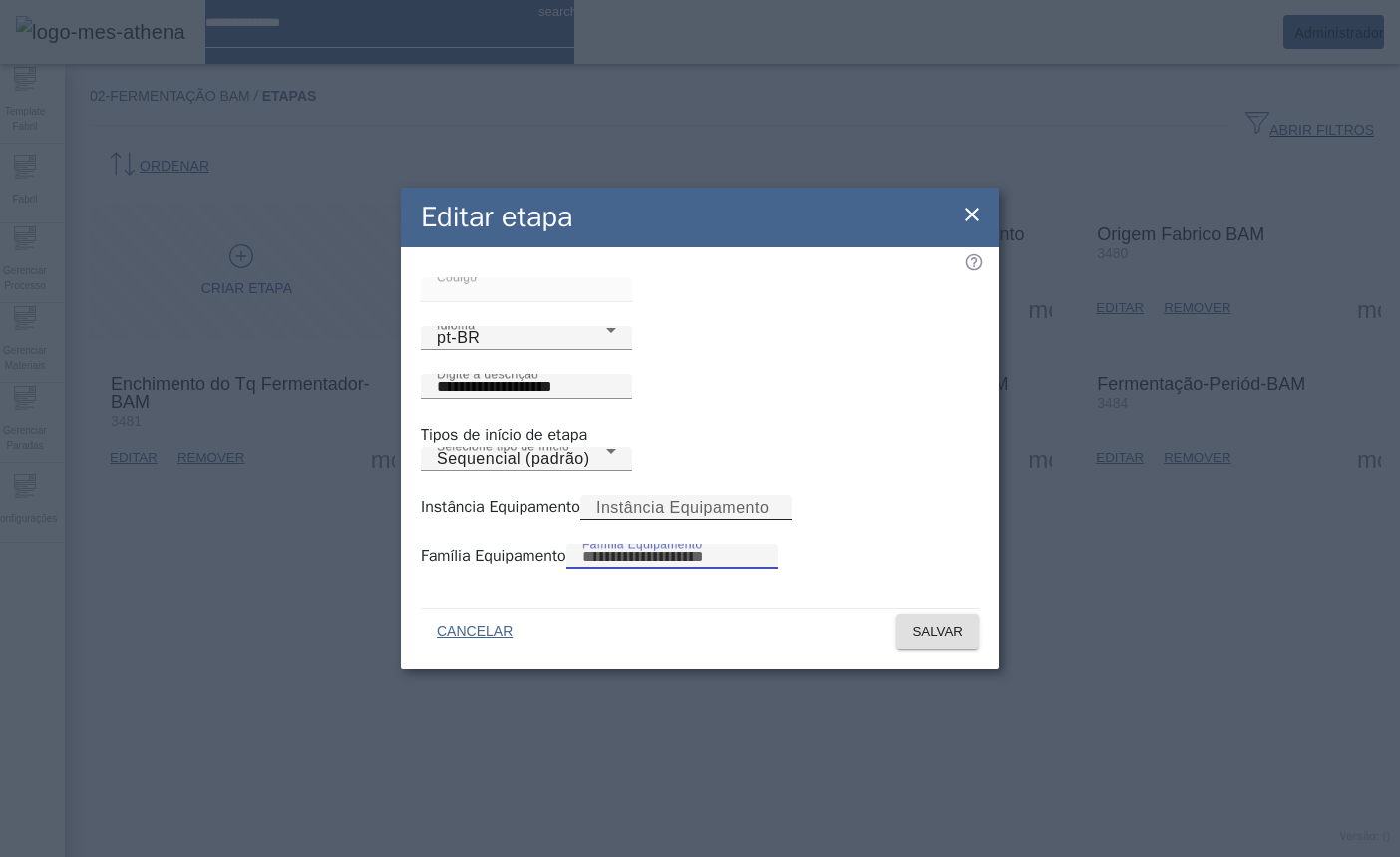 click on "Instância Equipamento" at bounding box center [682, 507] 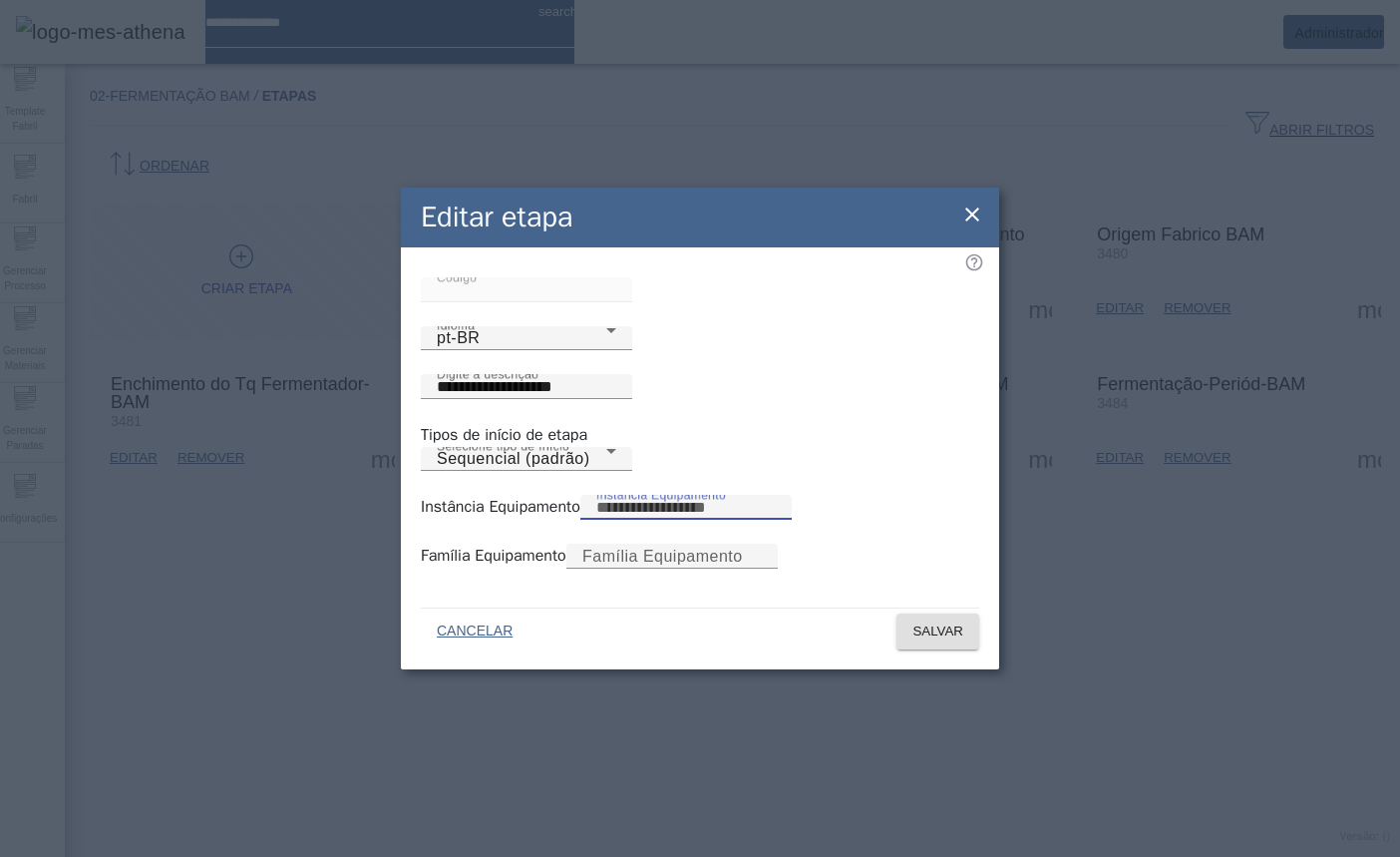 click on "**********" 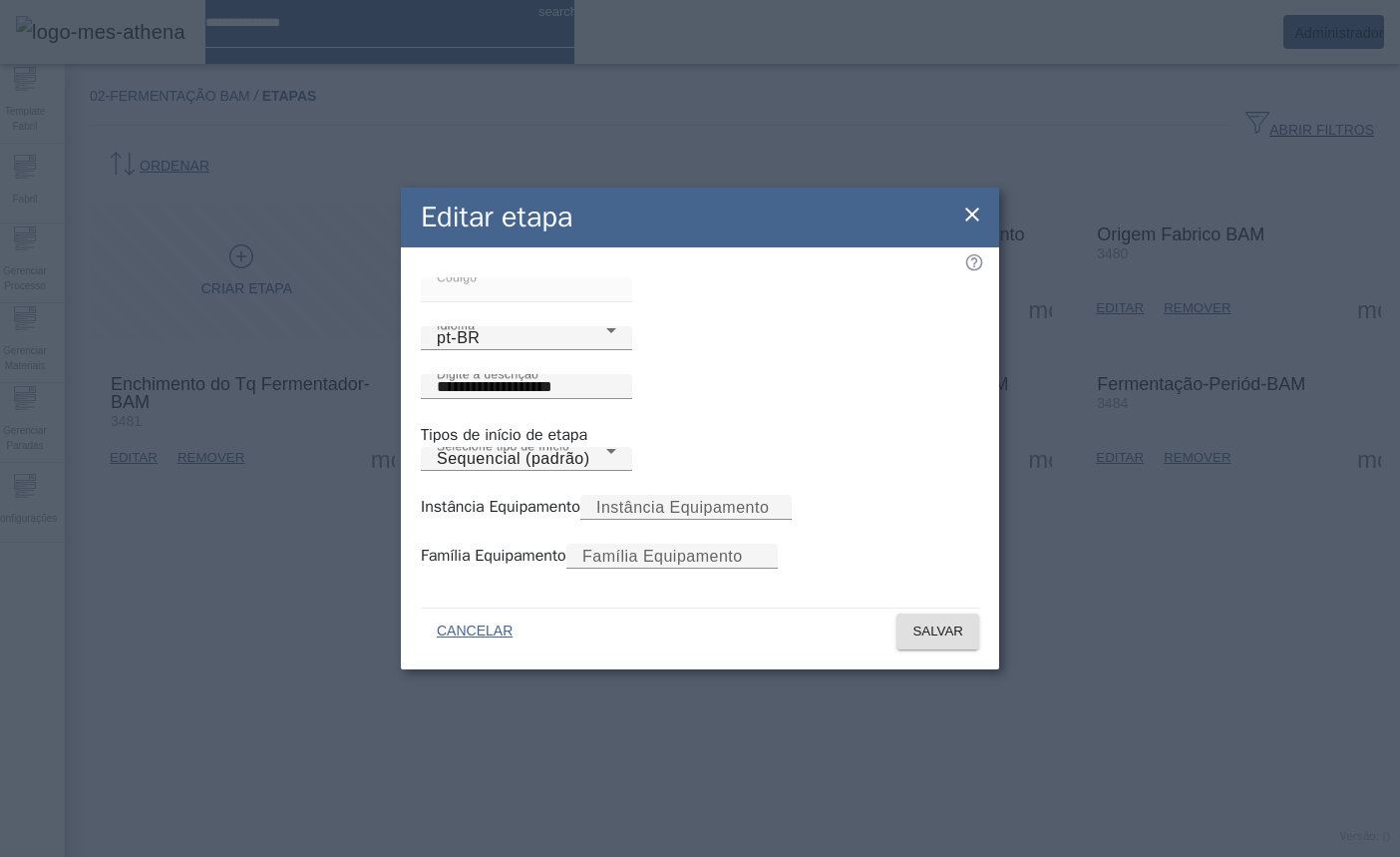 click 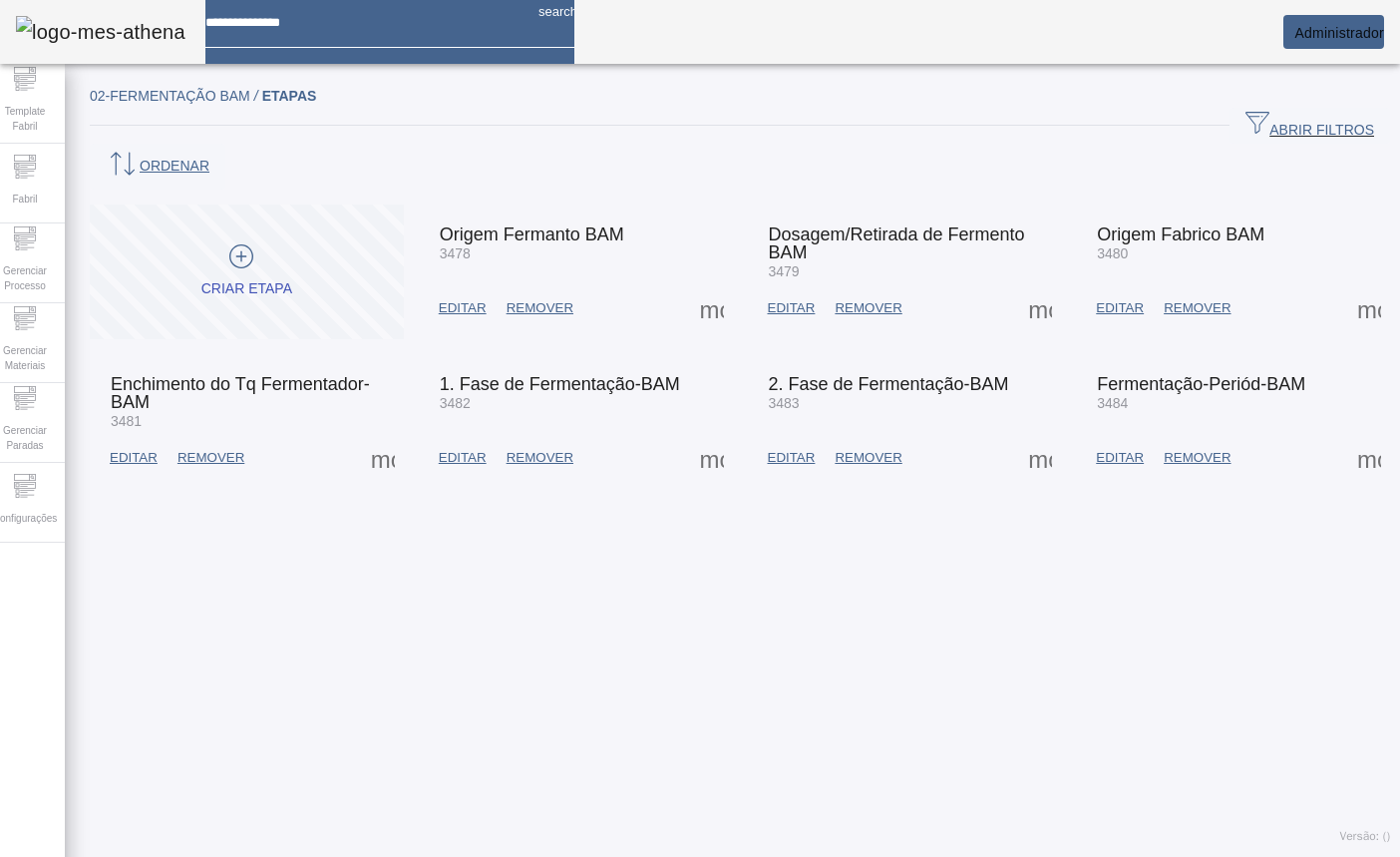 click on "CRIAR ETAPA" at bounding box center (246, 289) 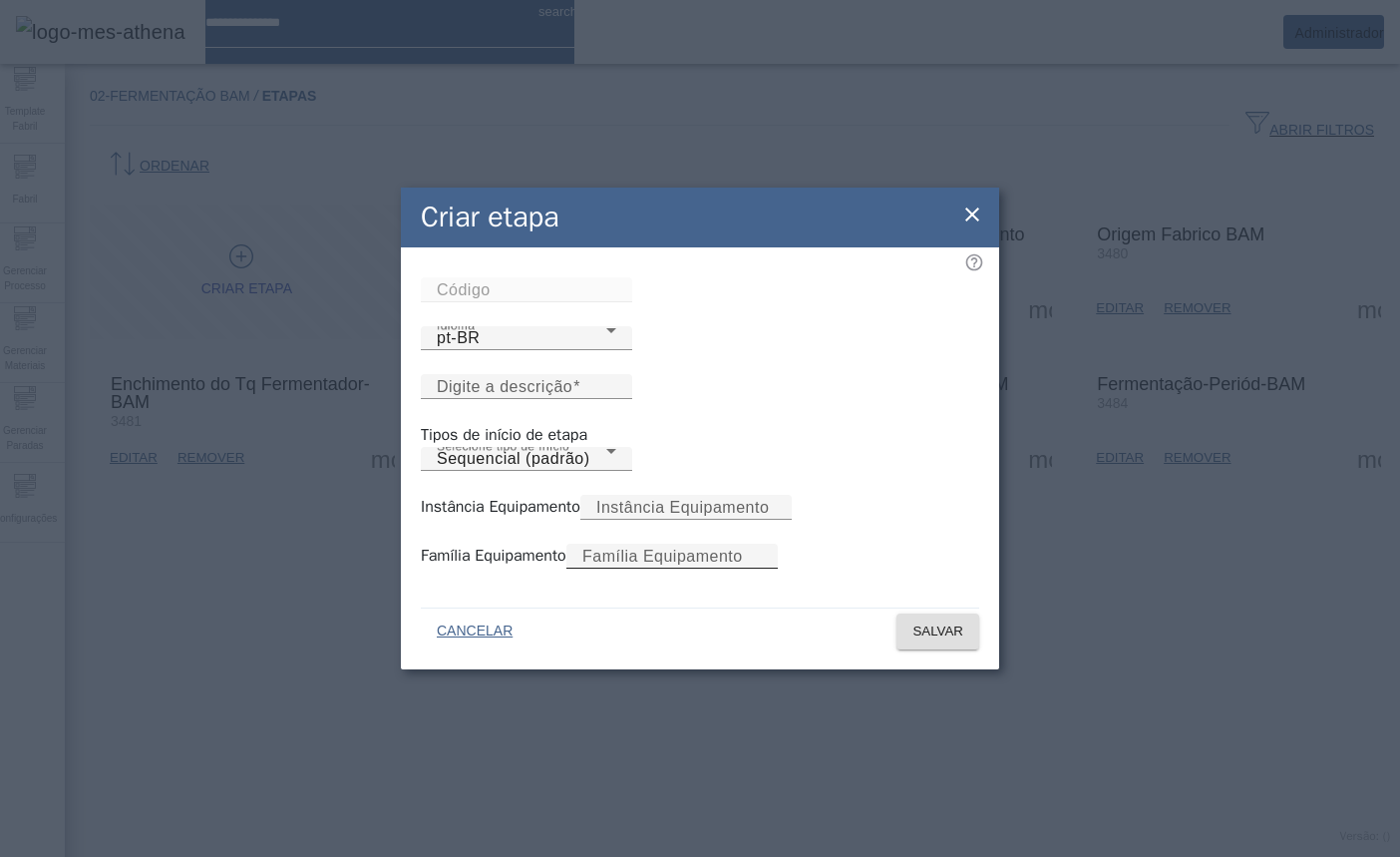 click on "Família Equipamento" at bounding box center (662, 556) 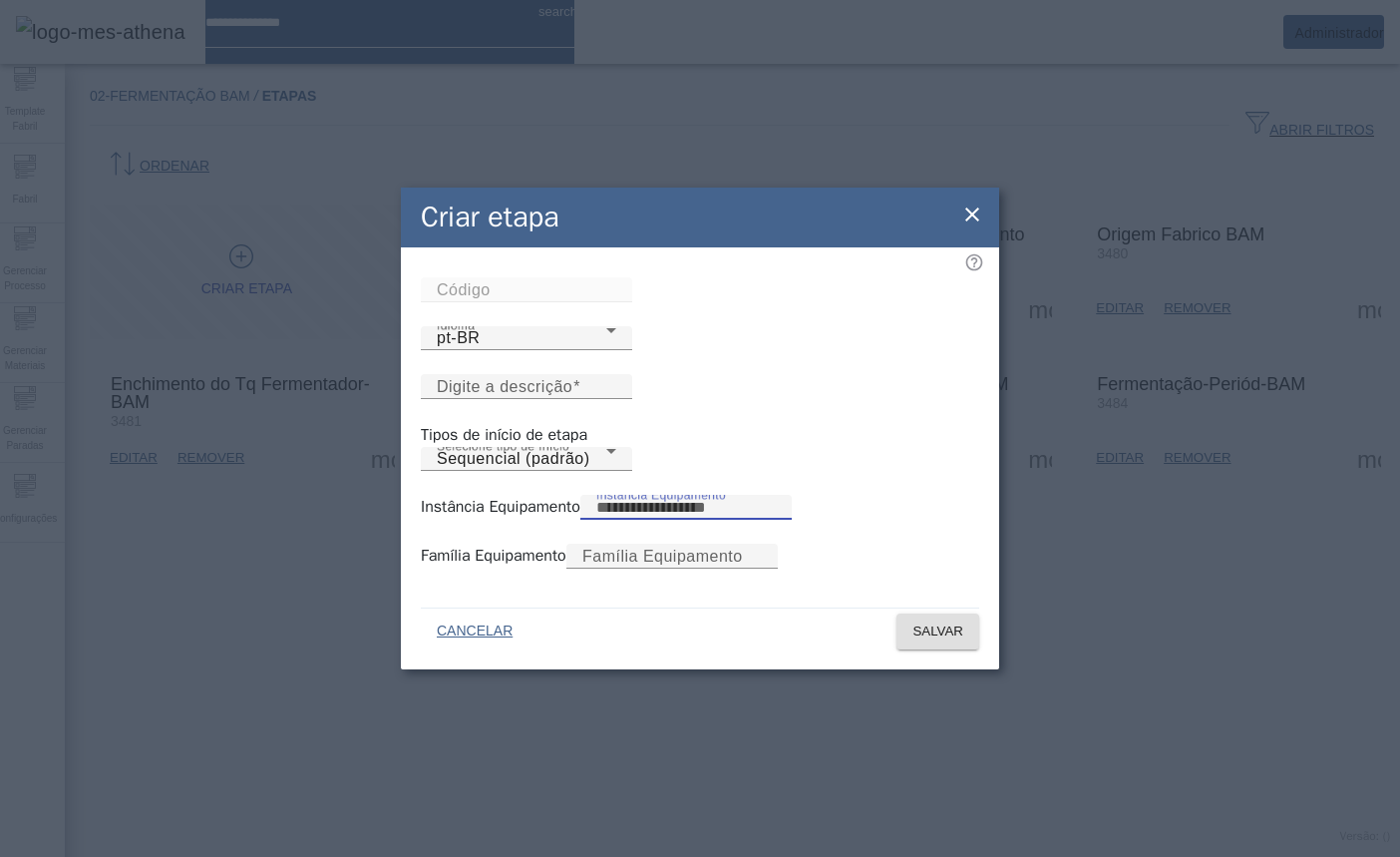 click on "Instância Equipamento" at bounding box center [686, 508] 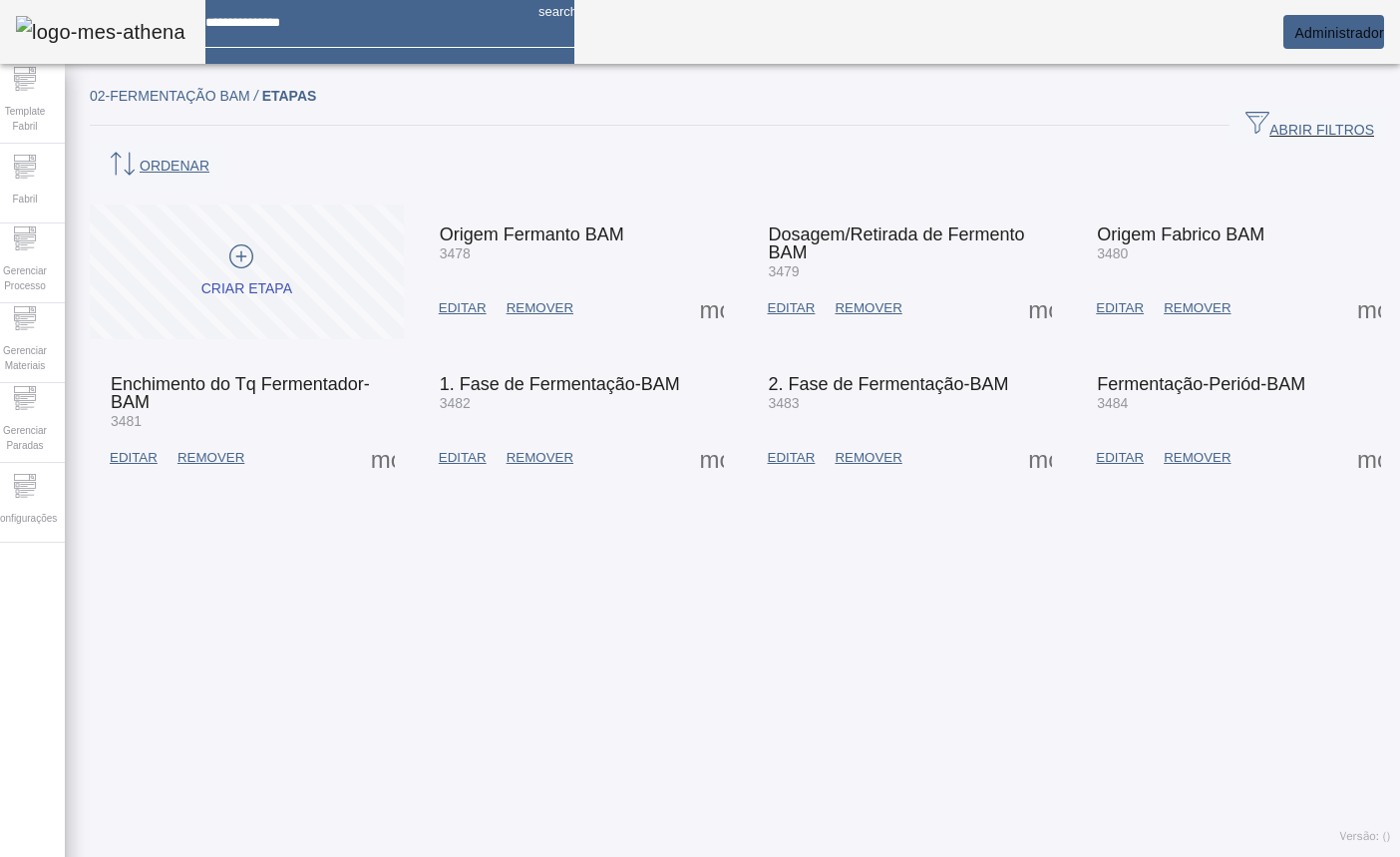 click on "EDITAR" at bounding box center [463, 308] 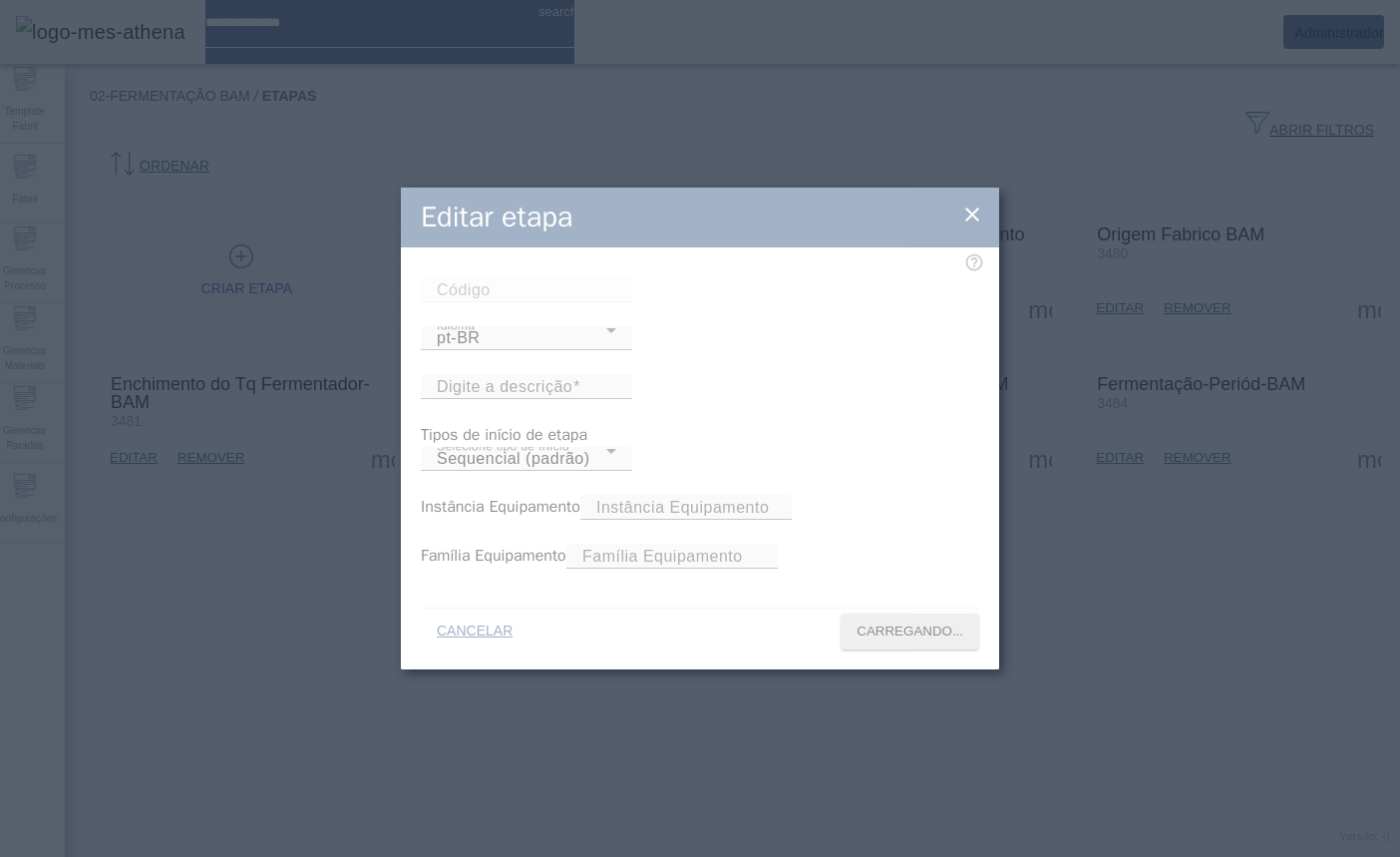 type on "****" 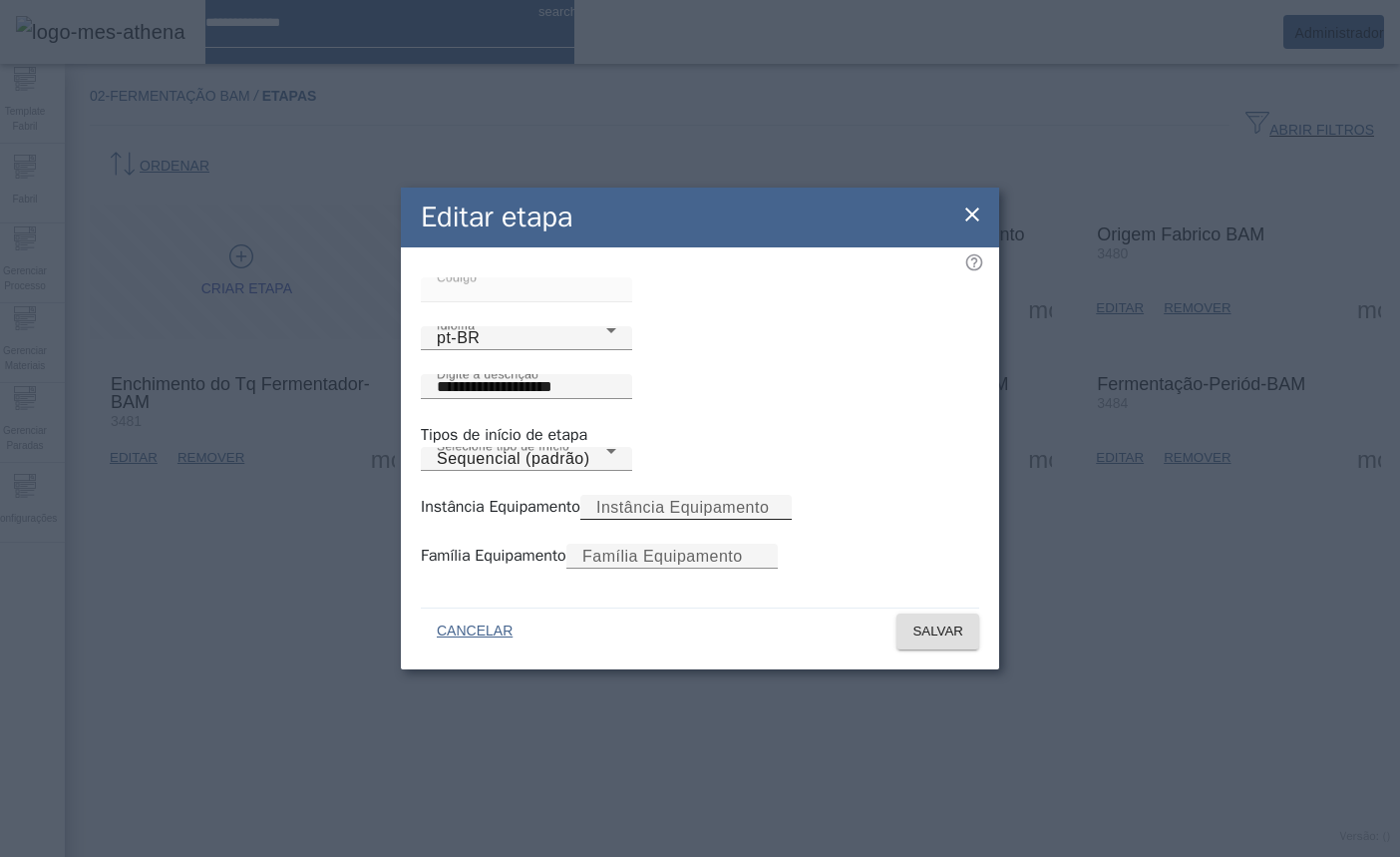 click on "Instância Equipamento" at bounding box center (682, 507) 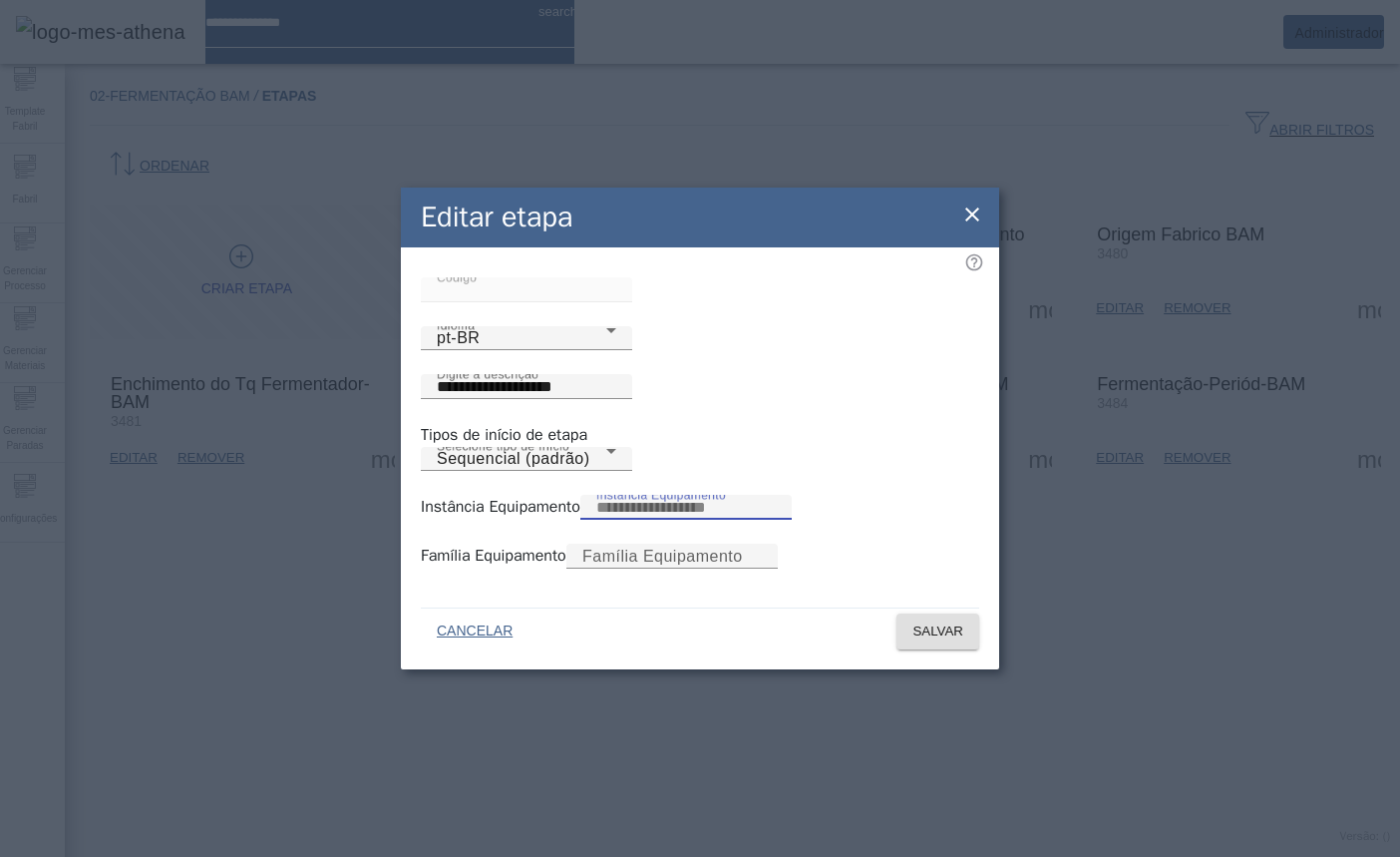 click on "Instância Equipamento" at bounding box center [686, 508] 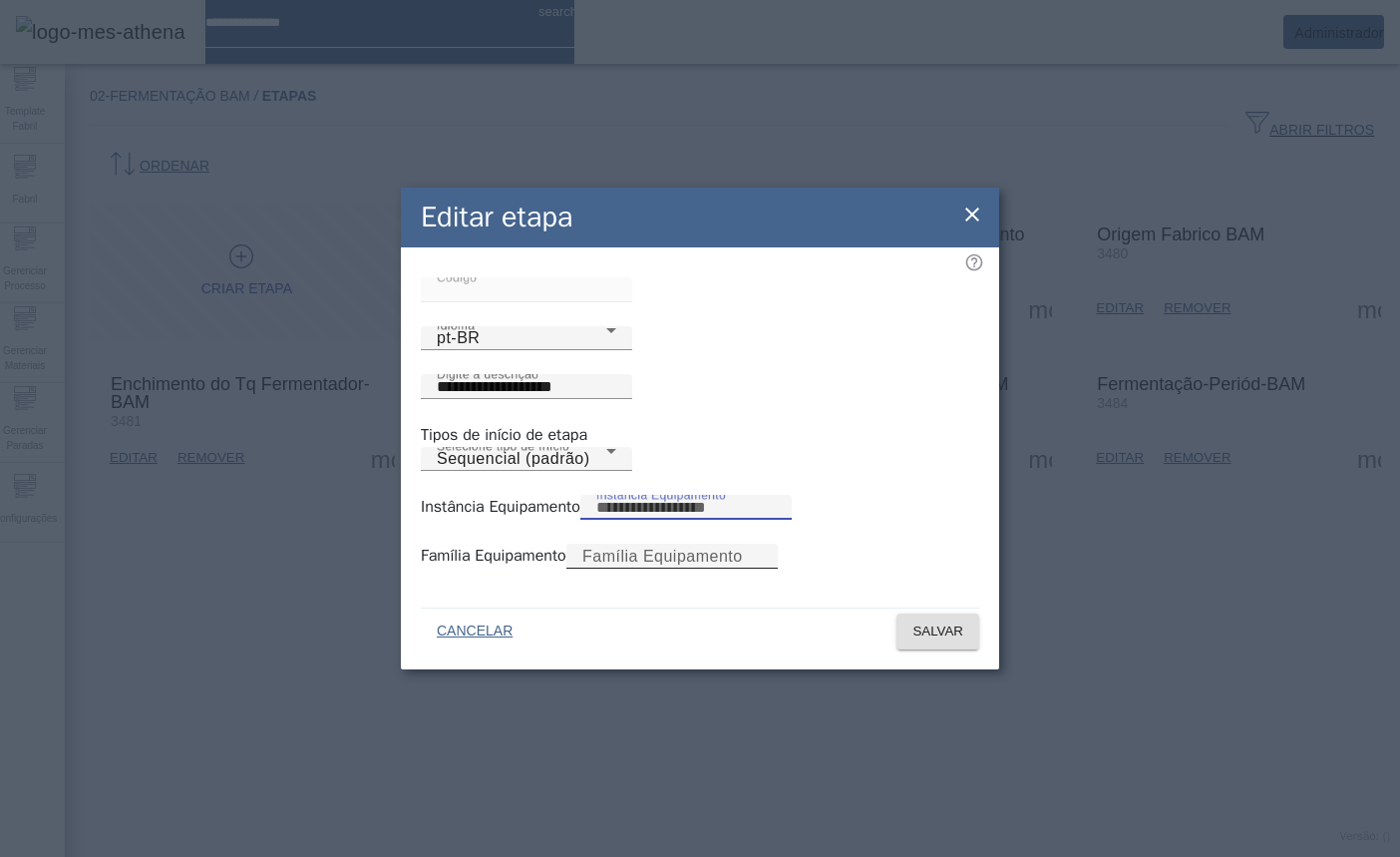 type on "*" 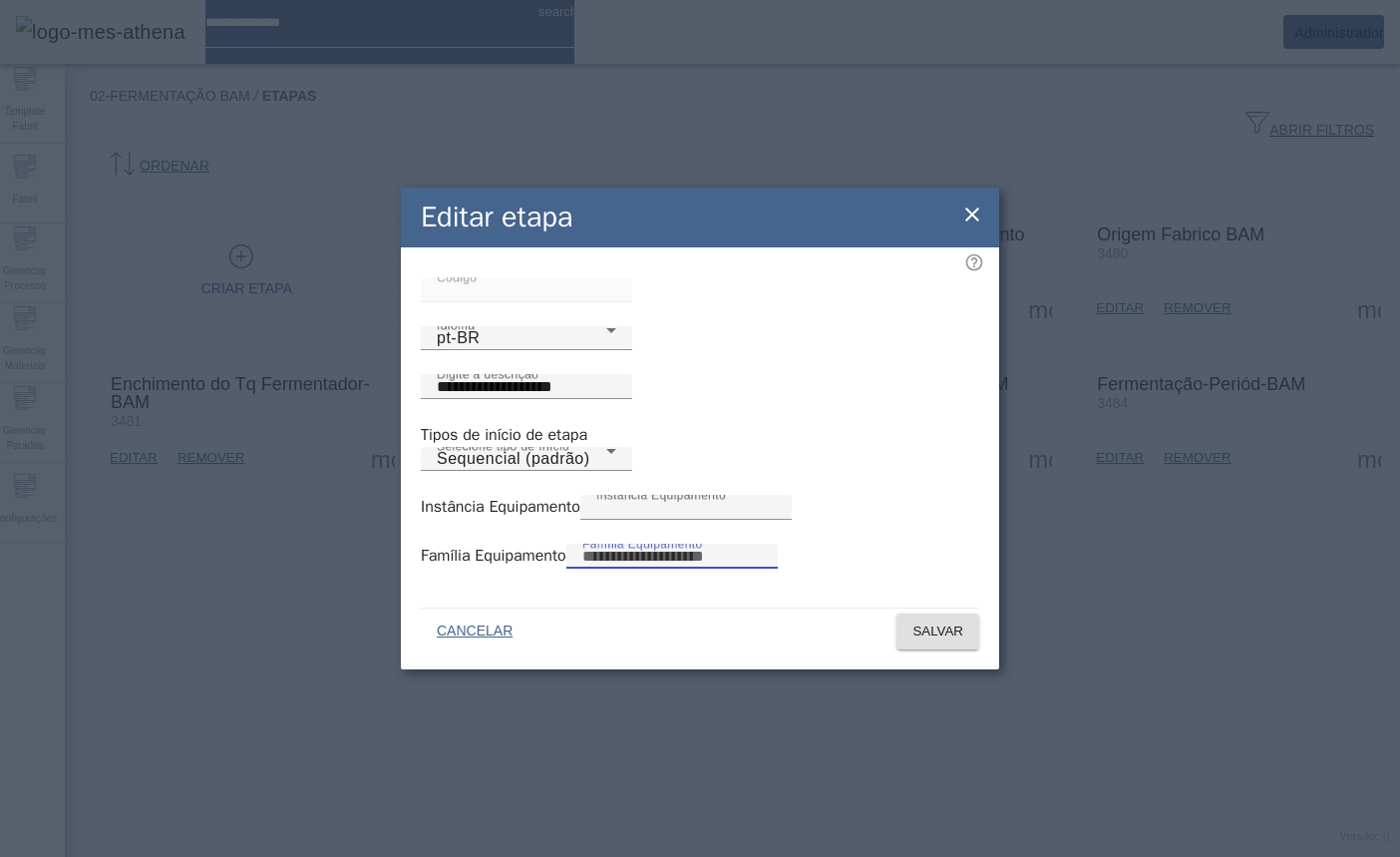 type on "***" 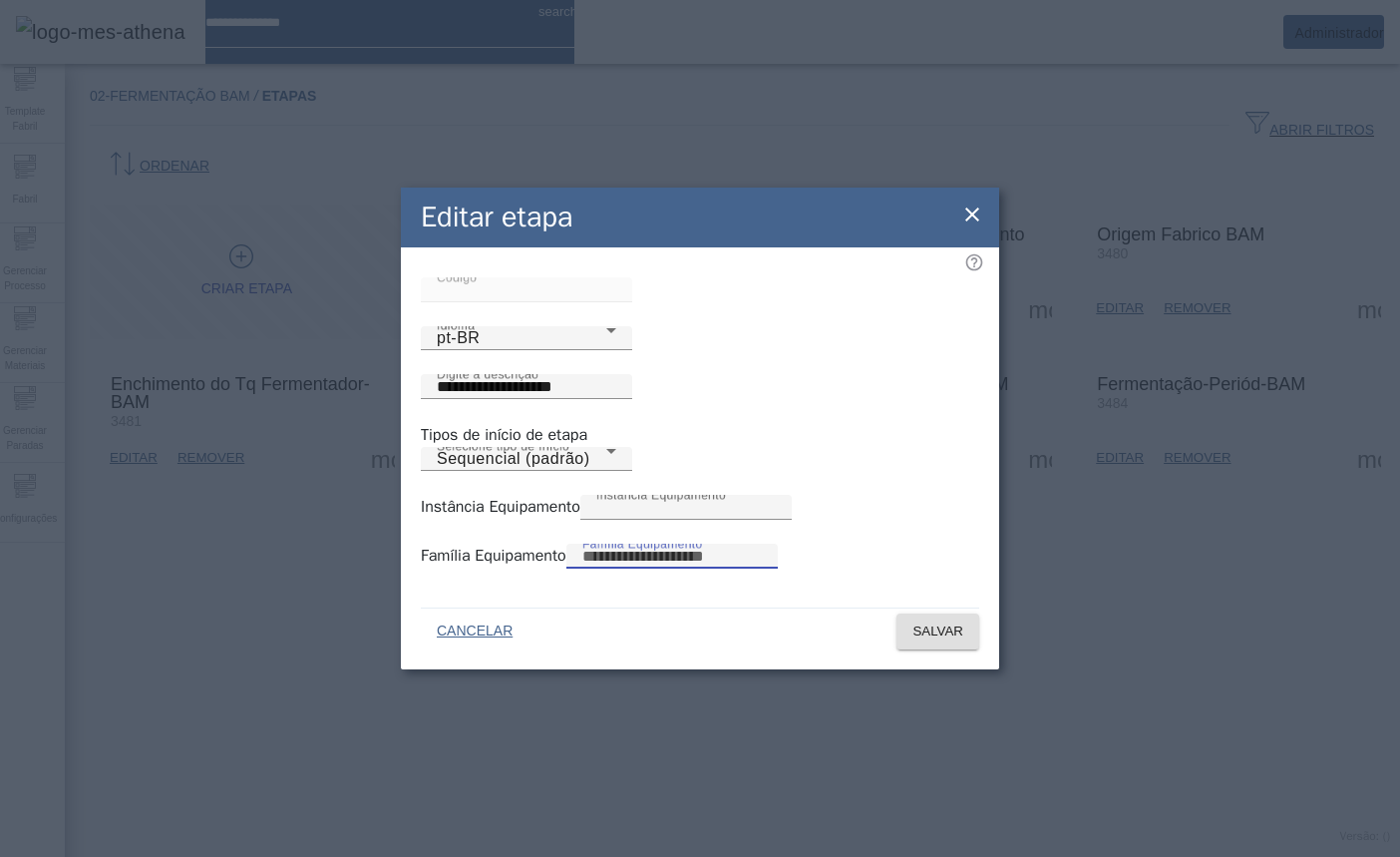 click on "**********" 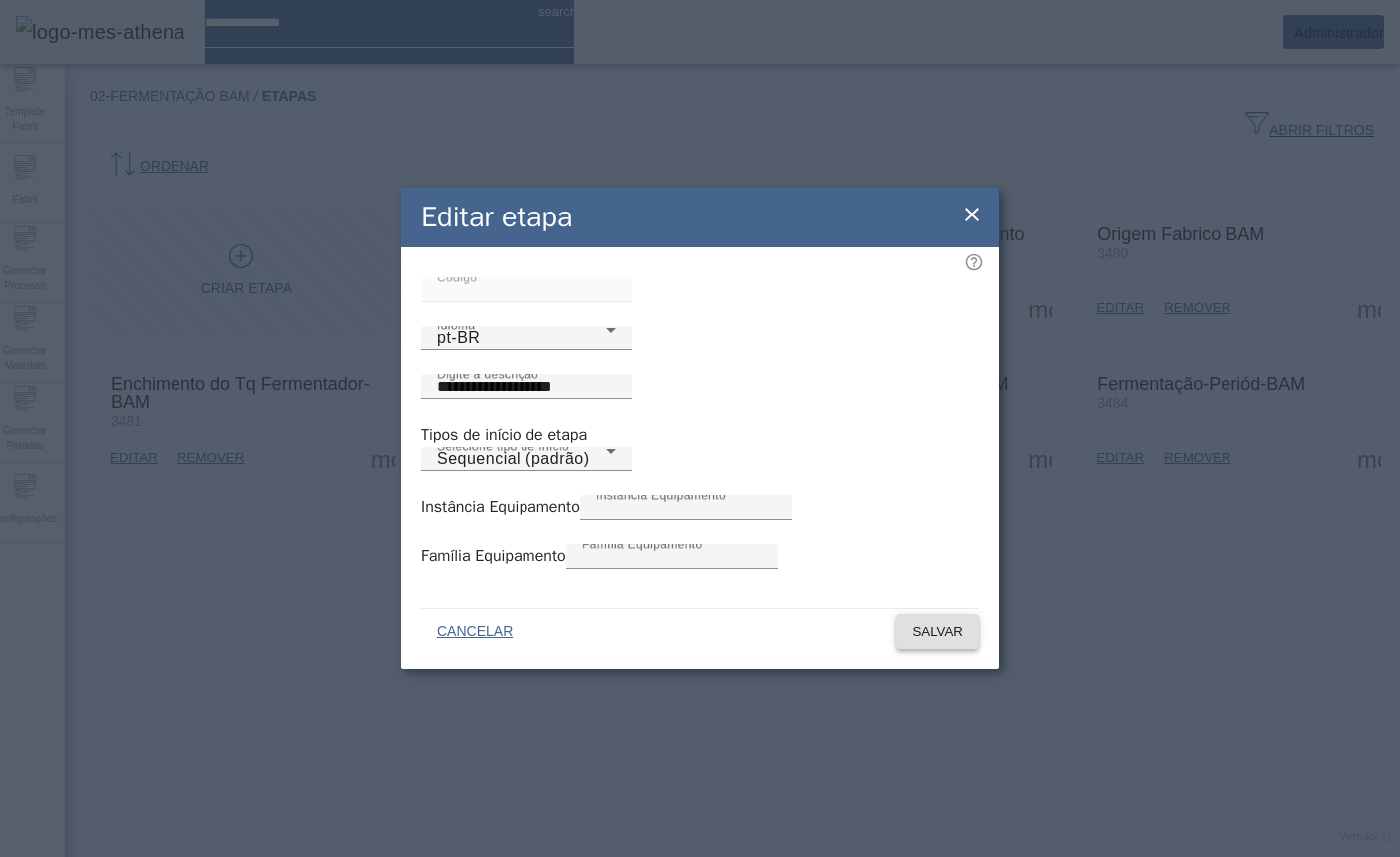 click on "SALVAR" 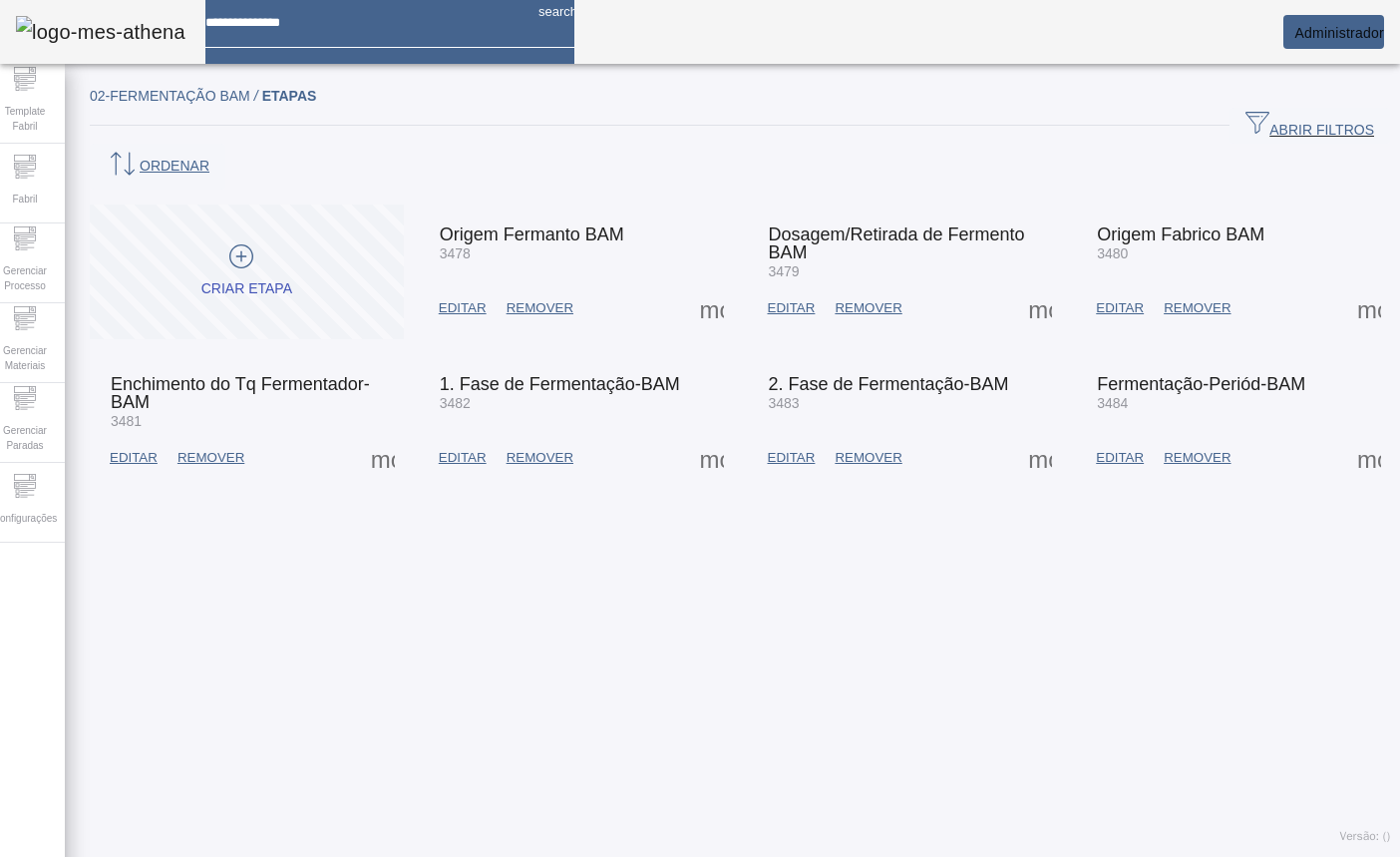 click on "EDITAR" at bounding box center [463, 308] 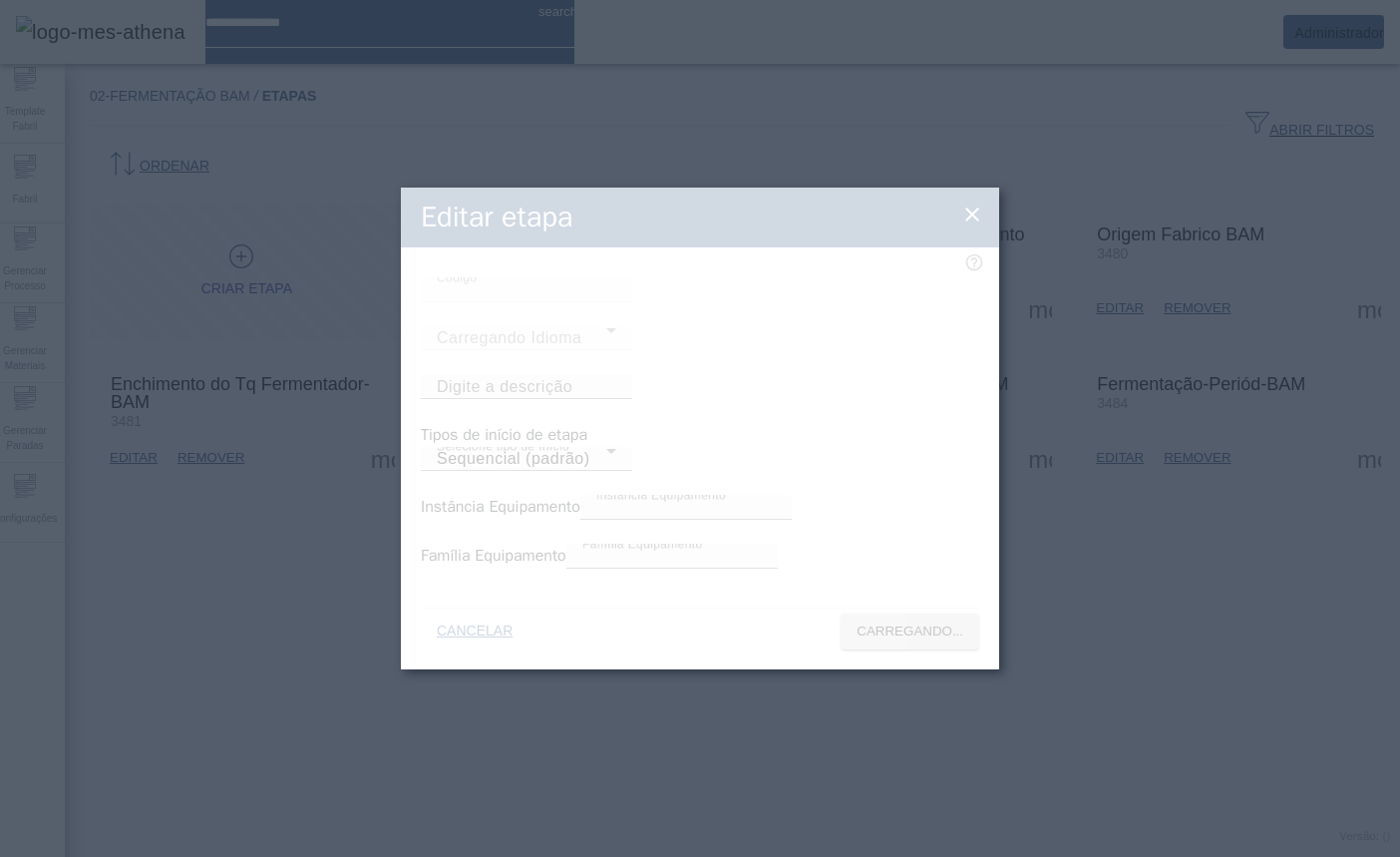 type on "**********" 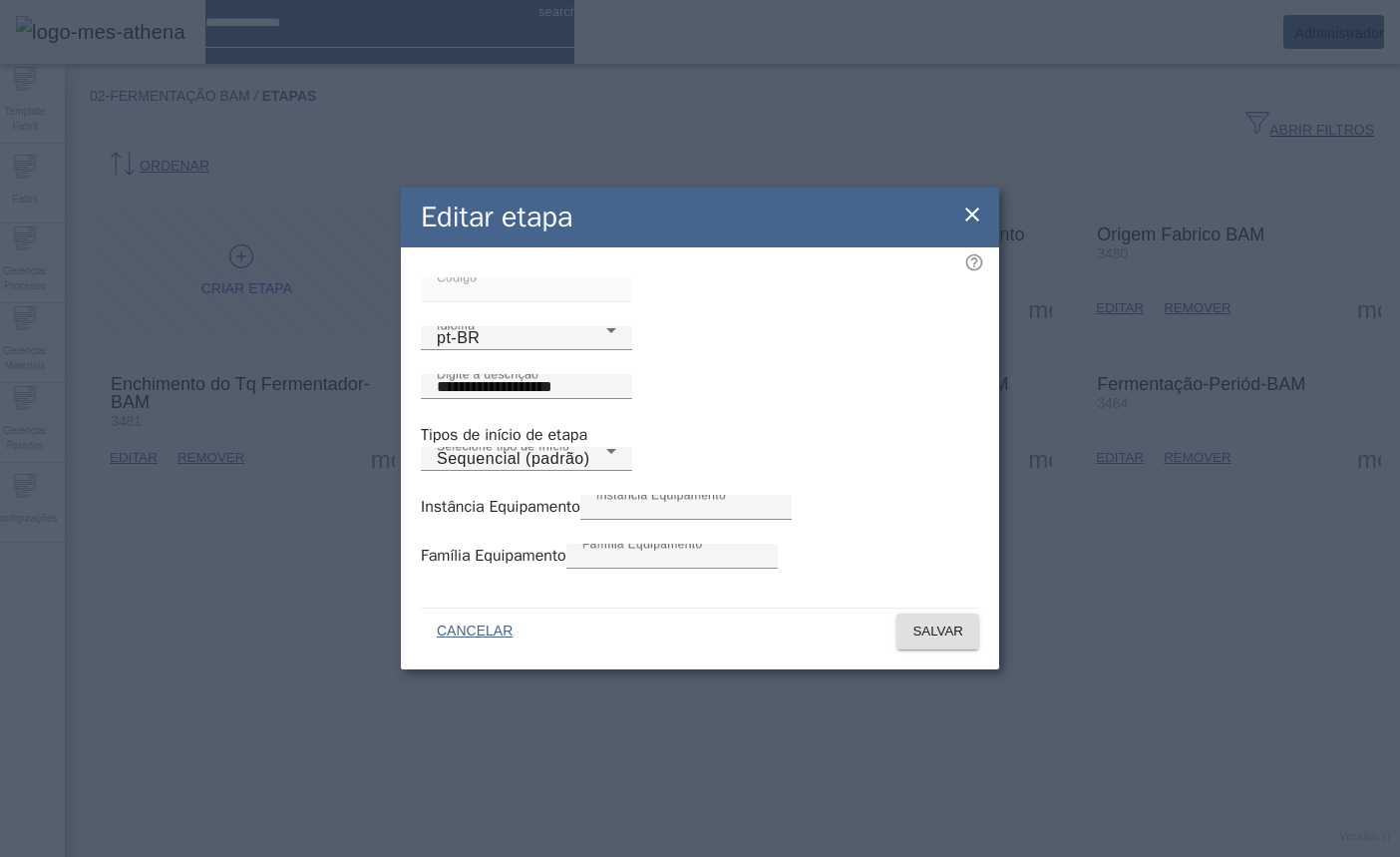 click 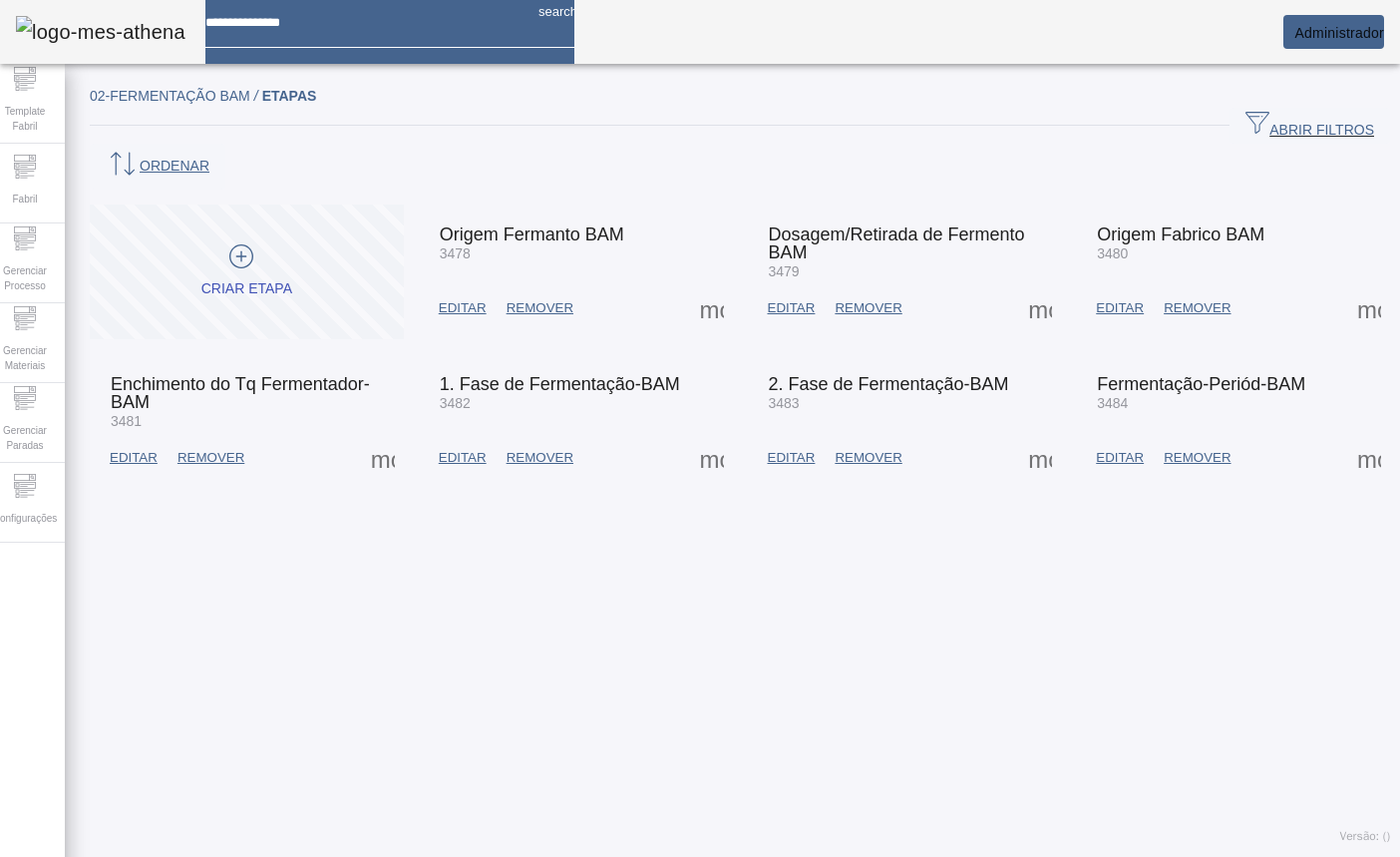 click at bounding box center (241, 259) 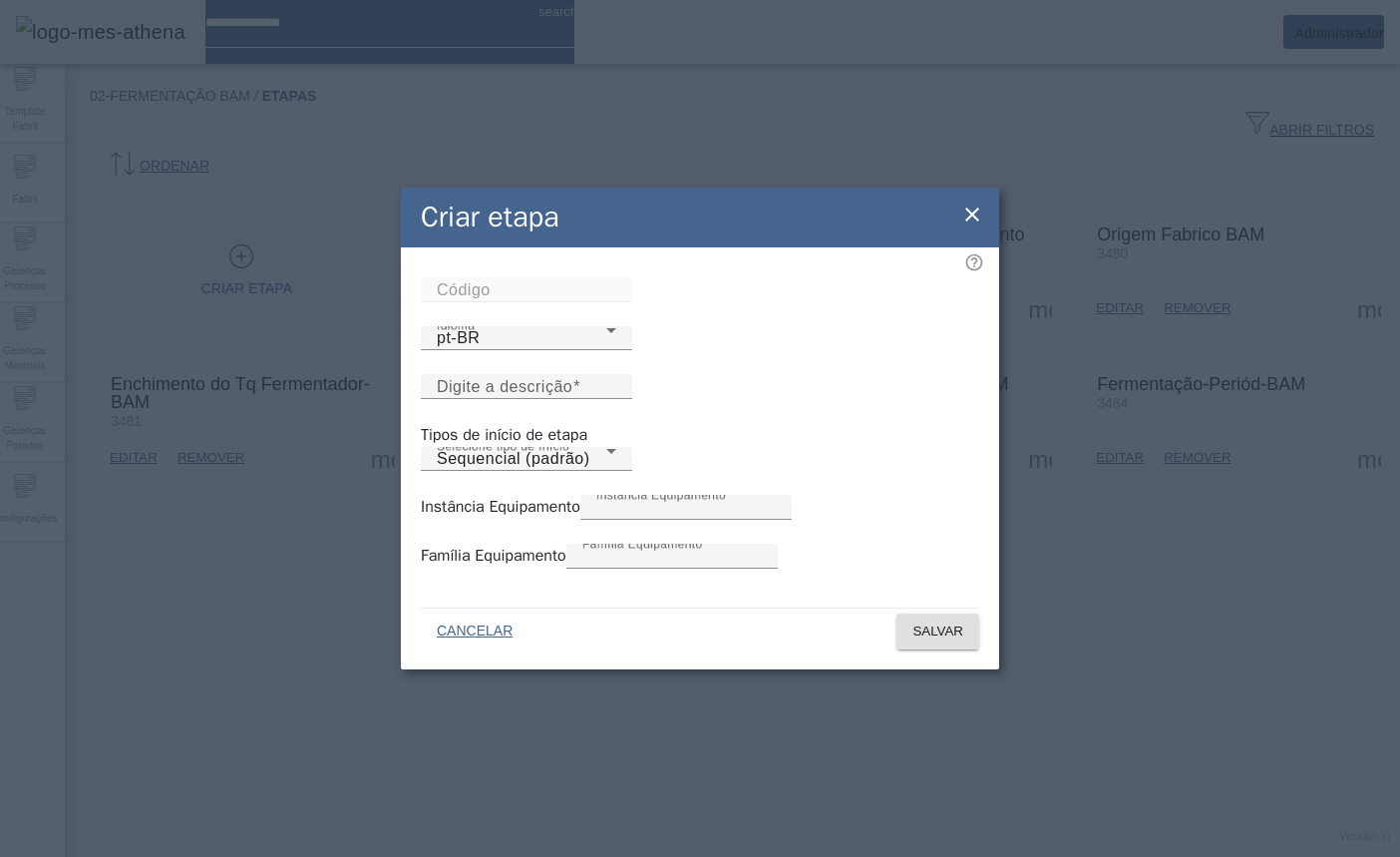 click 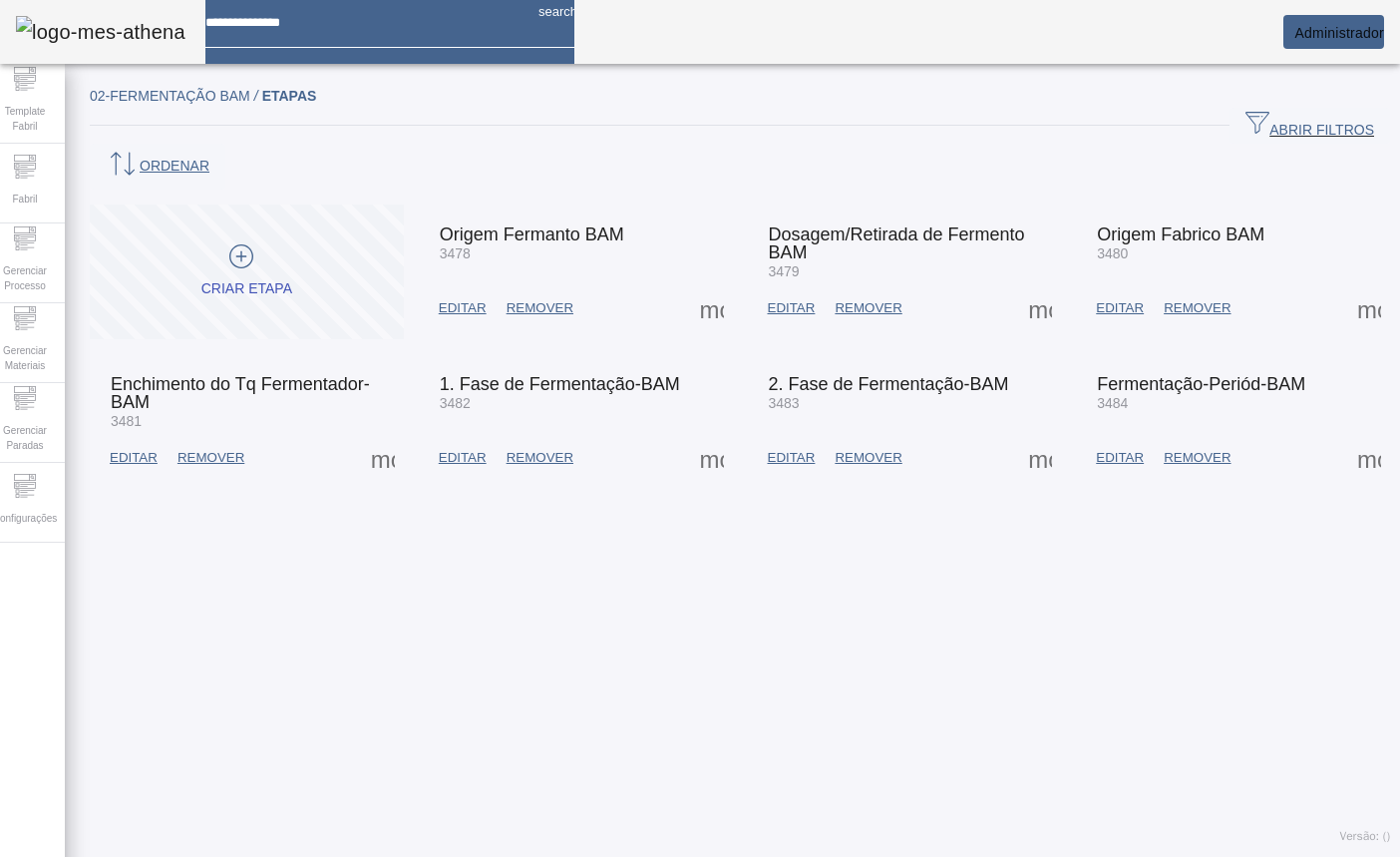 click on "EDITAR" at bounding box center (1120, 308) 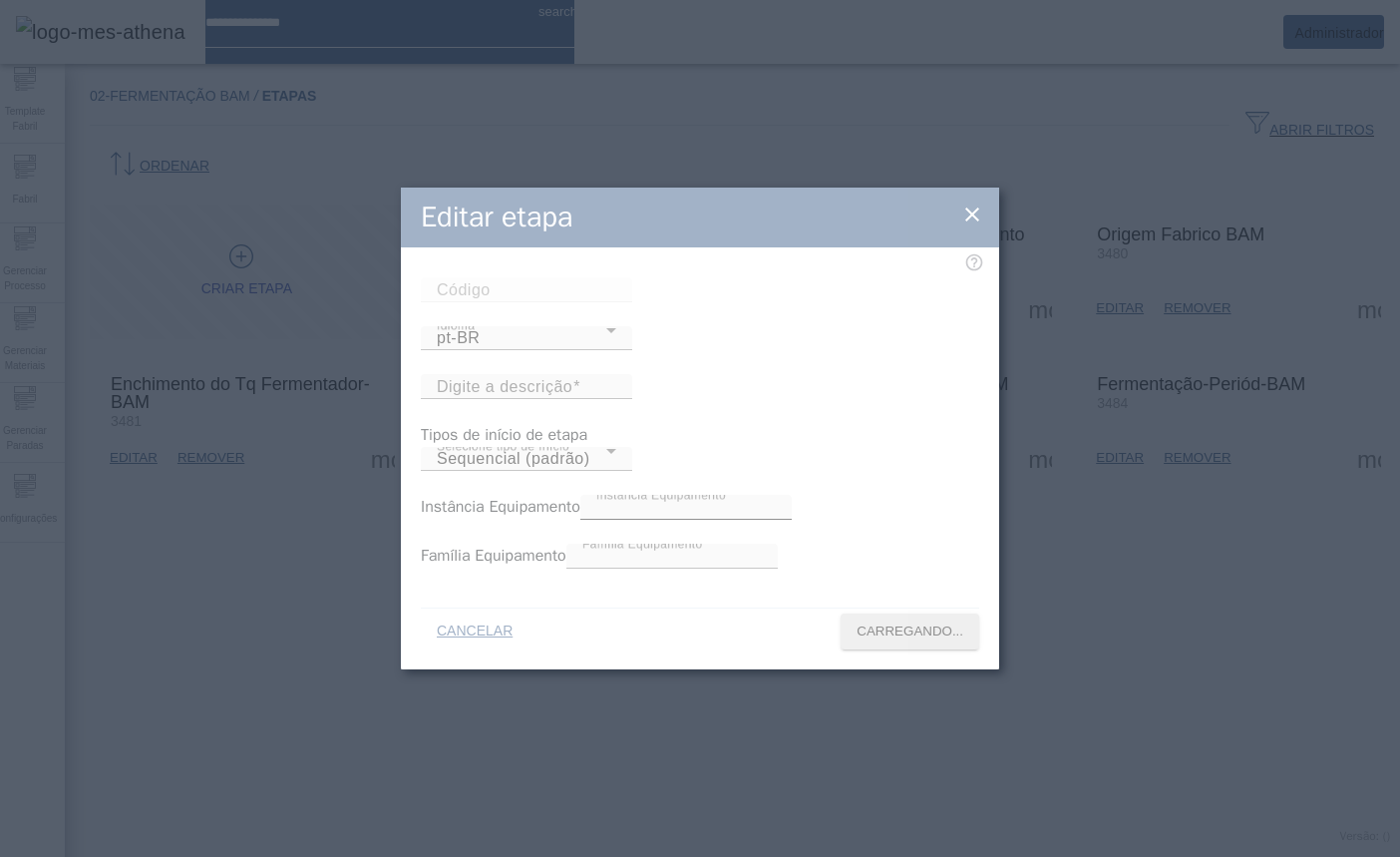 type on "****" 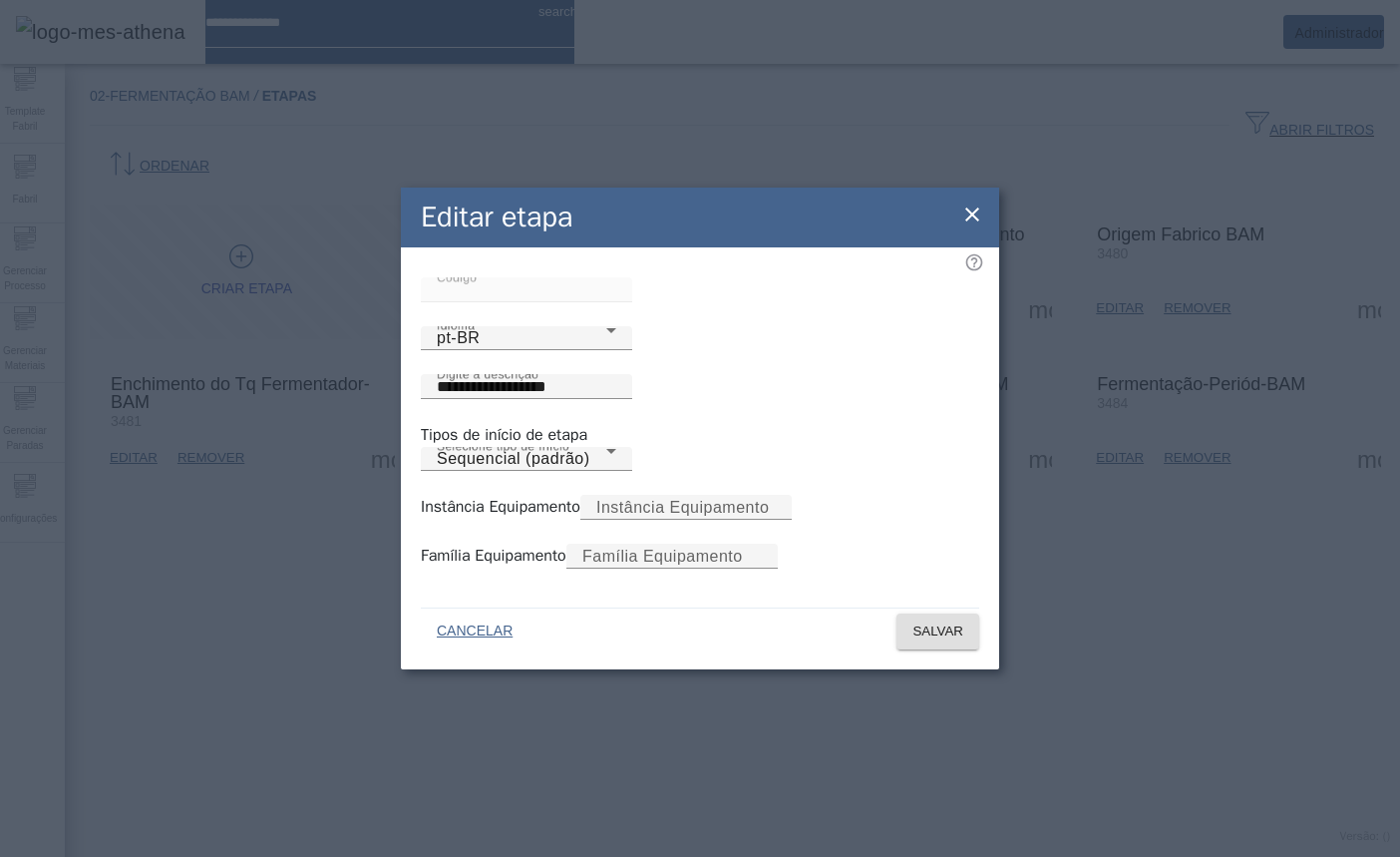 click 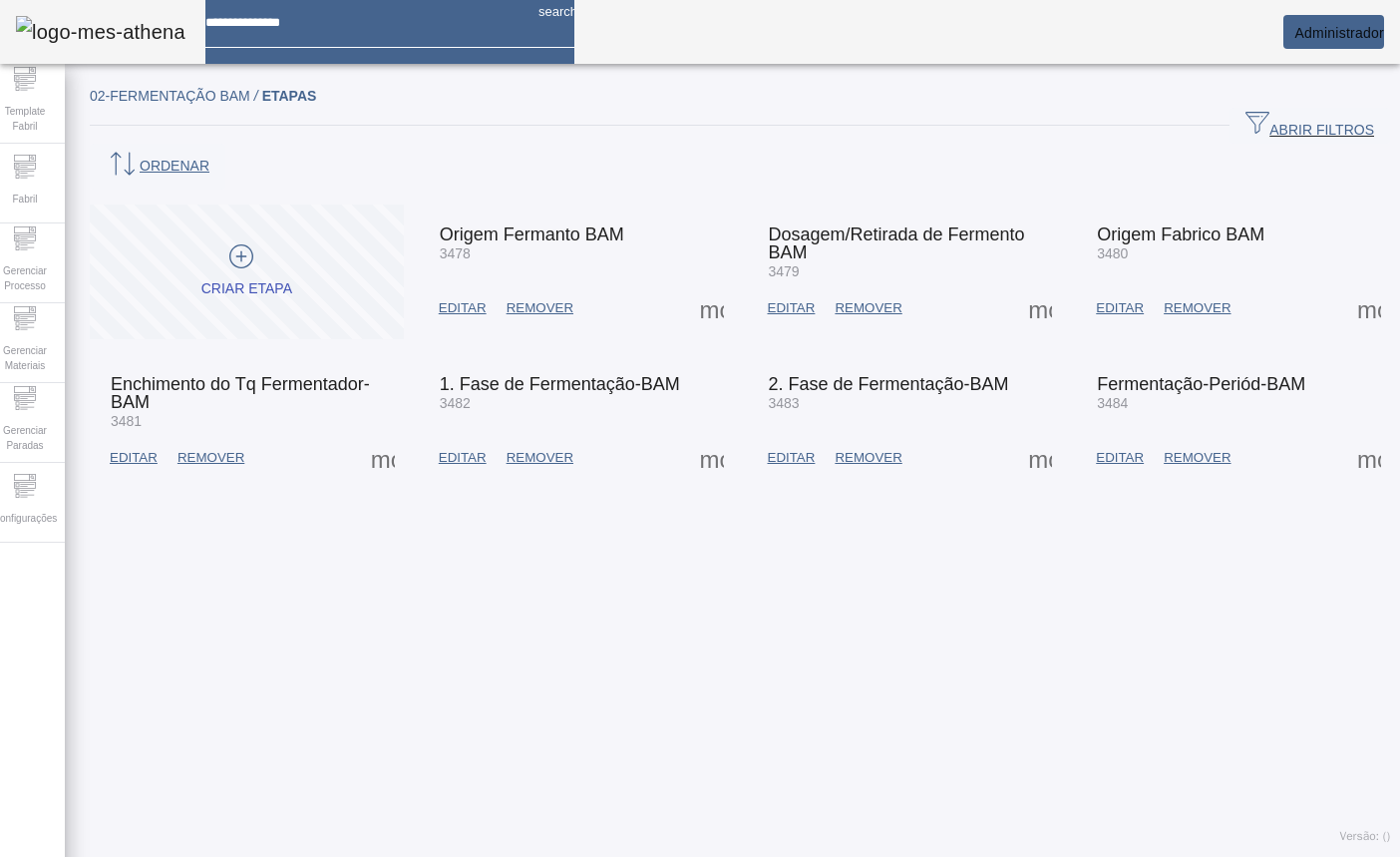 click on "CRIAR ETAPA" at bounding box center (246, 271) 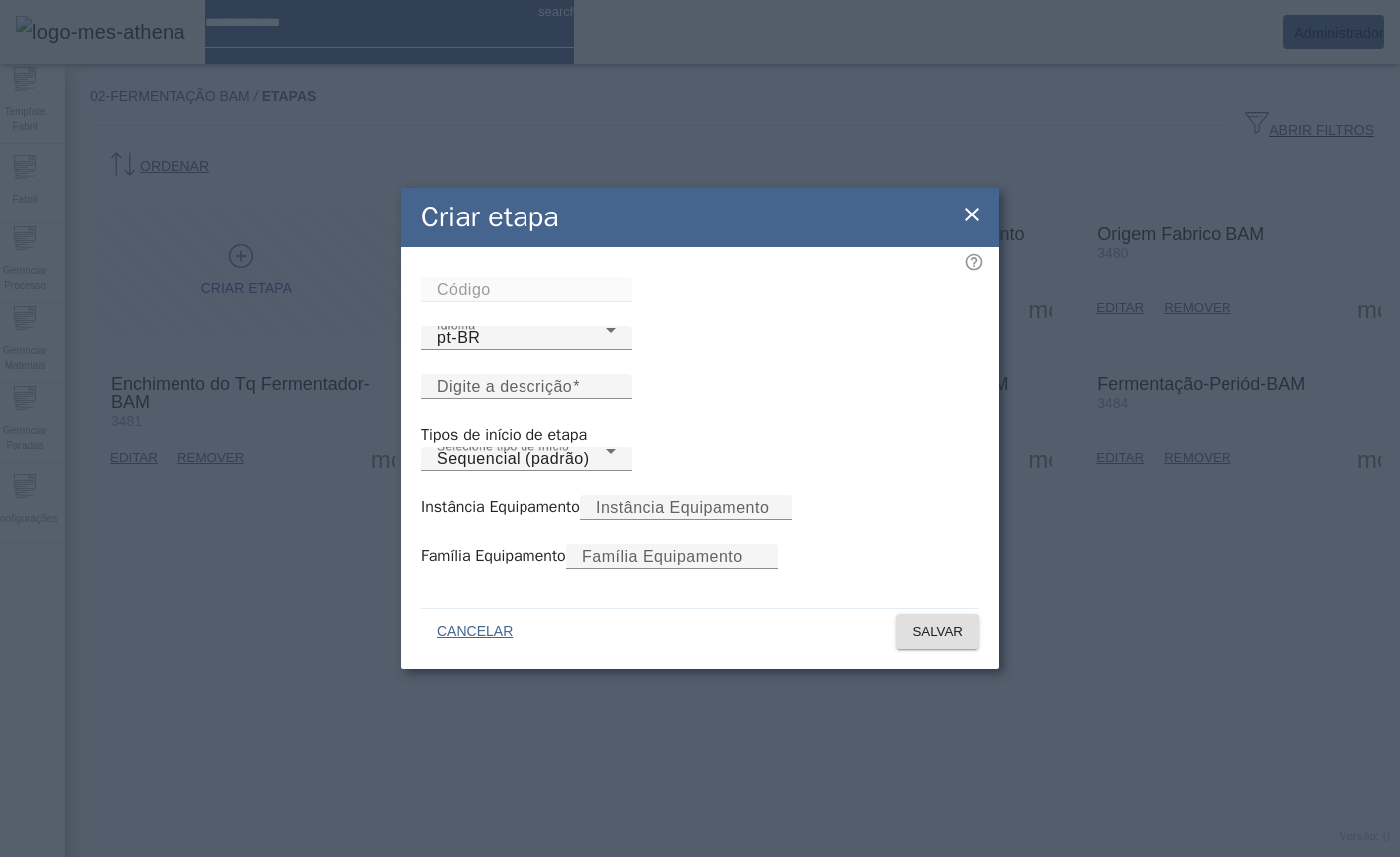 click 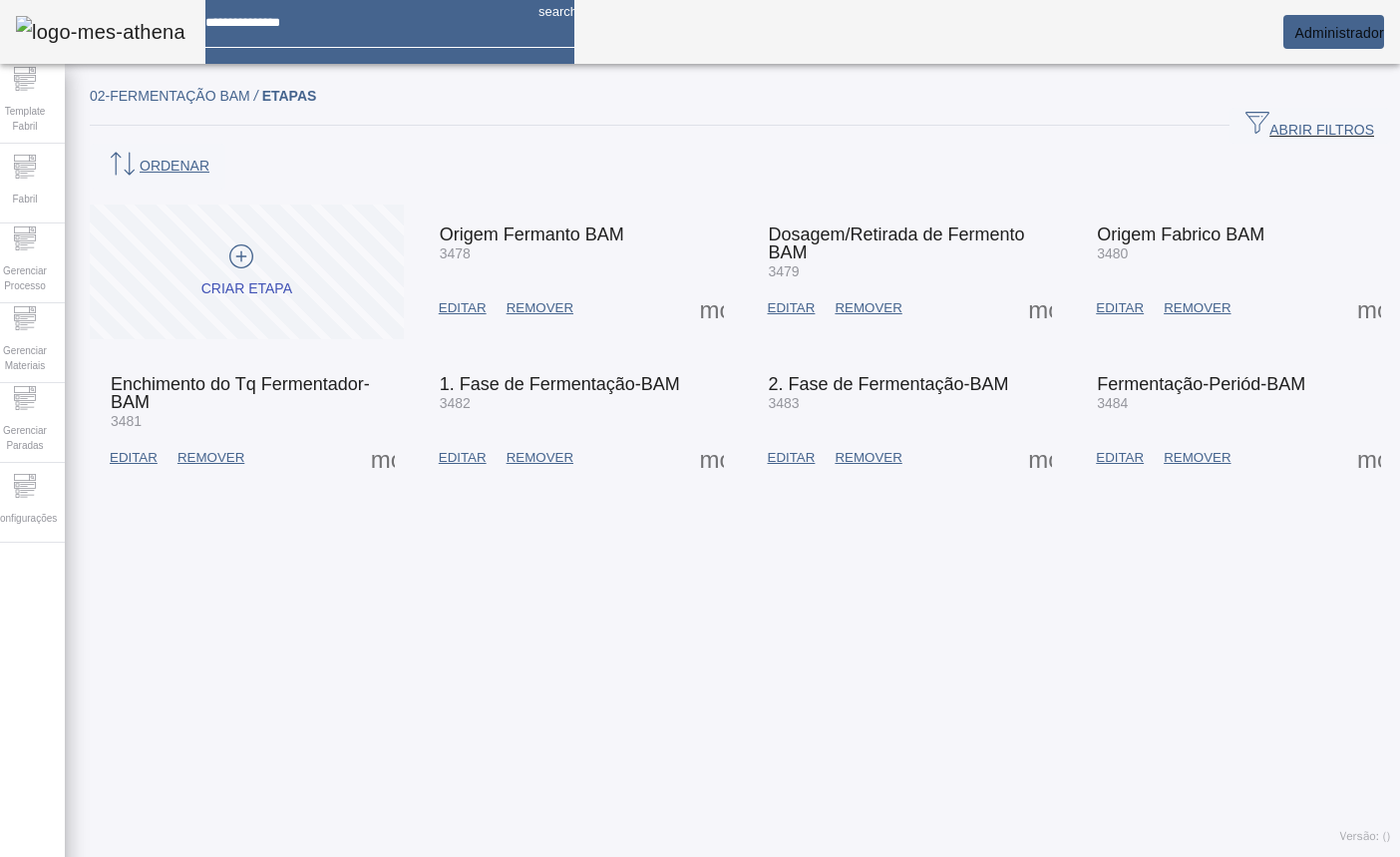 click on "EDITAR" at bounding box center [463, 458] 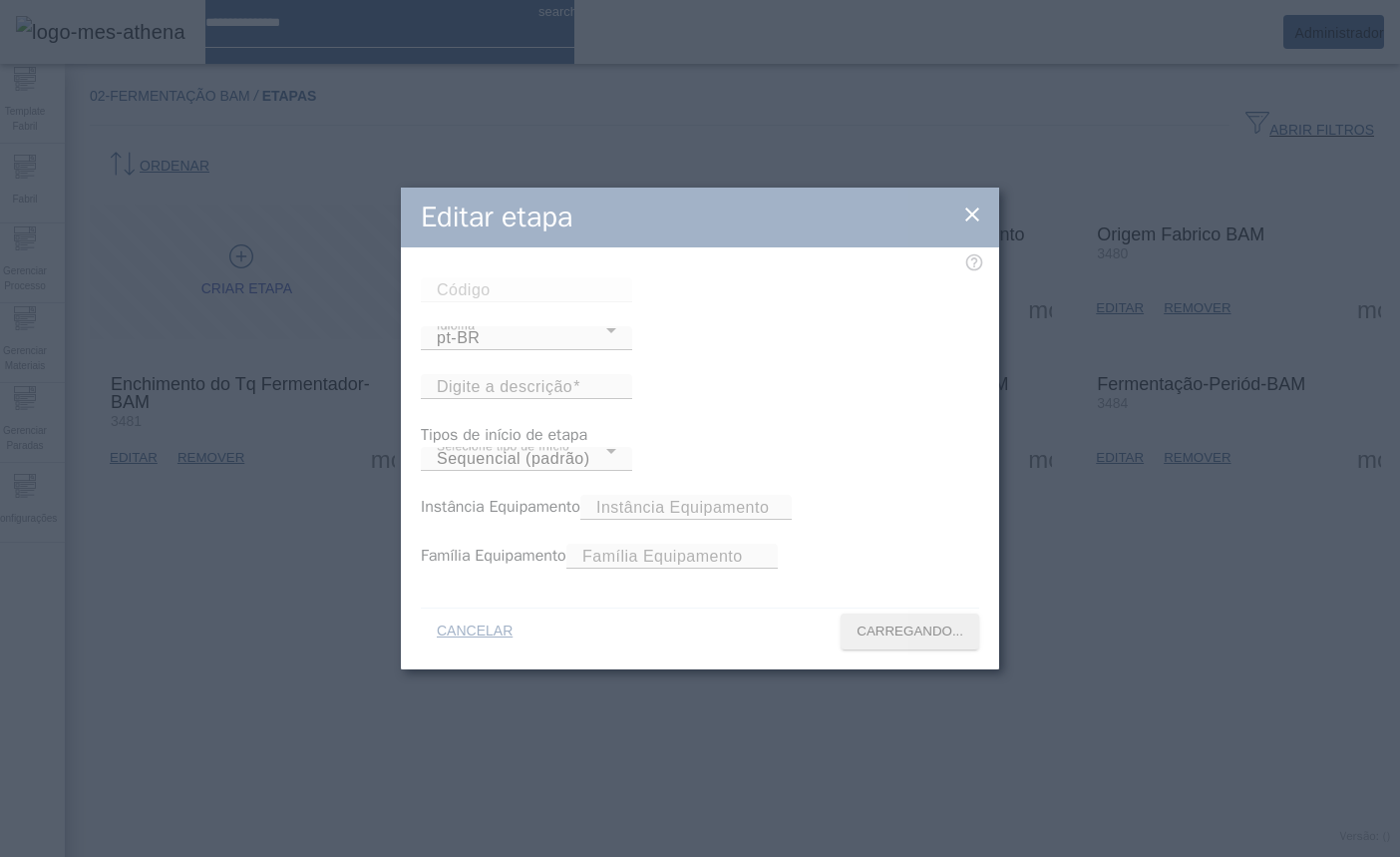 type on "****" 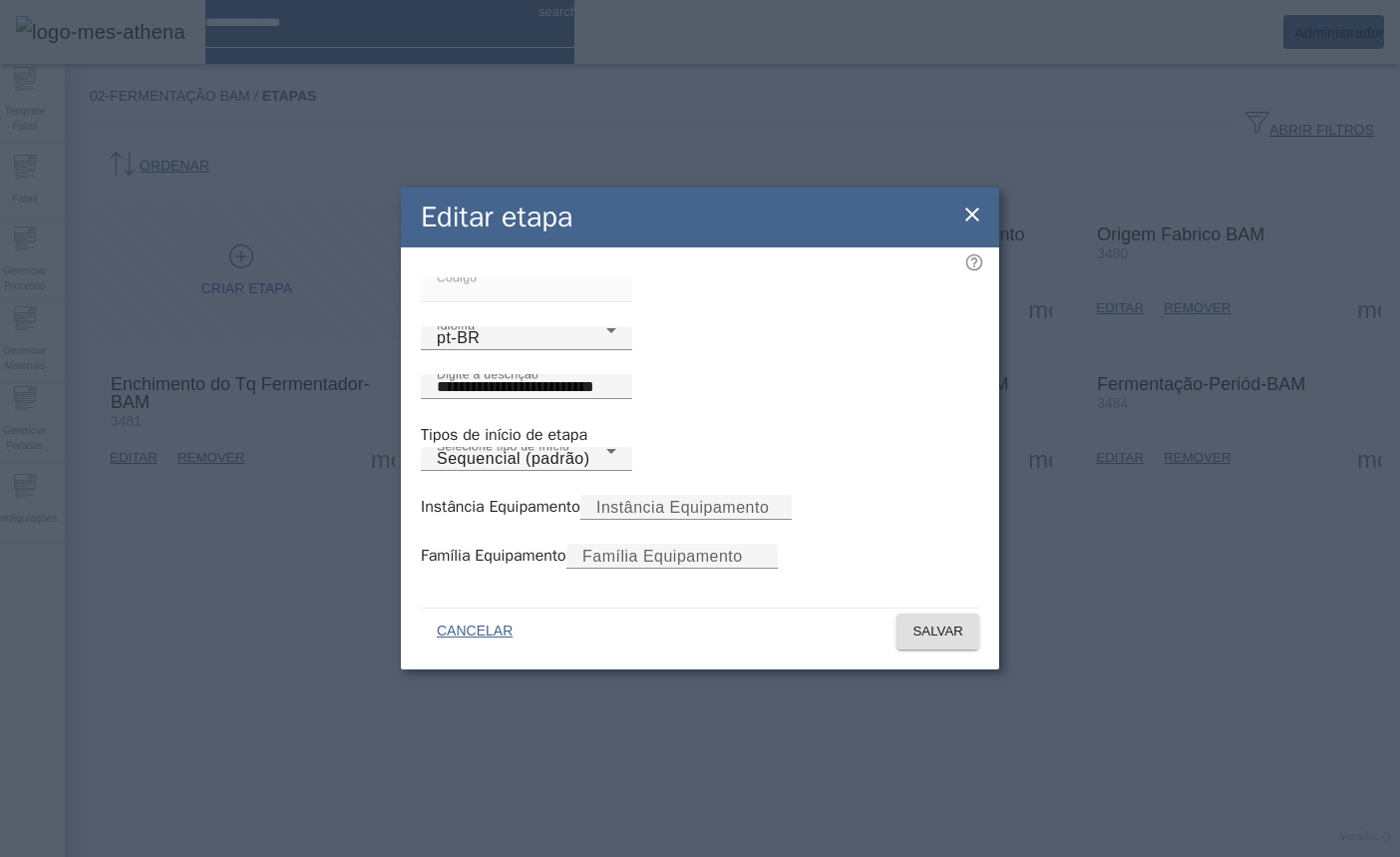 click 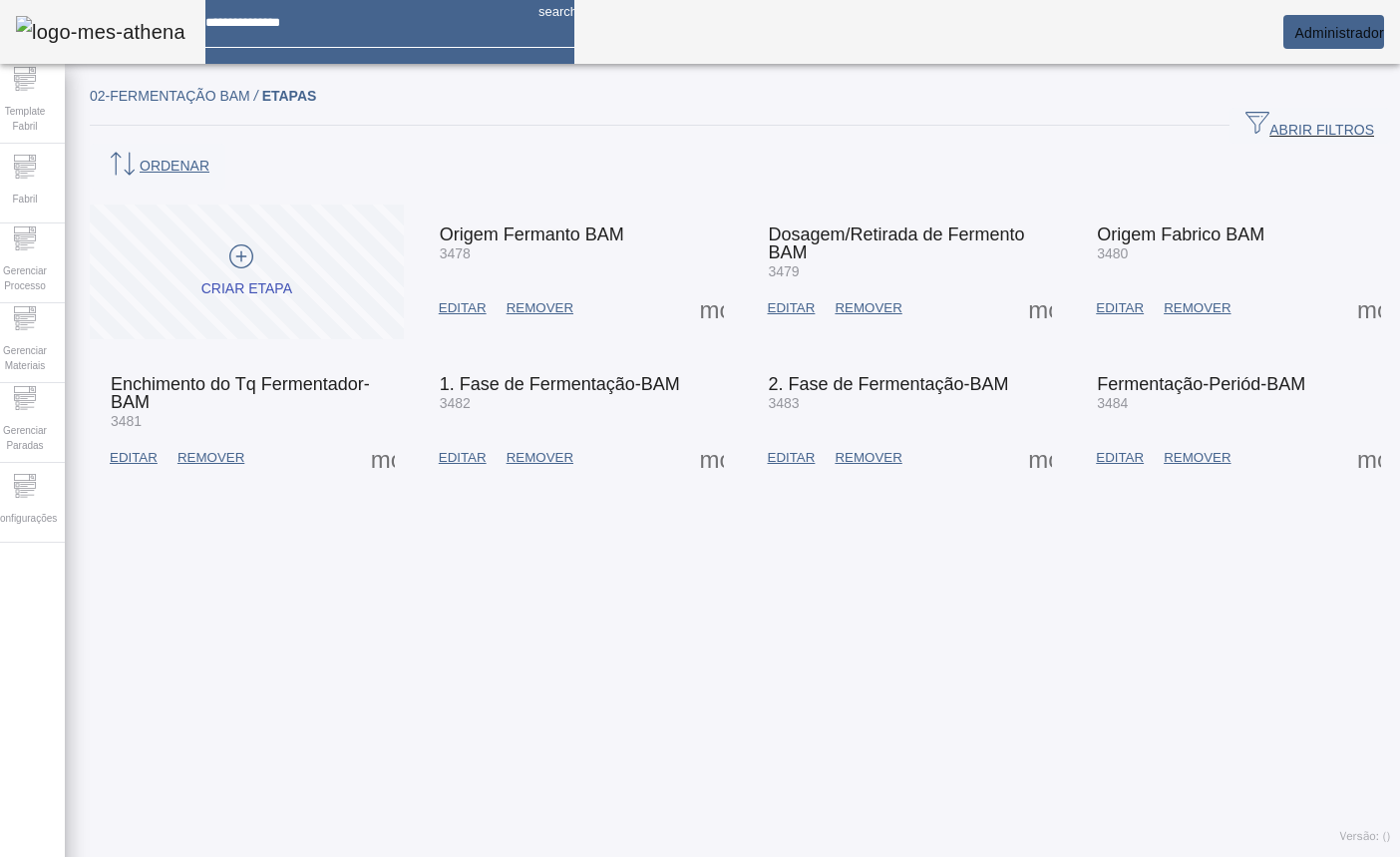 click on "EDITAR" at bounding box center [463, 308] 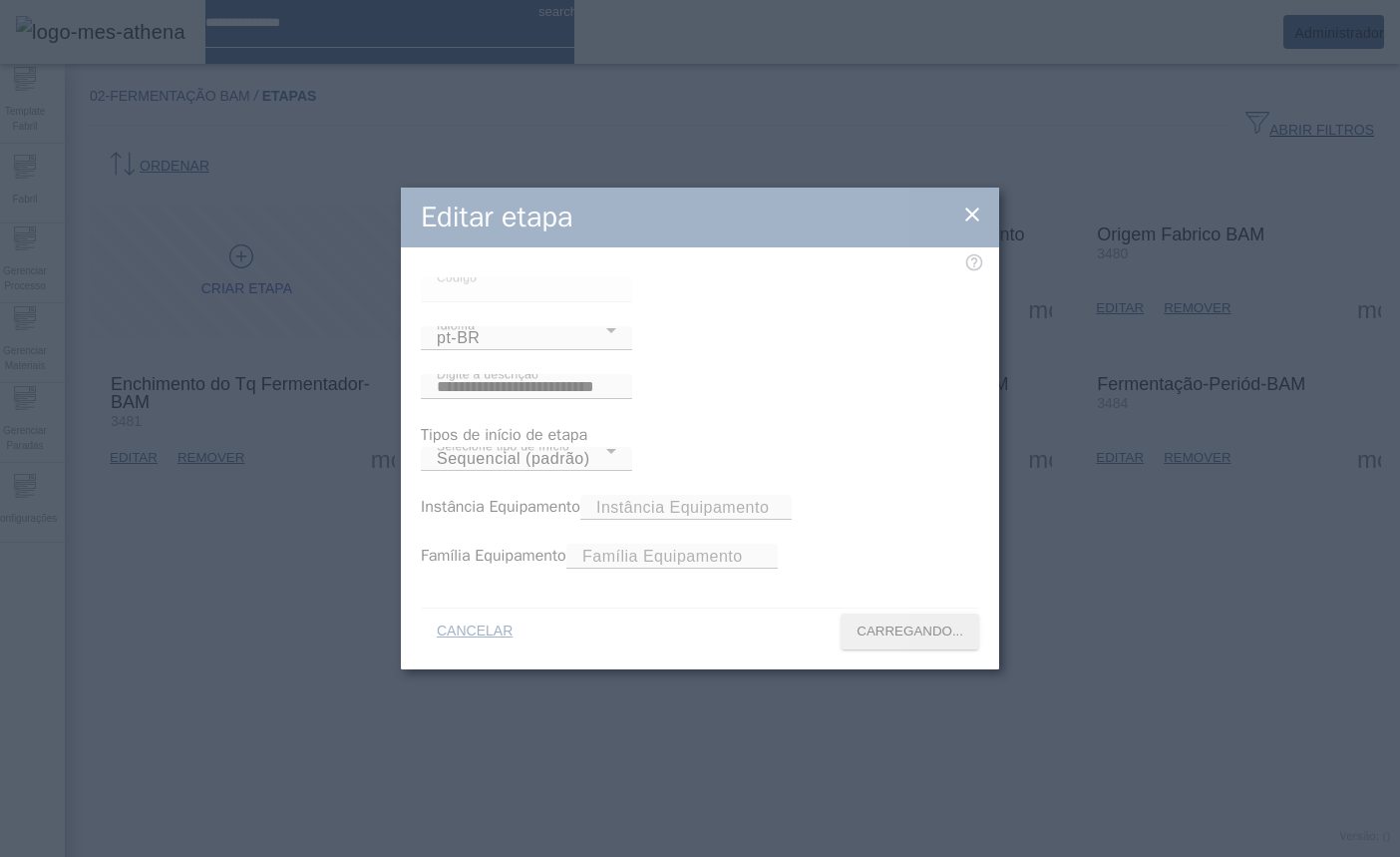 type on "****" 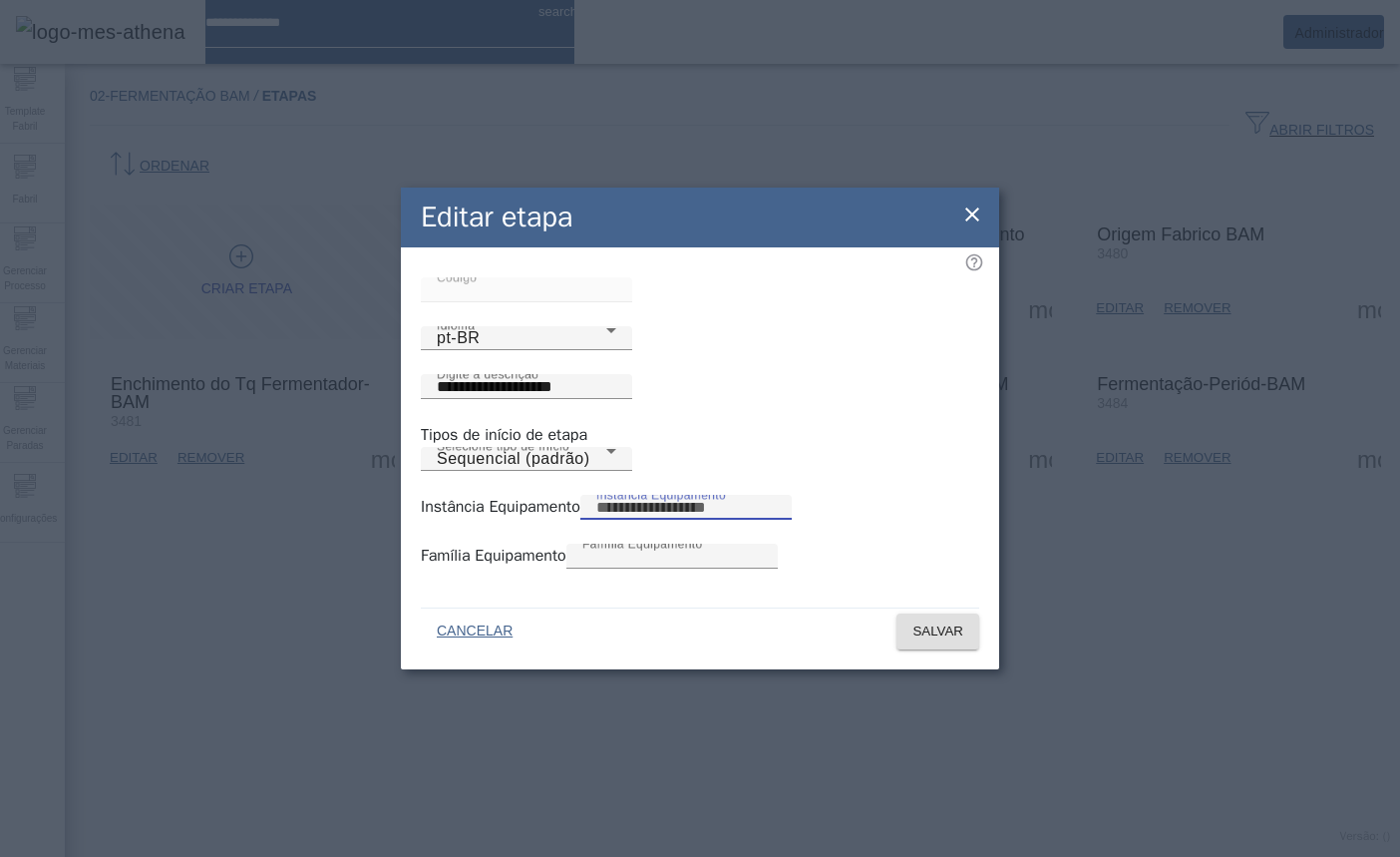 click on "*" at bounding box center (686, 508) 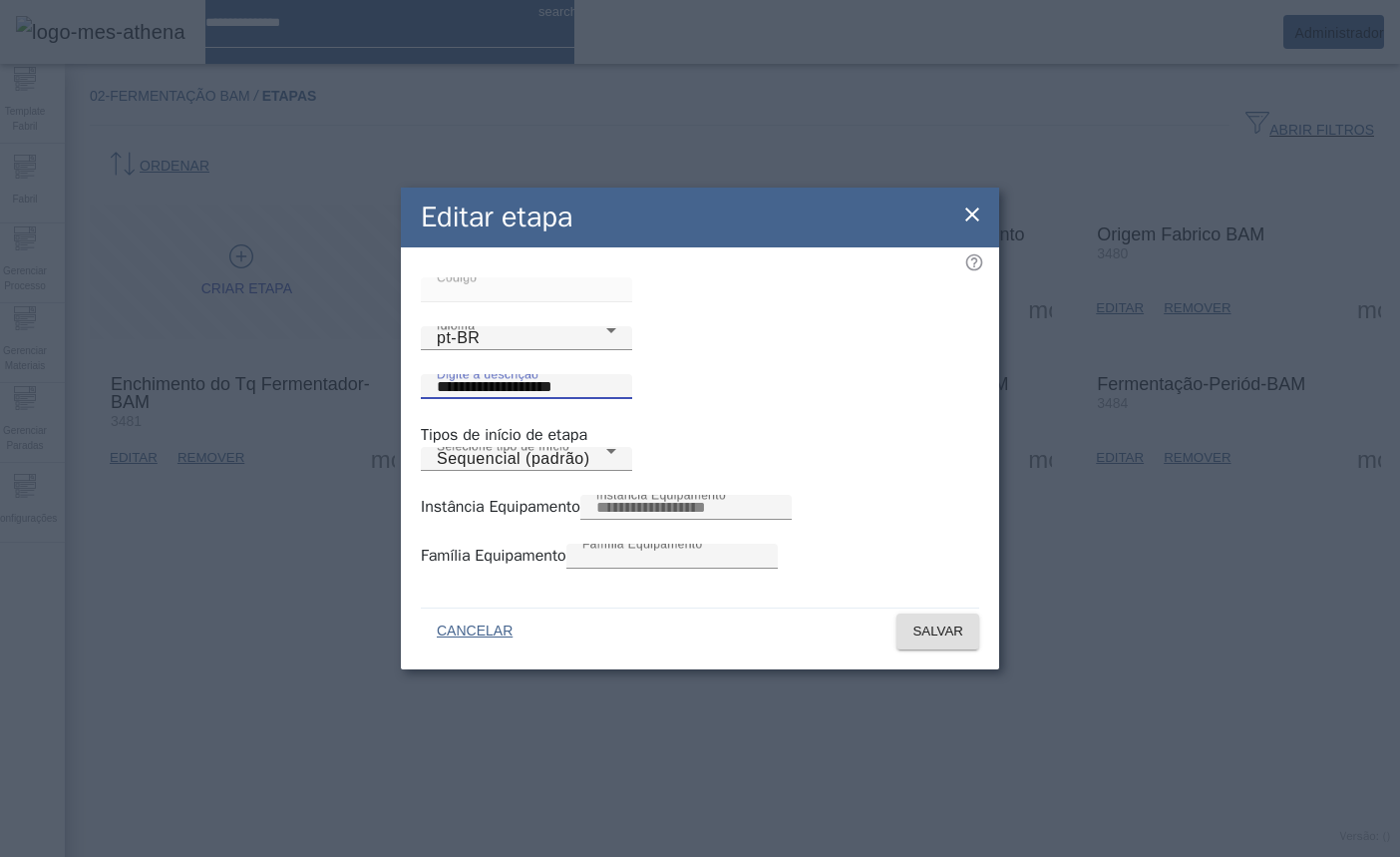 drag, startPoint x: 617, startPoint y: 368, endPoint x: 828, endPoint y: 368, distance: 211 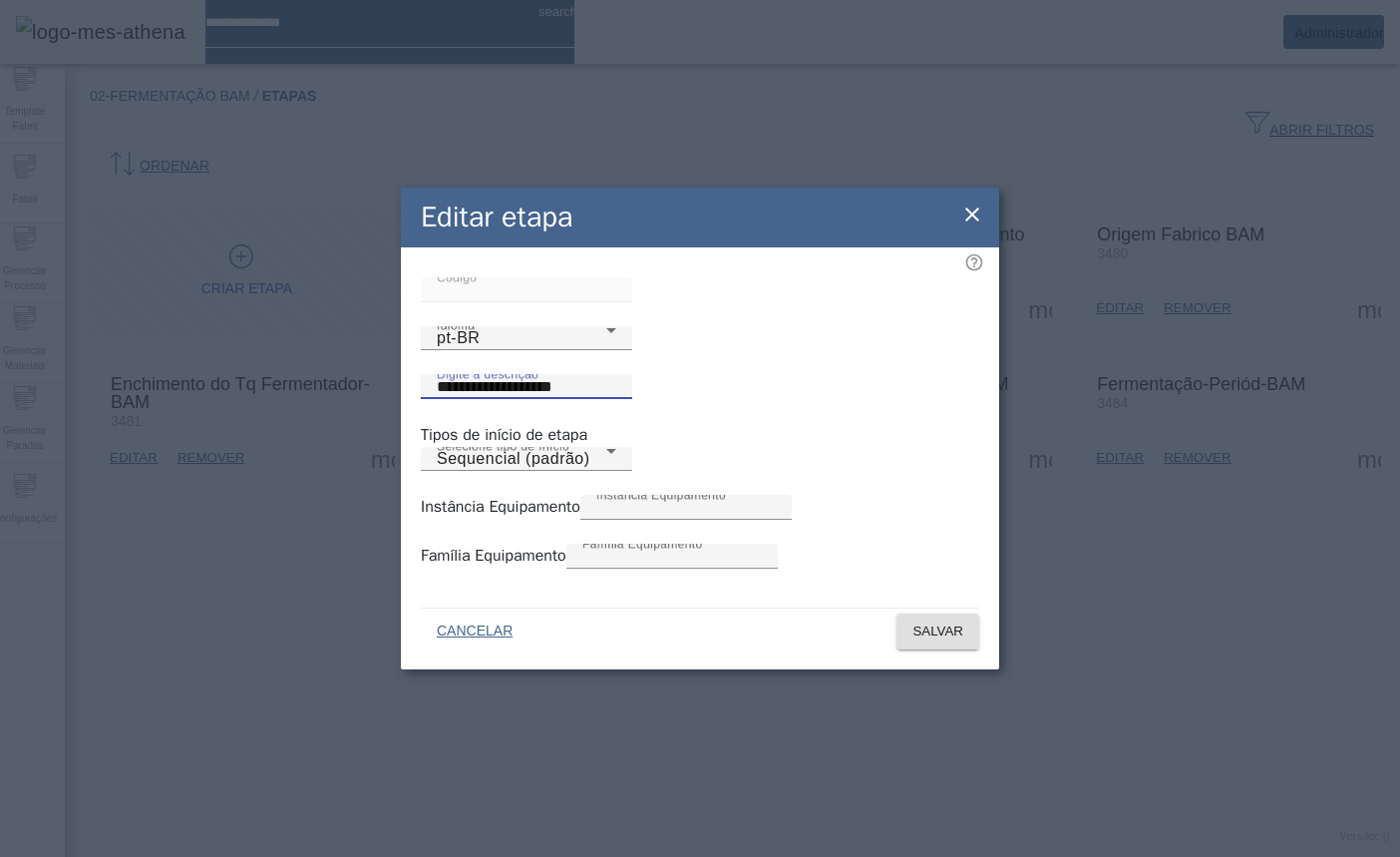 click on "**********" at bounding box center [526, 387] 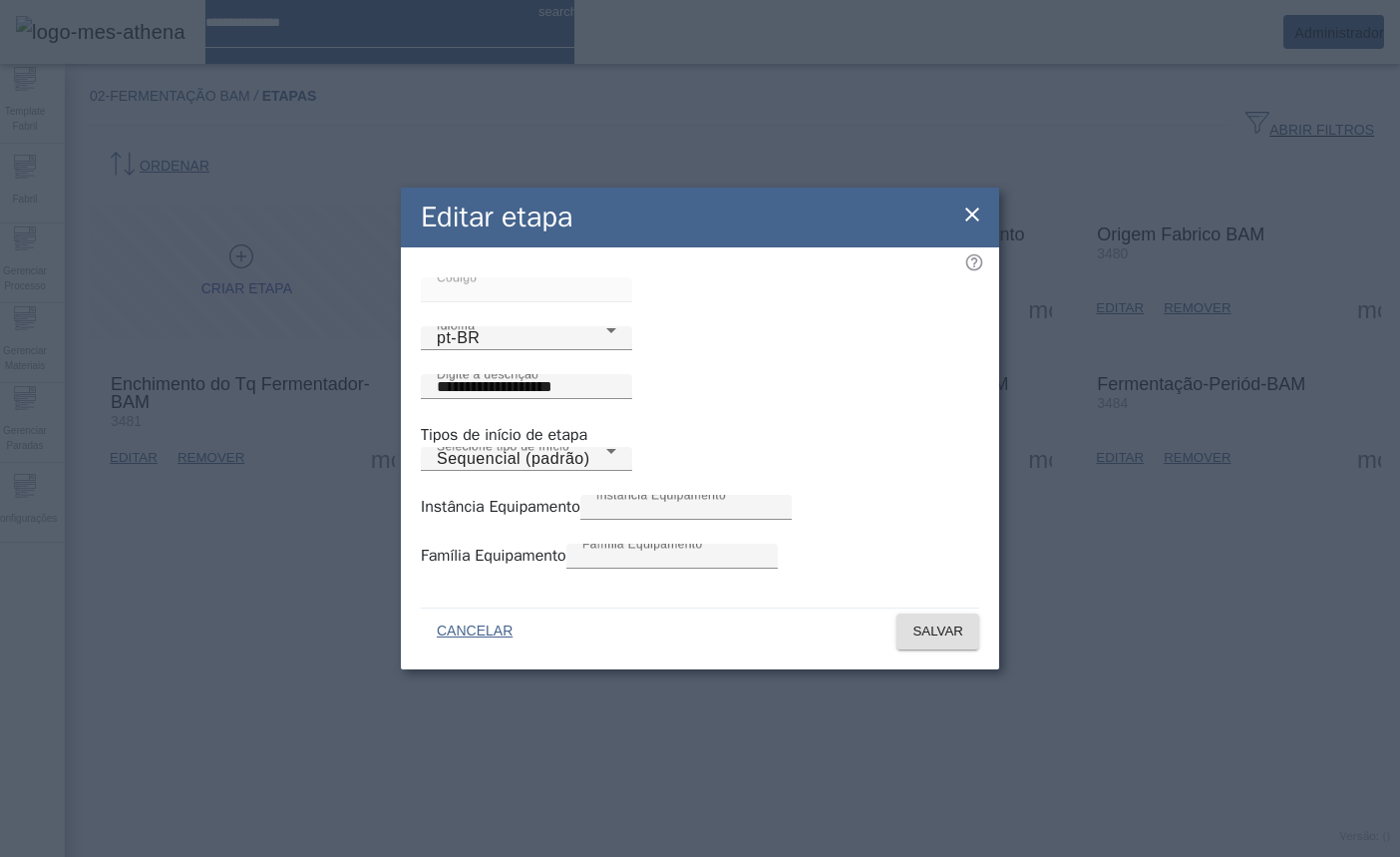 click on "**********" 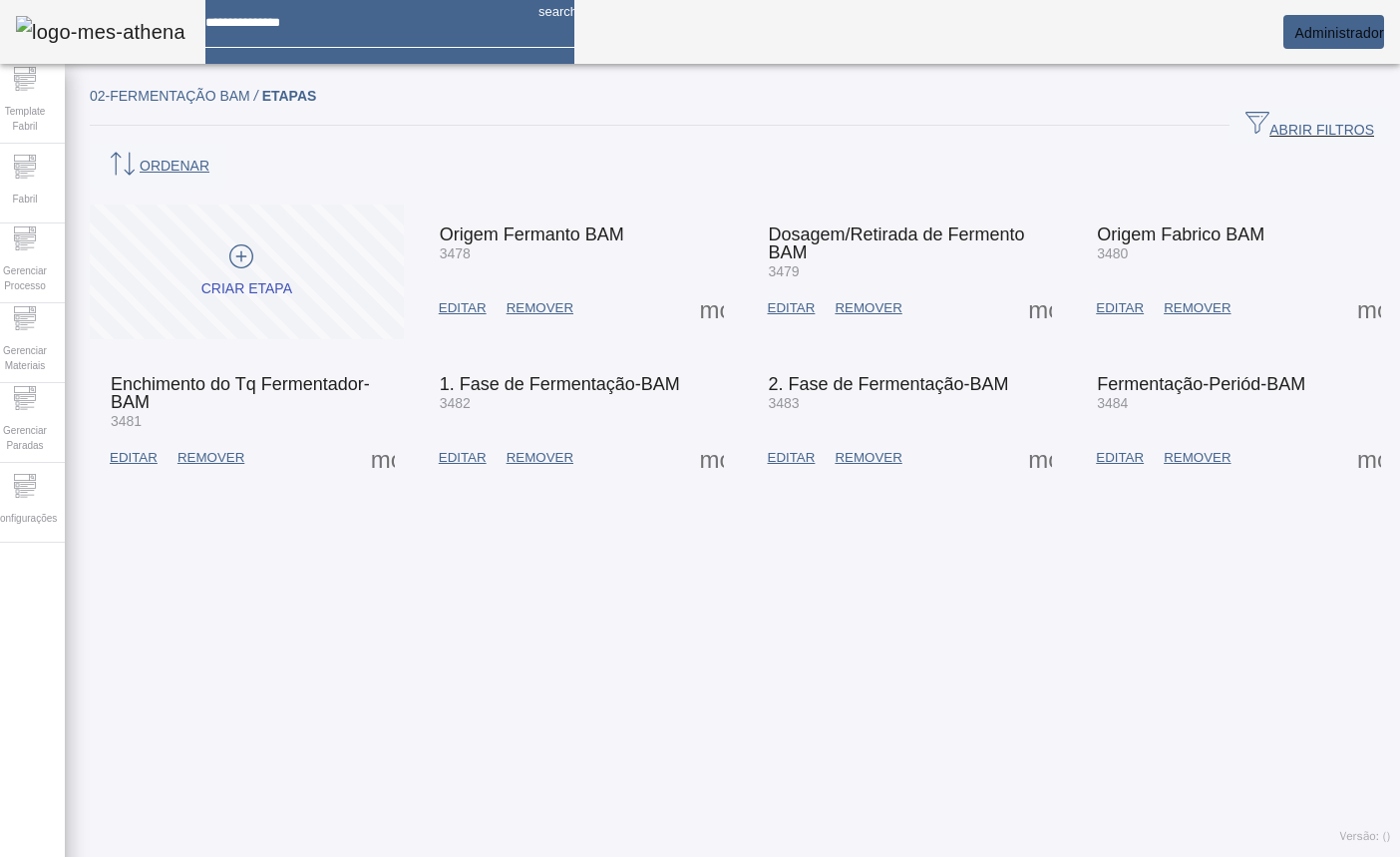 click at bounding box center [246, 271] 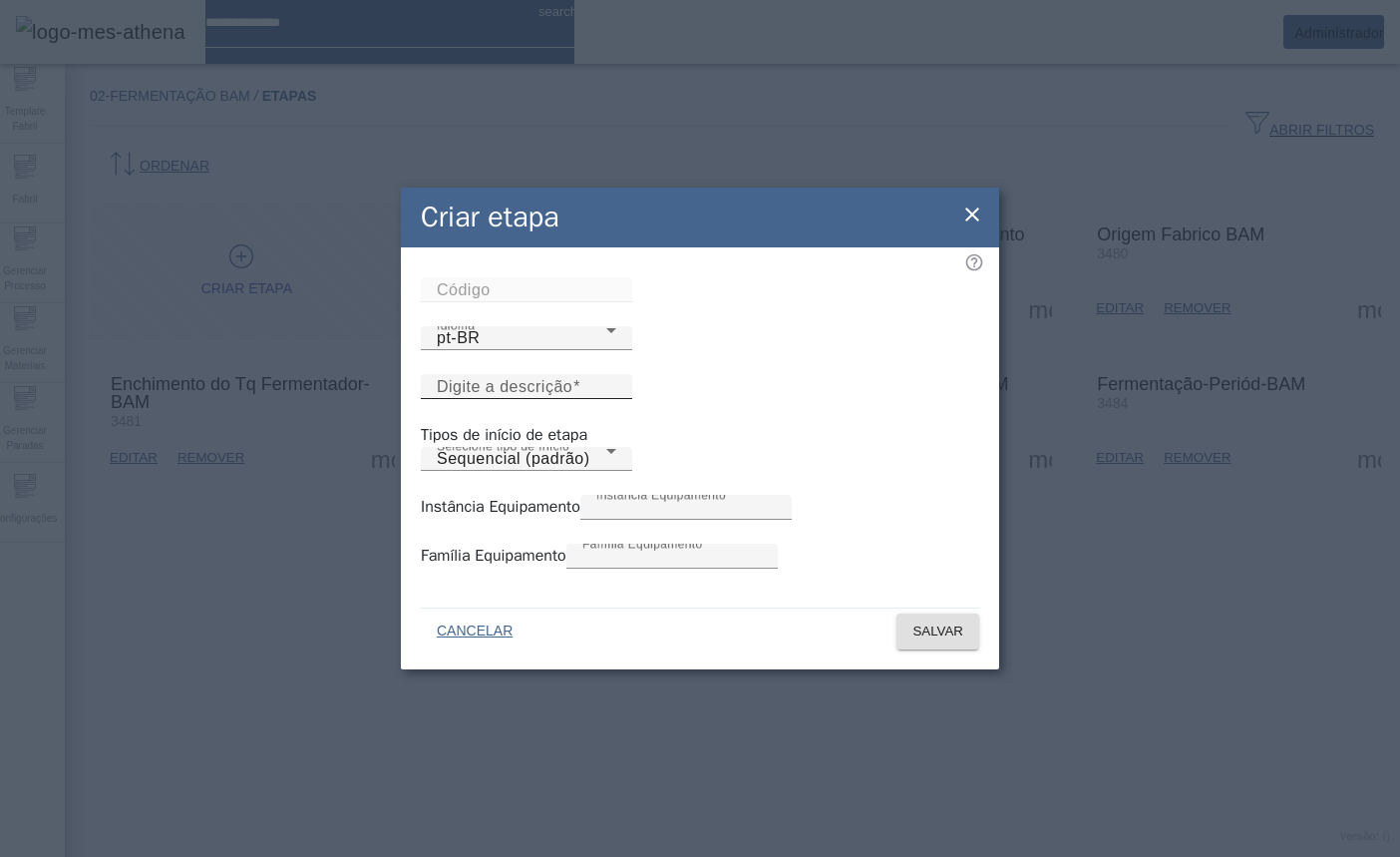 click on "Digite a descrição" at bounding box center [505, 386] 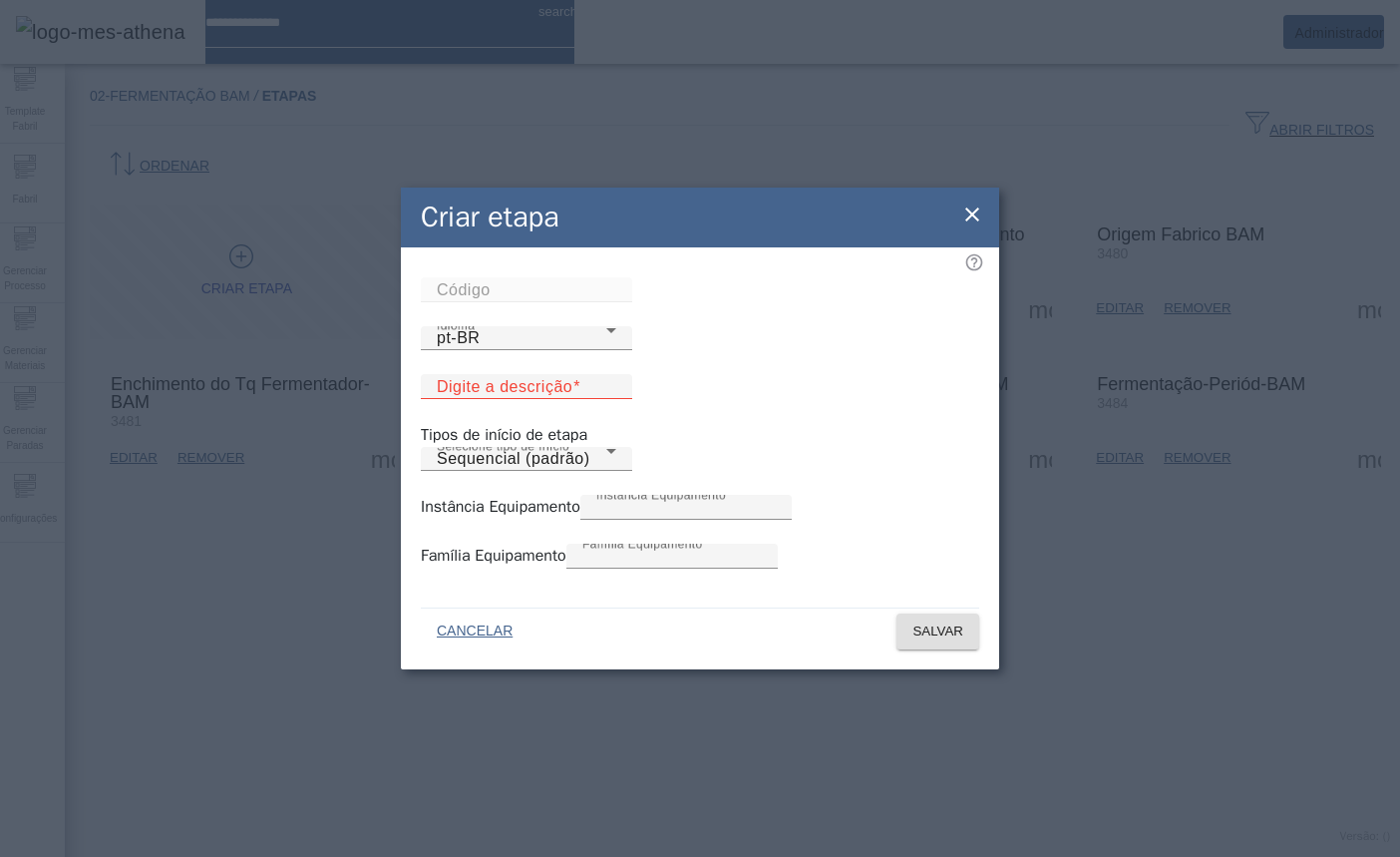 click on "Criar etapa Código Idioma pt-BR Digite a descrição Tipos de início de etapa Selecione tipo de Início Sequencial (padrão) Instância Equipamento Instância Equipamento * Família Equipamento Família Equipamento *** CANCELAR SALVAR" 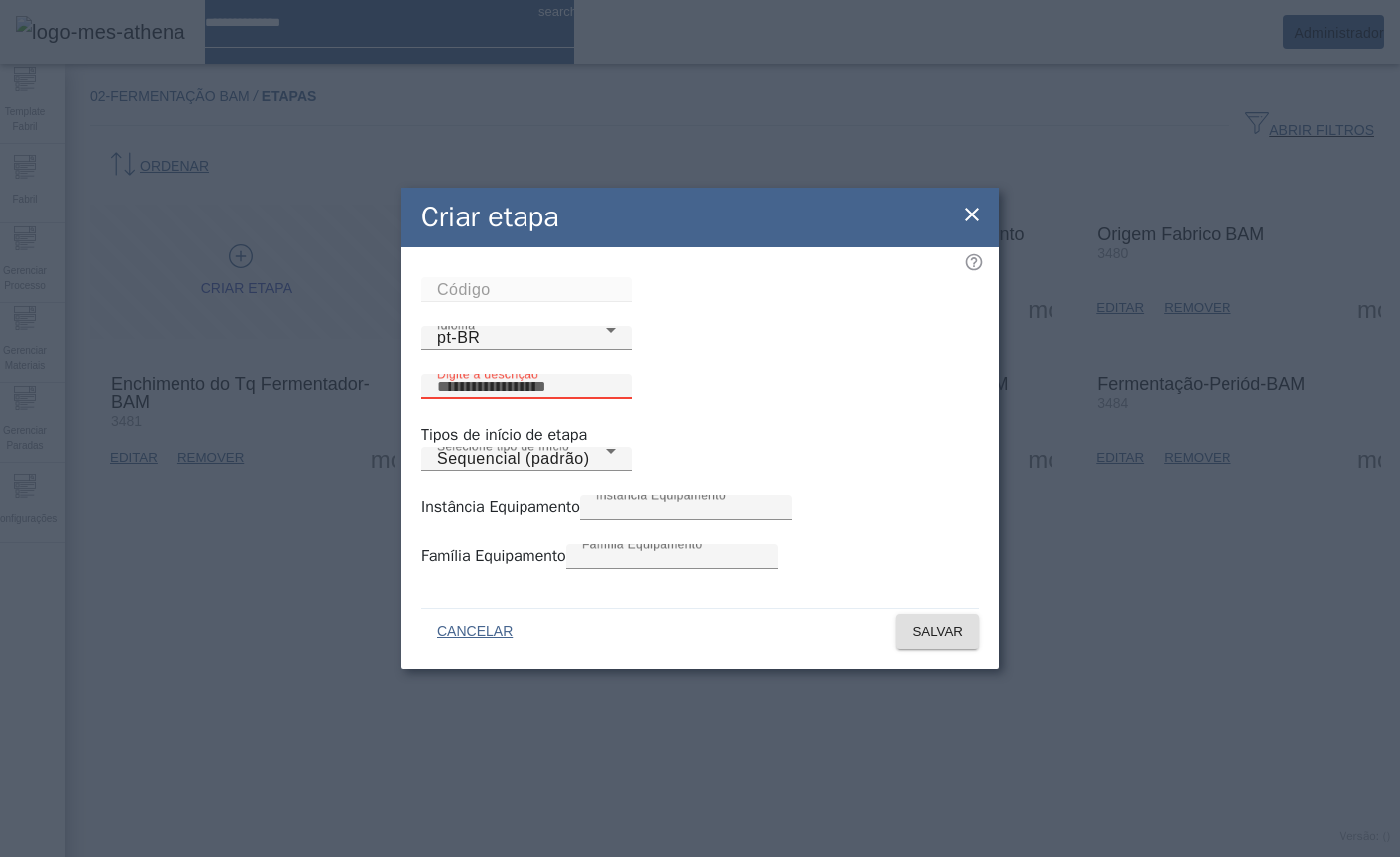 click on "Código Idioma pt-BR Digite a descrição Tipos de início de etapa Selecione tipo de Início Sequencial (padrão) Instância Equipamento Instância Equipamento * Família Equipamento Família Equipamento ***" 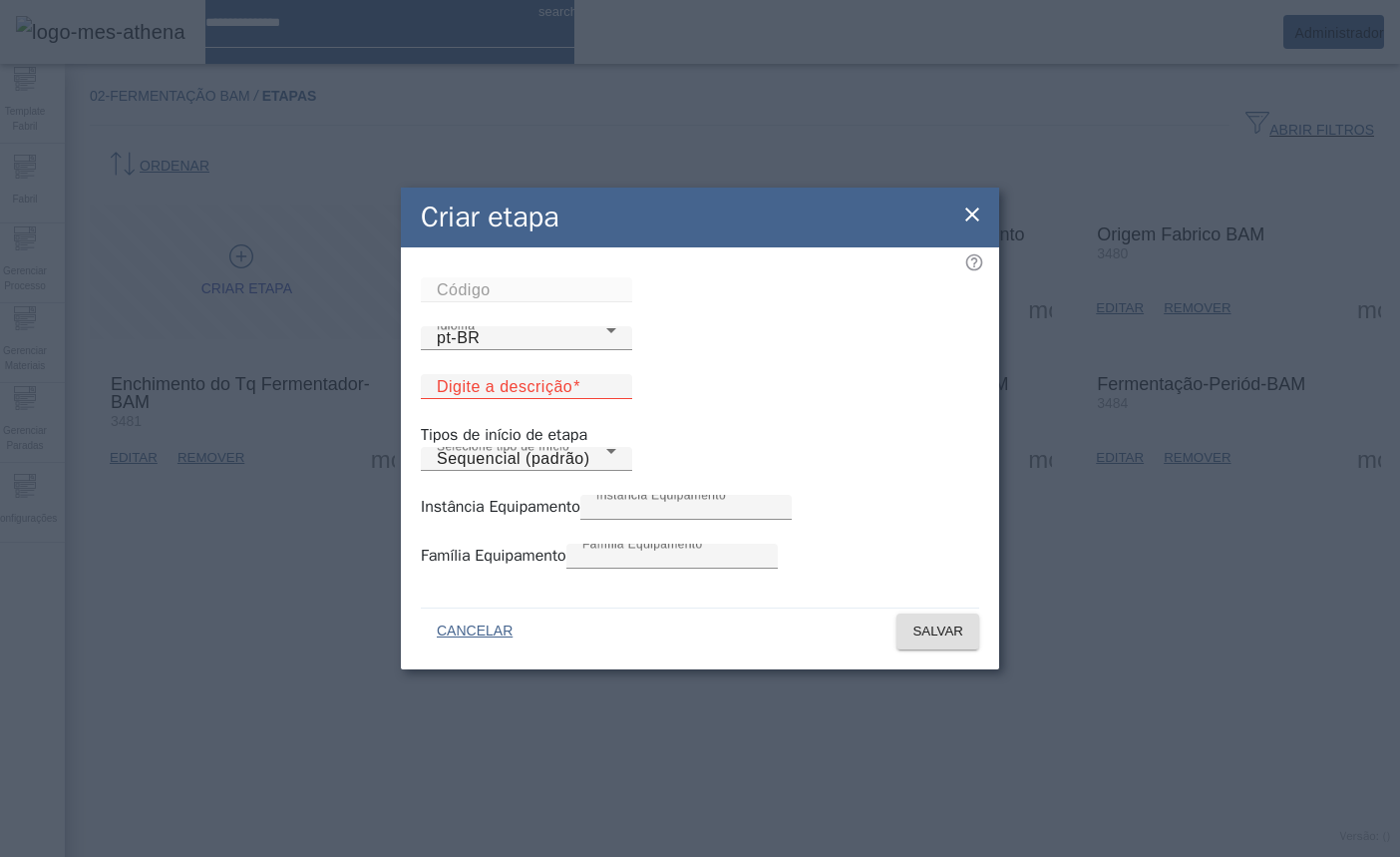 click 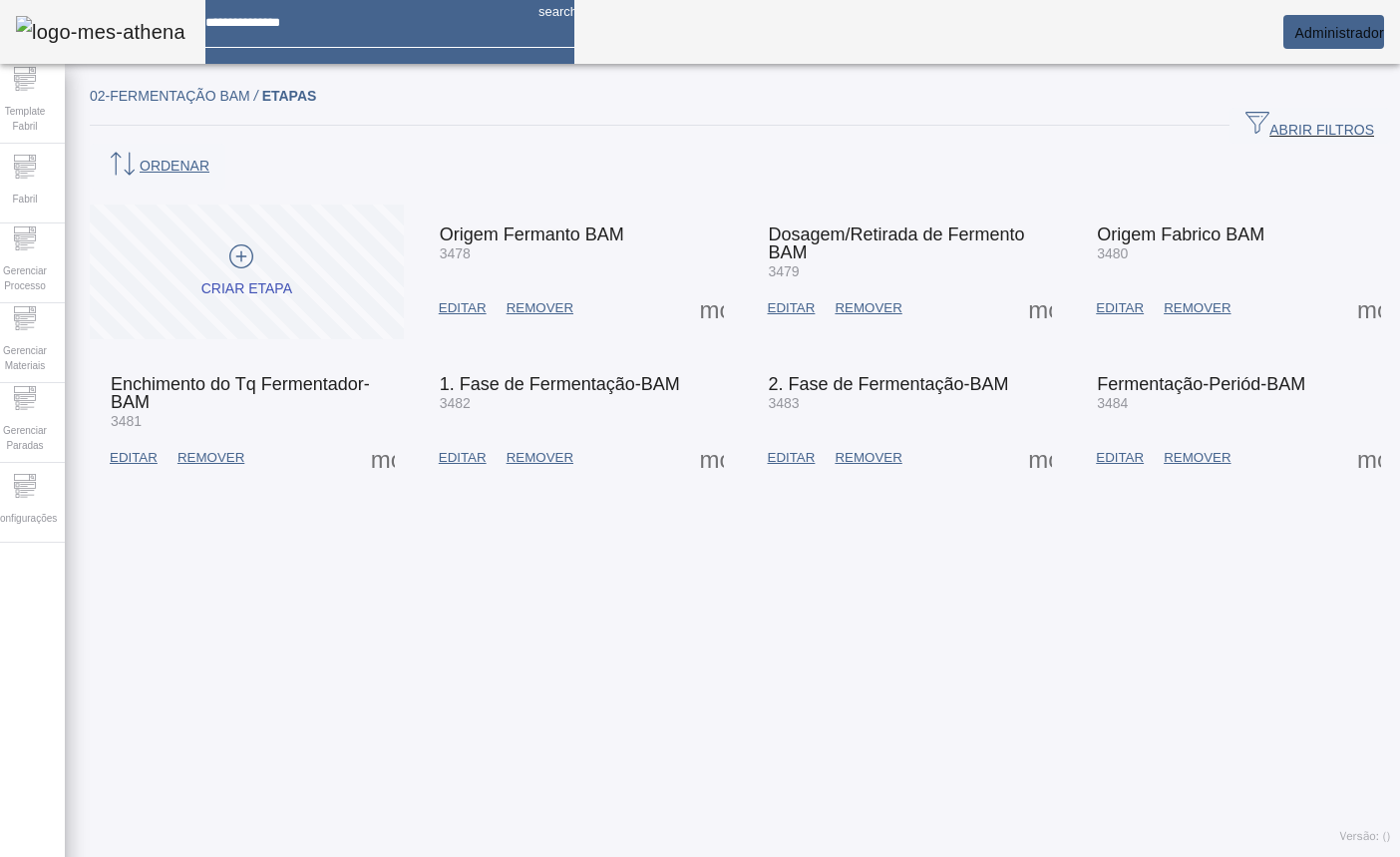 click on "EDITAR" at bounding box center [792, 308] 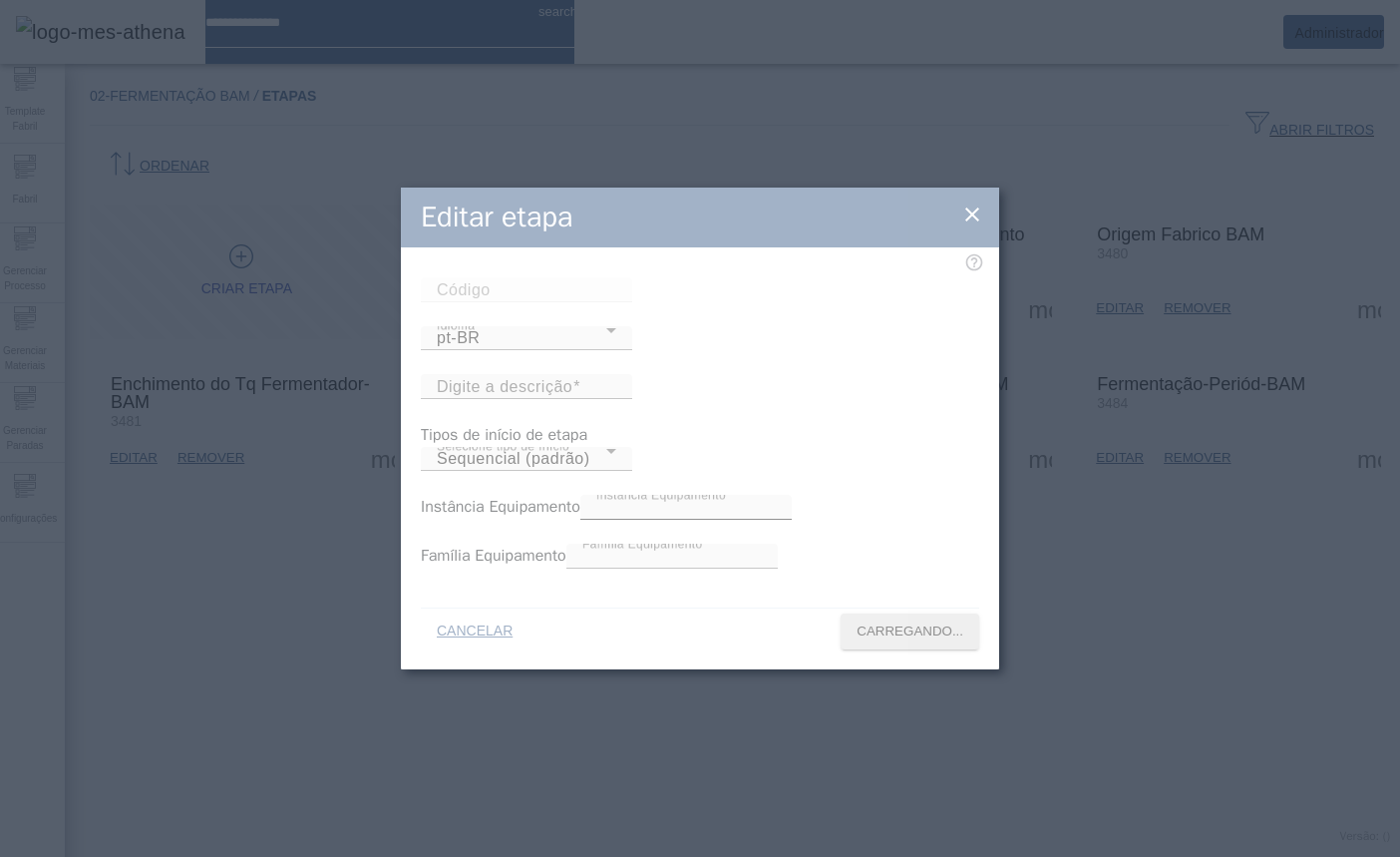 type on "****" 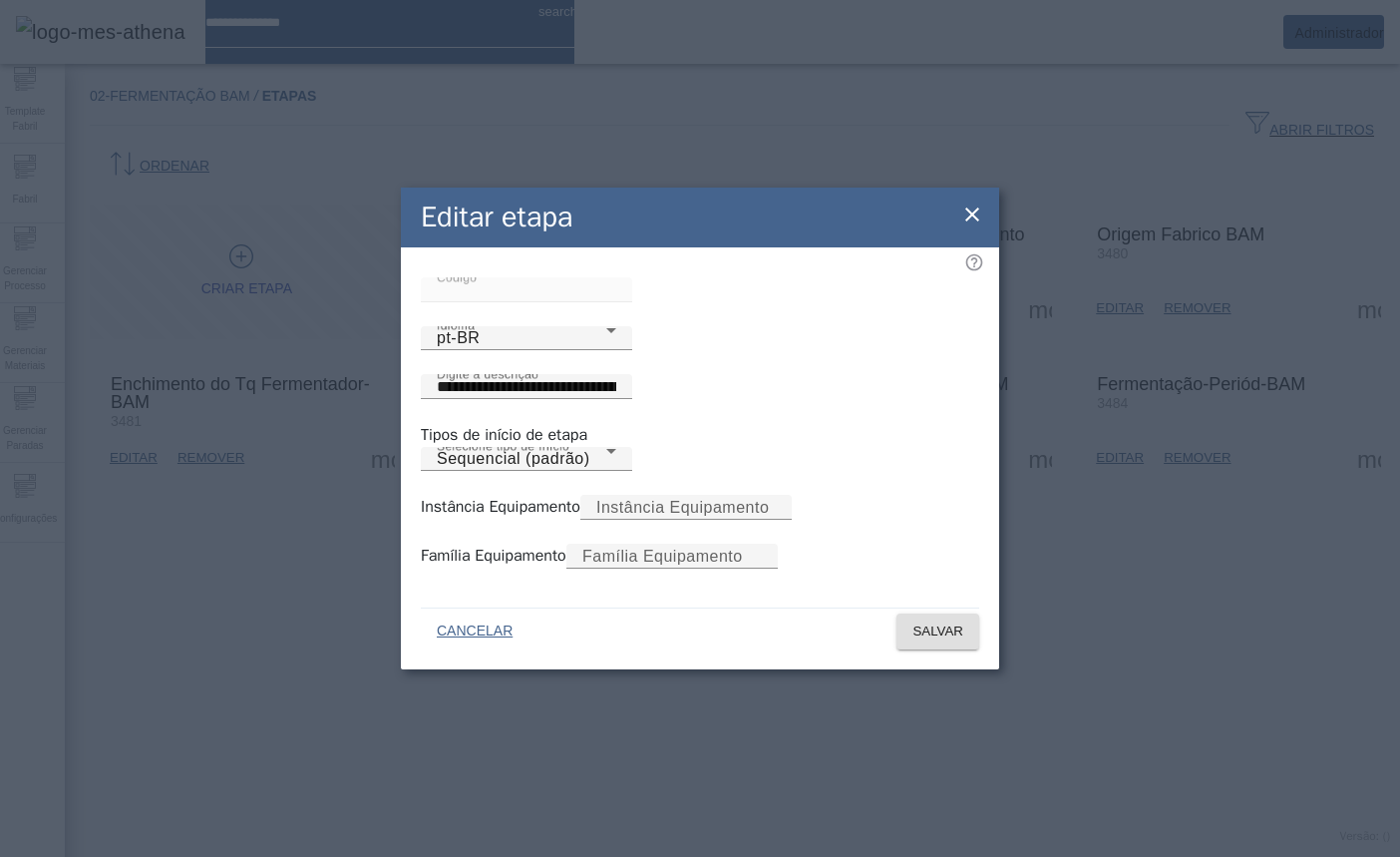 click 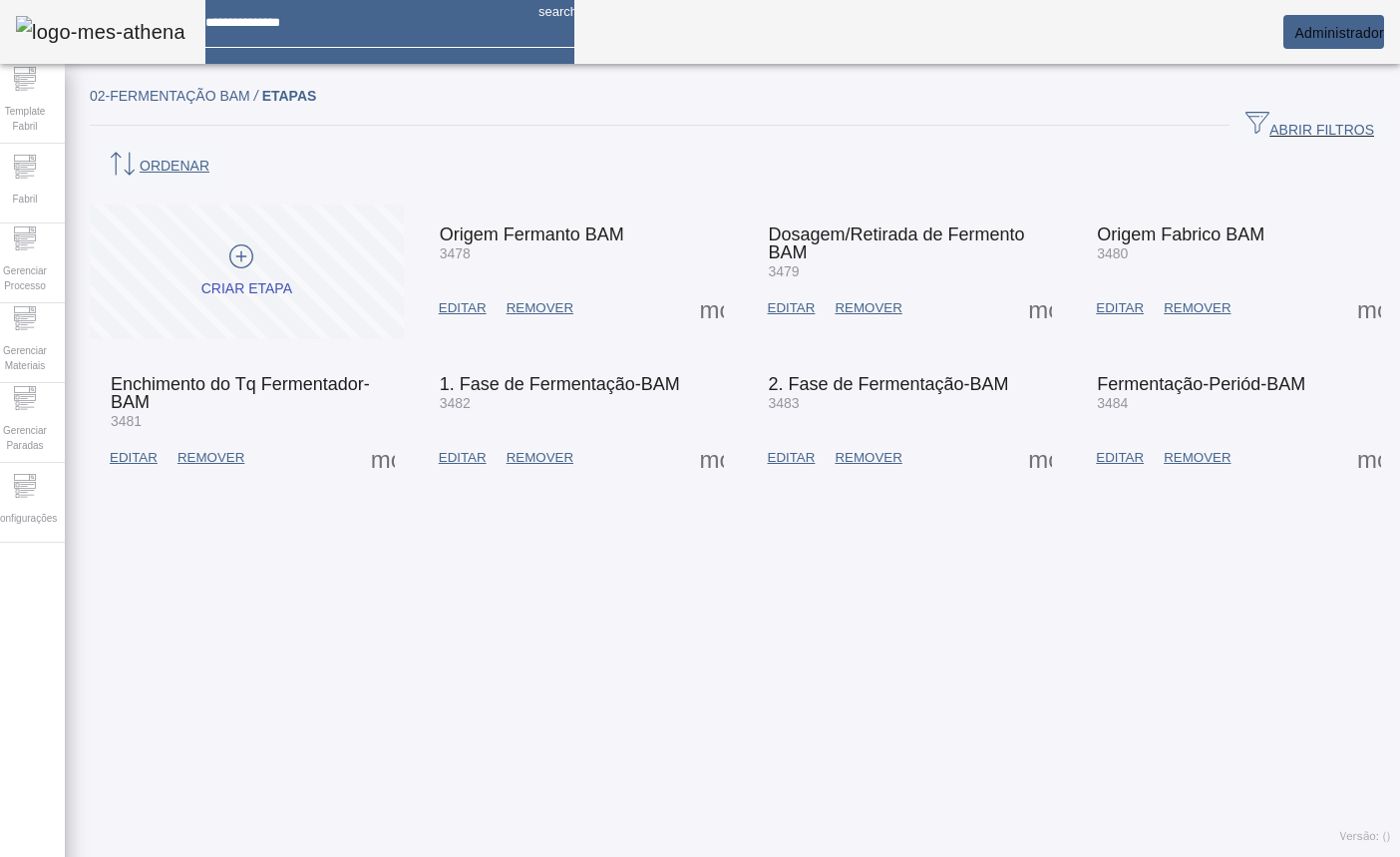 click at bounding box center [246, 271] 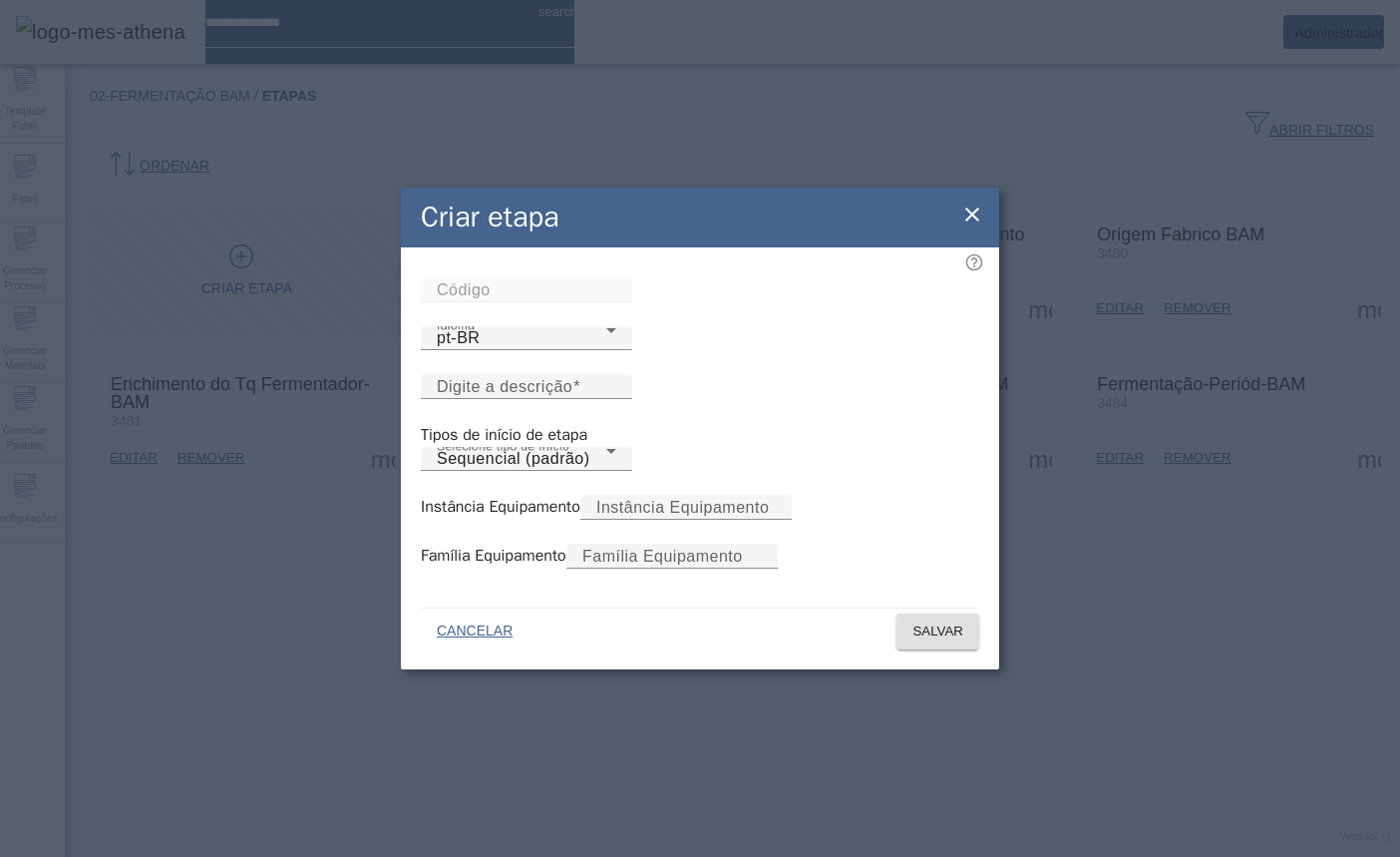 click 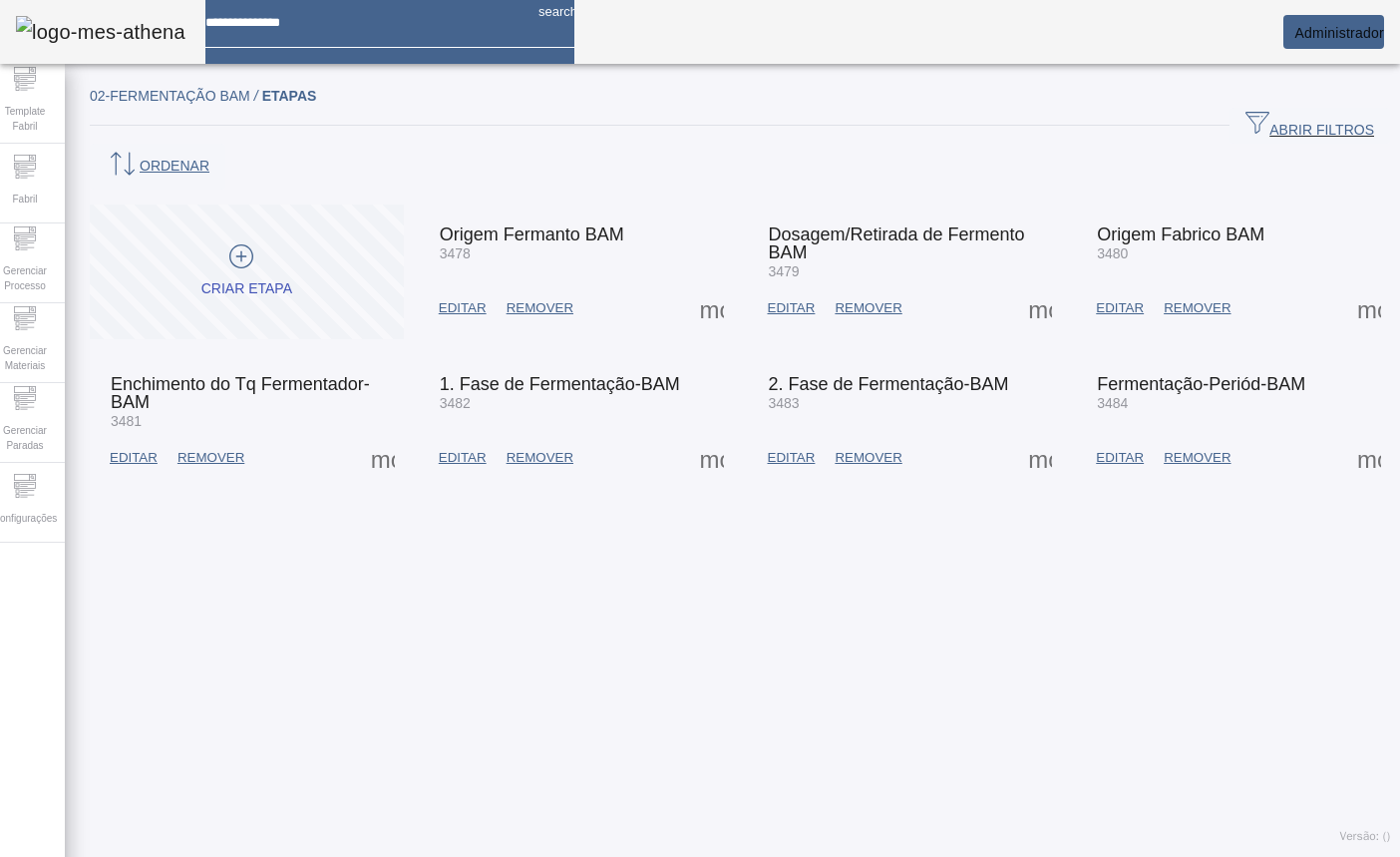 click on "EDITAR" at bounding box center [463, 308] 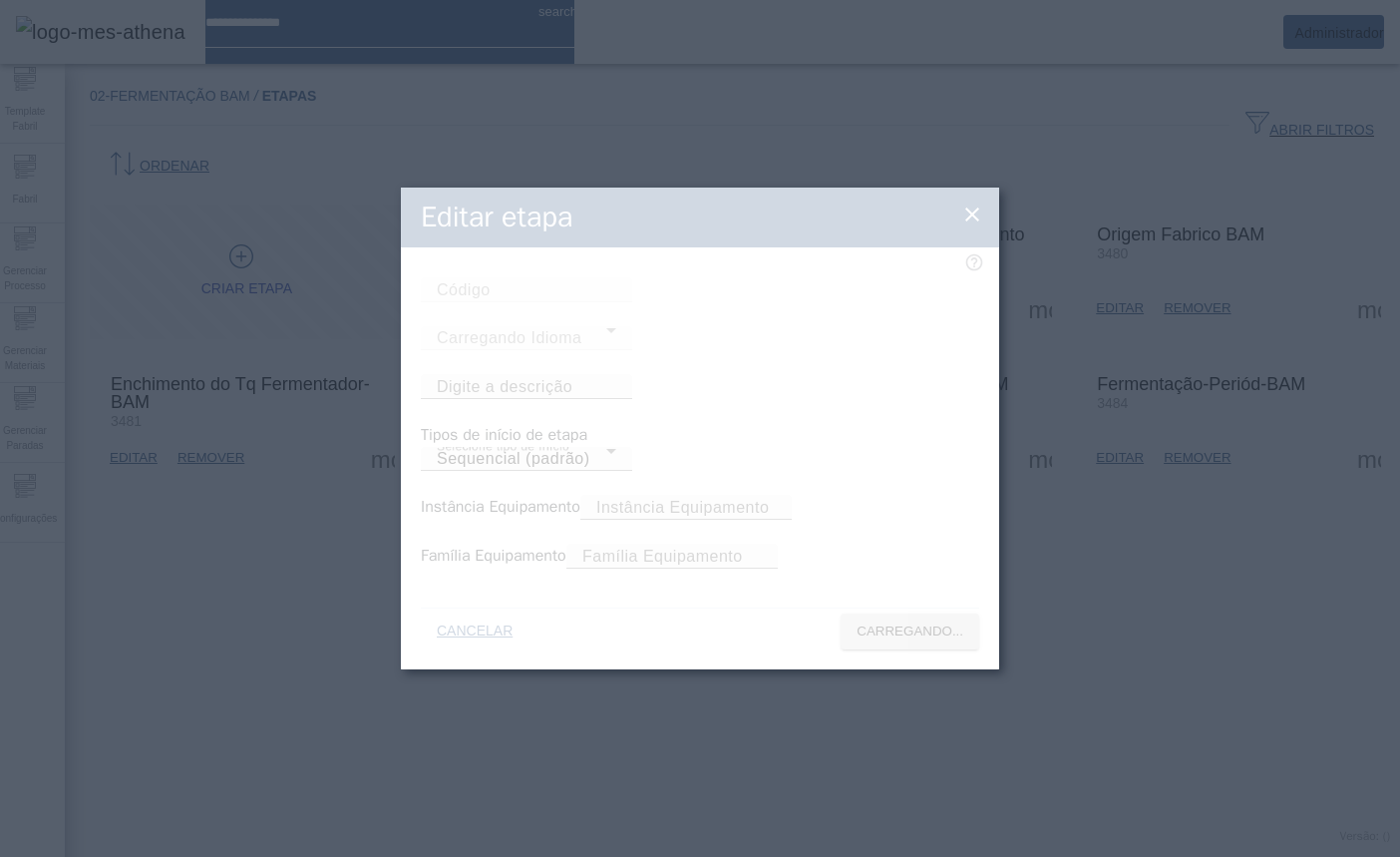 type on "****" 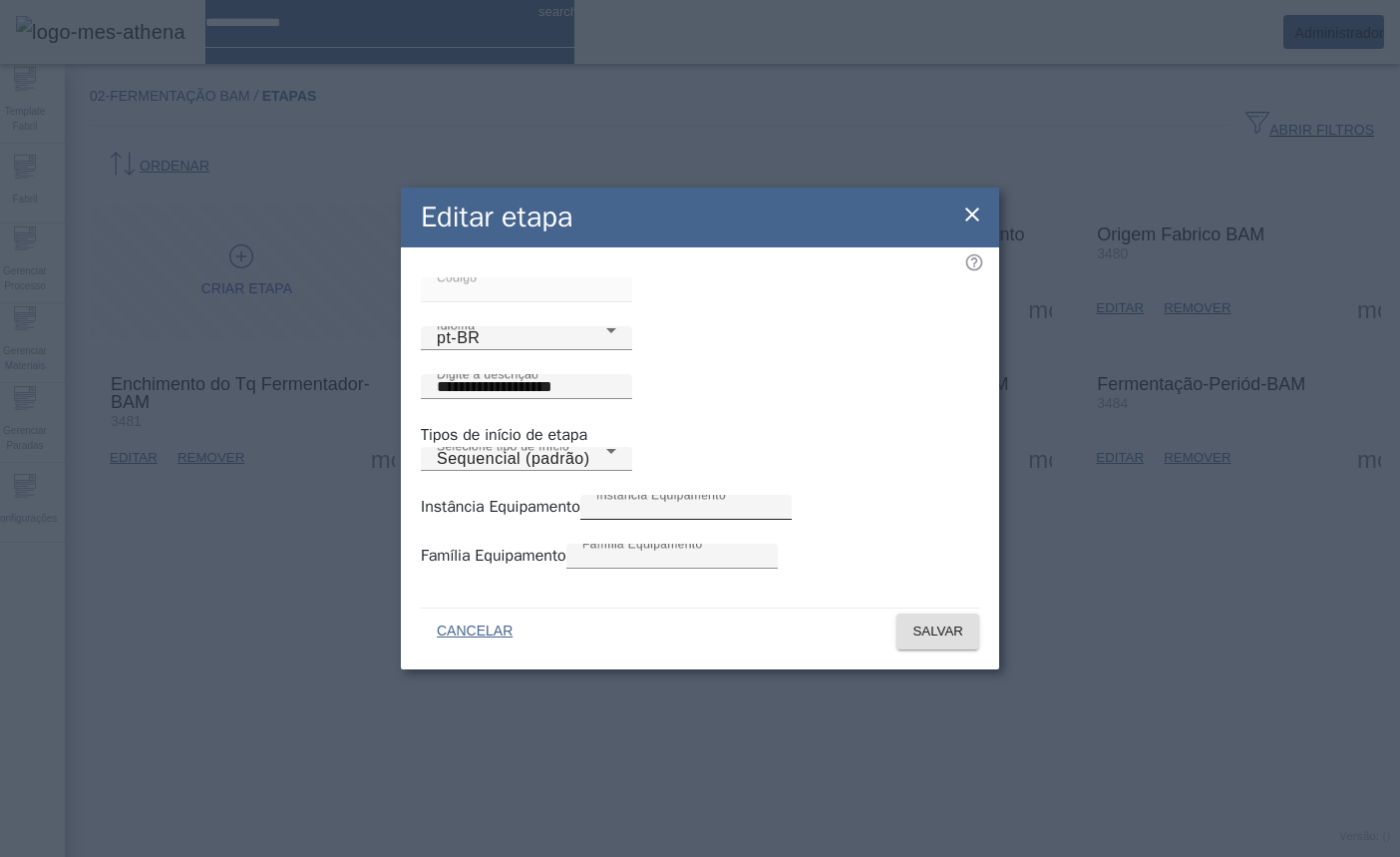 click on "*" at bounding box center [686, 508] 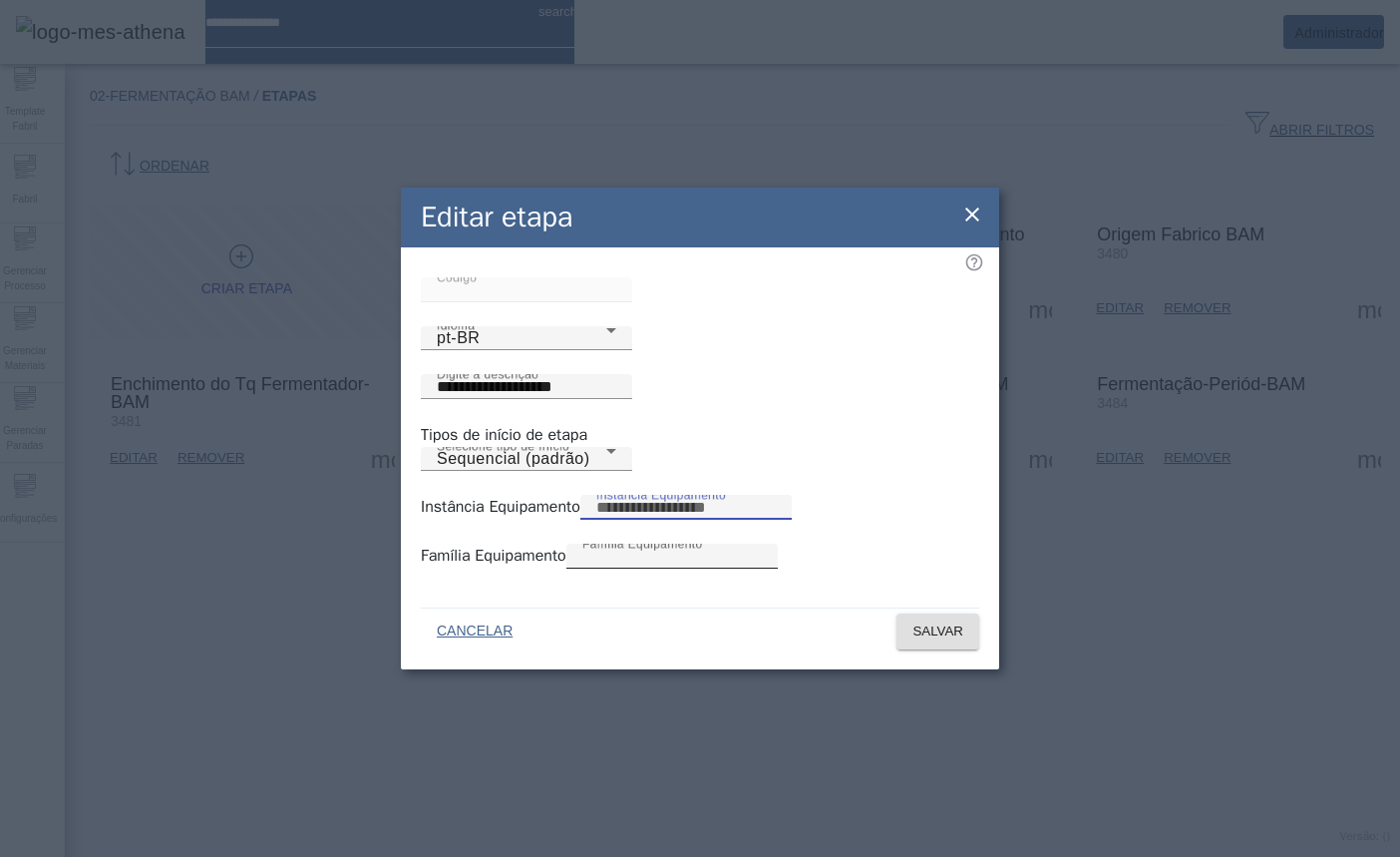 type 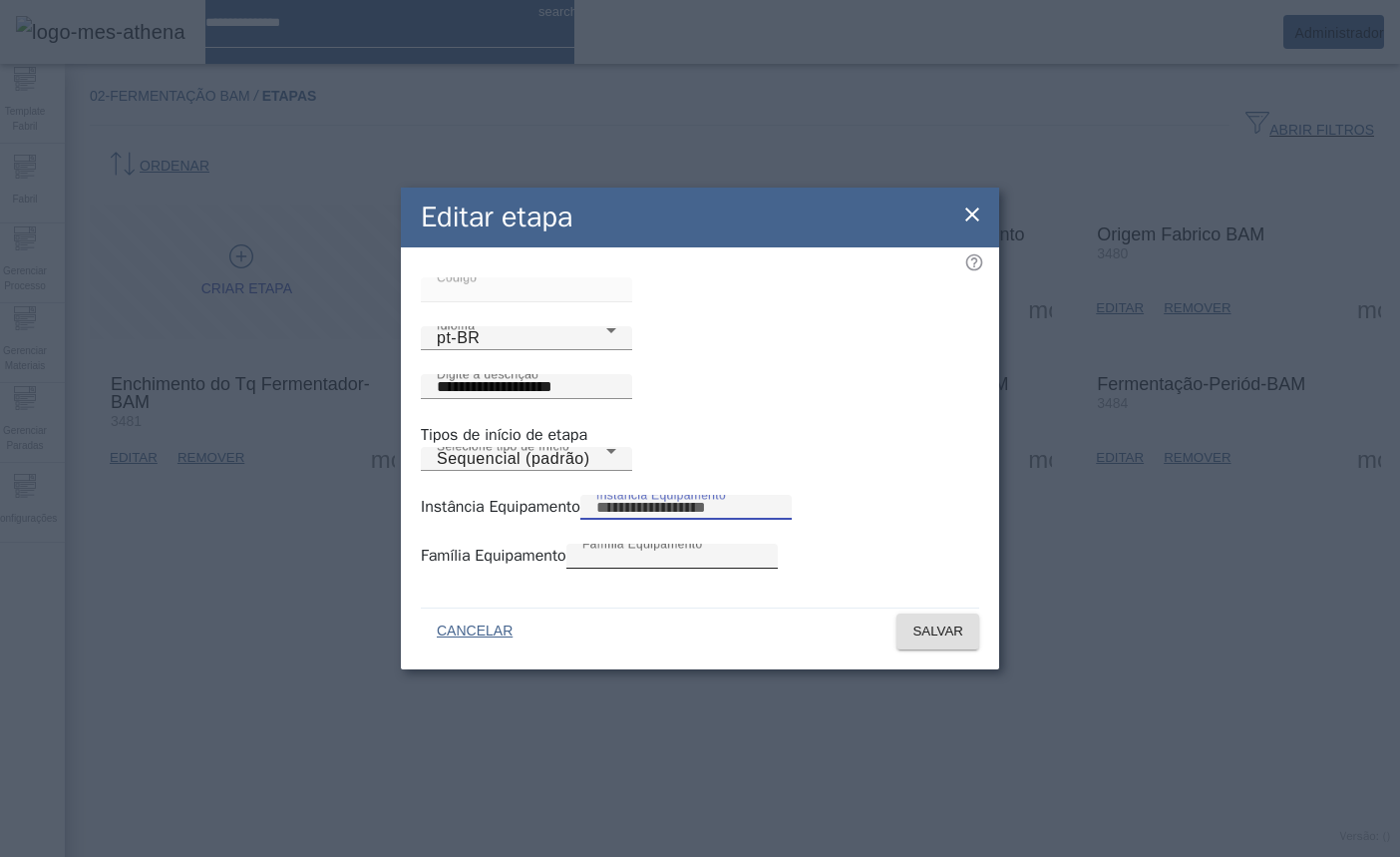 click on "***" at bounding box center (672, 557) 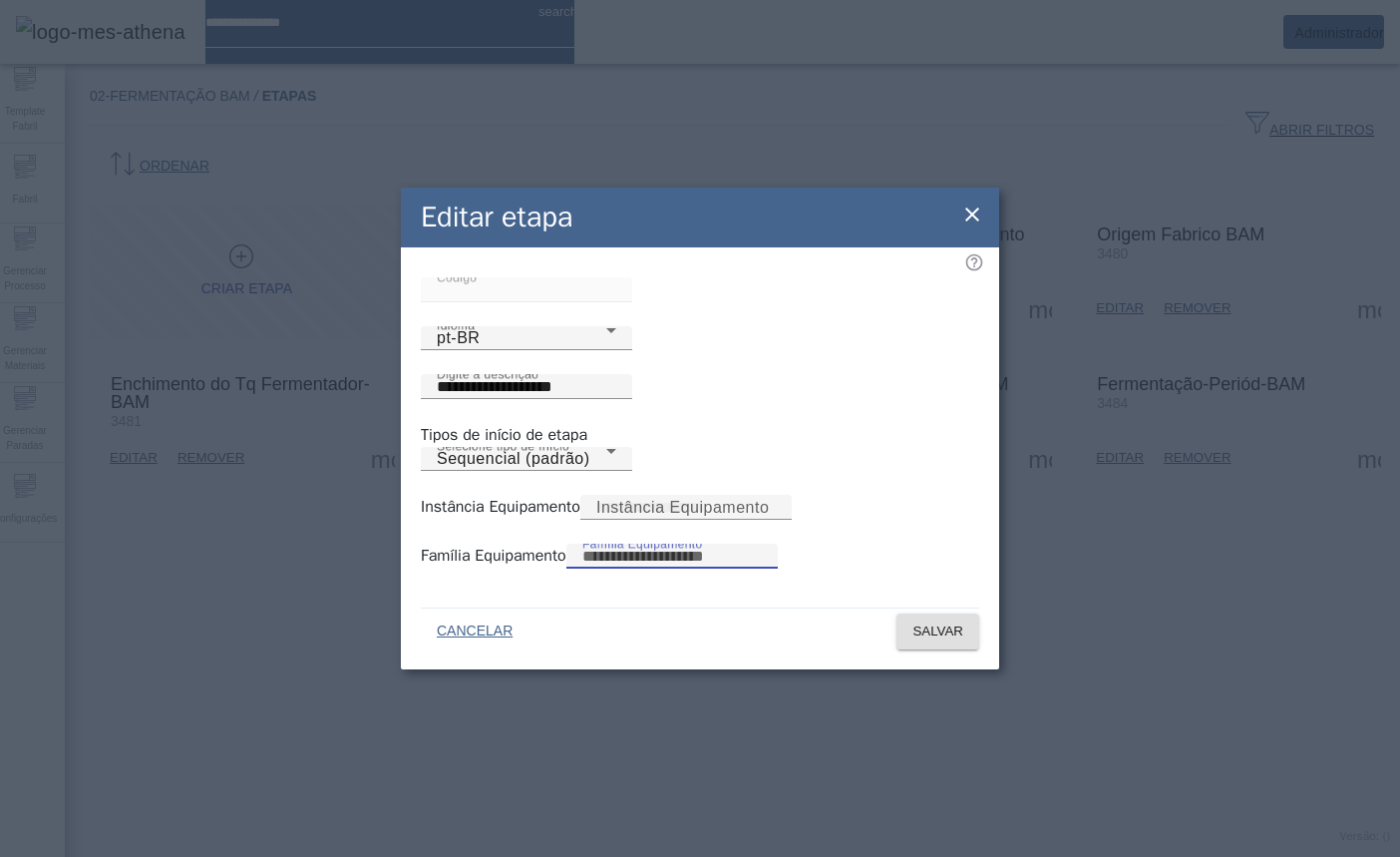 type on "*" 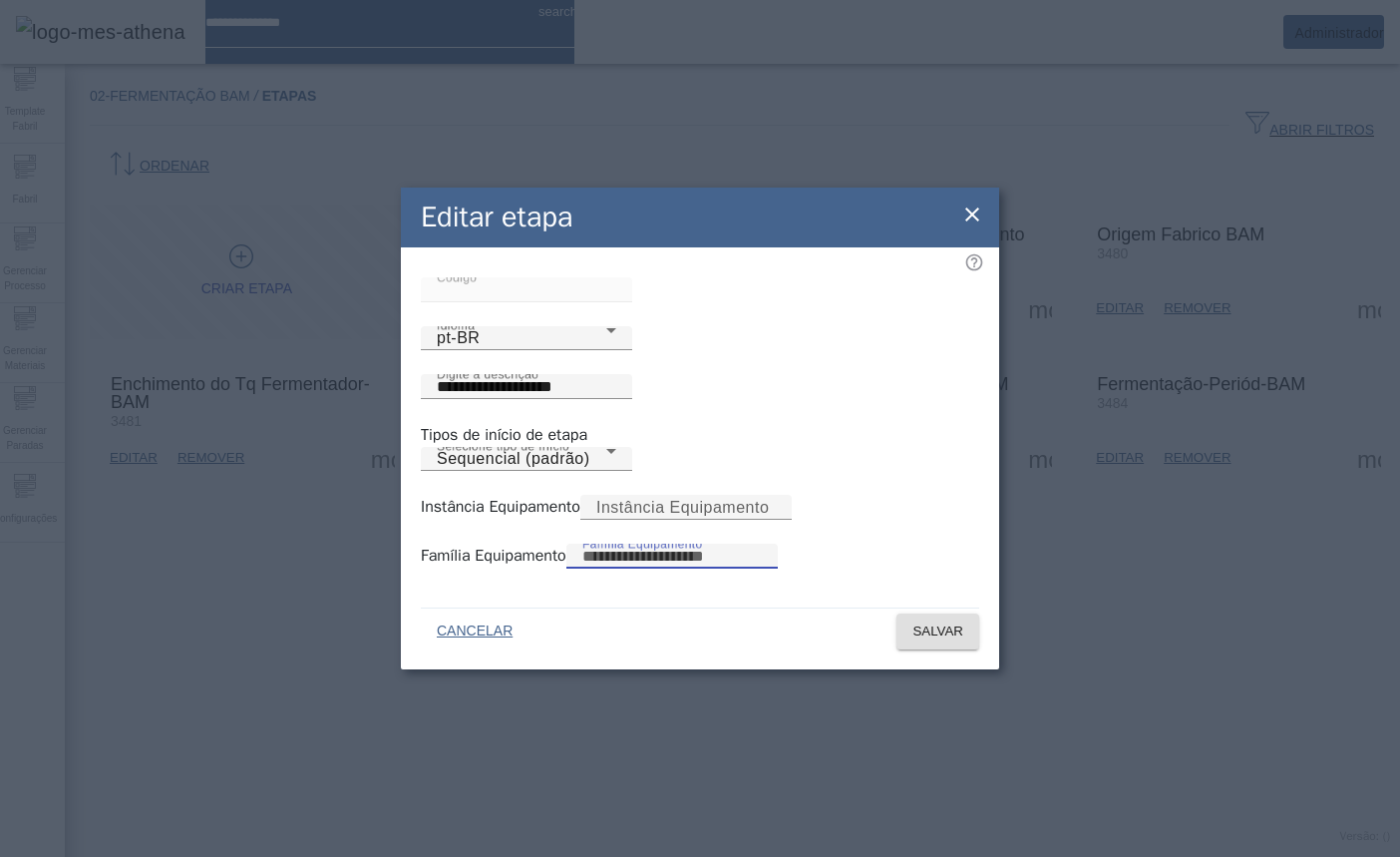 type 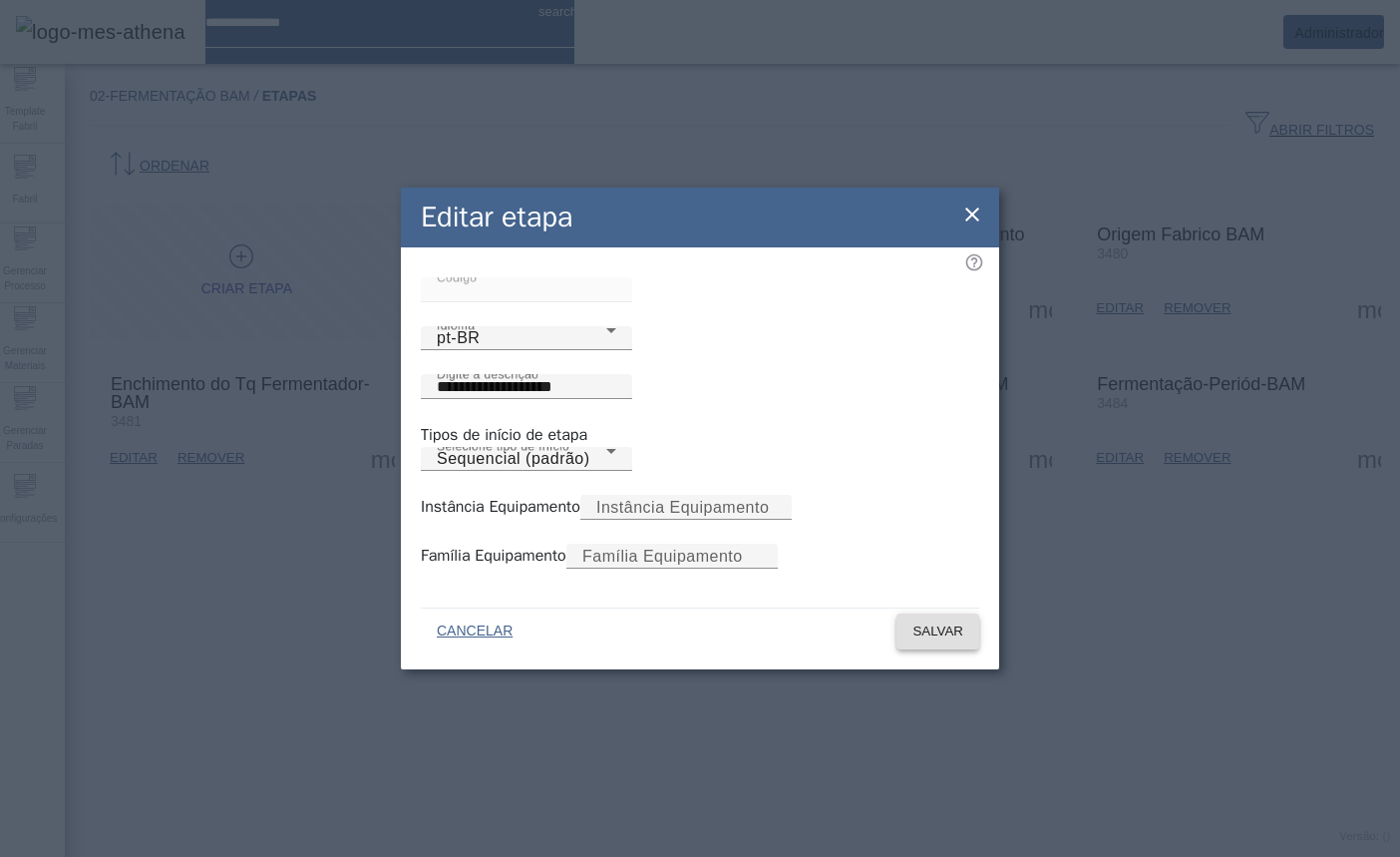 click on "SALVAR" 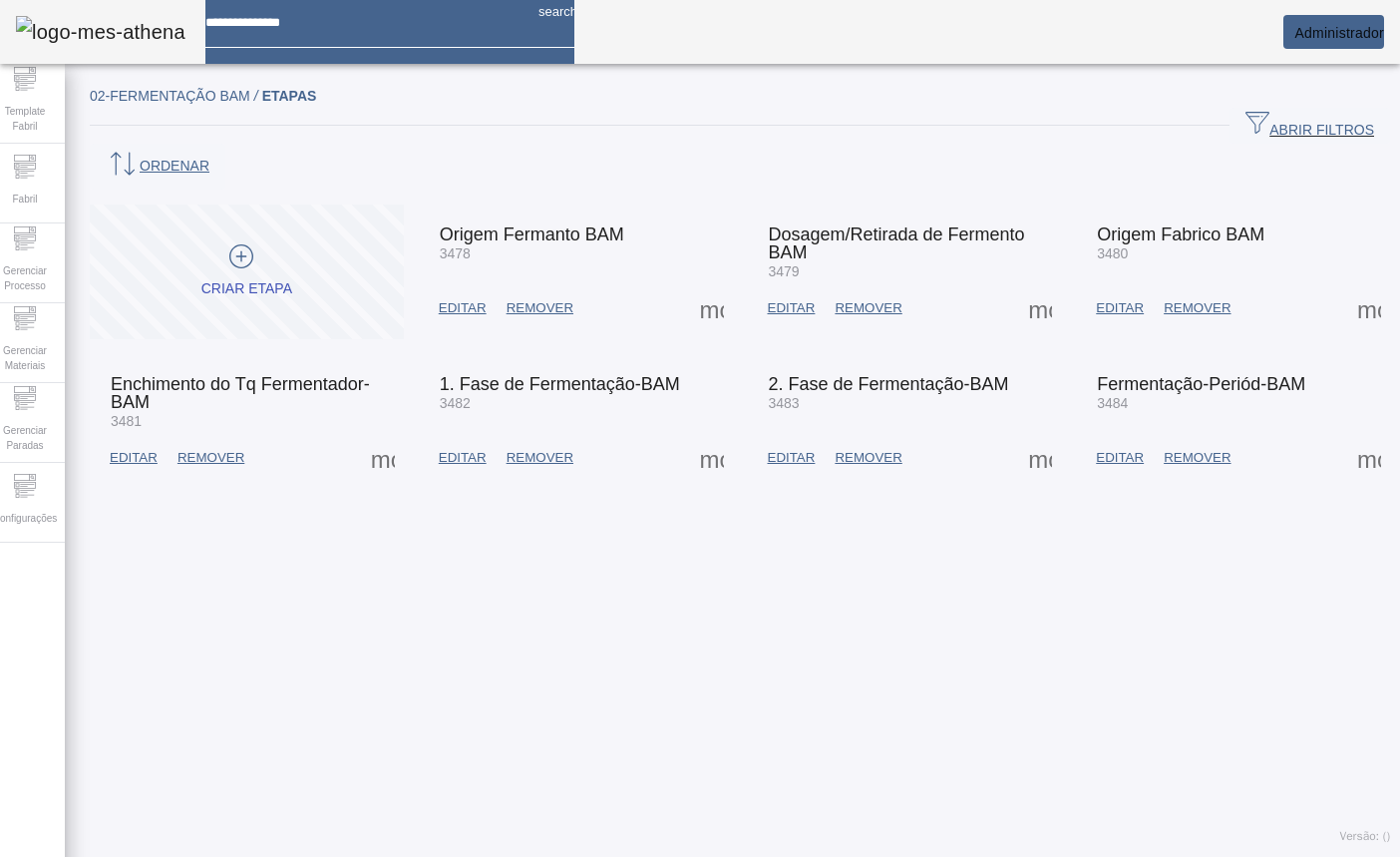 click at bounding box center [246, 271] 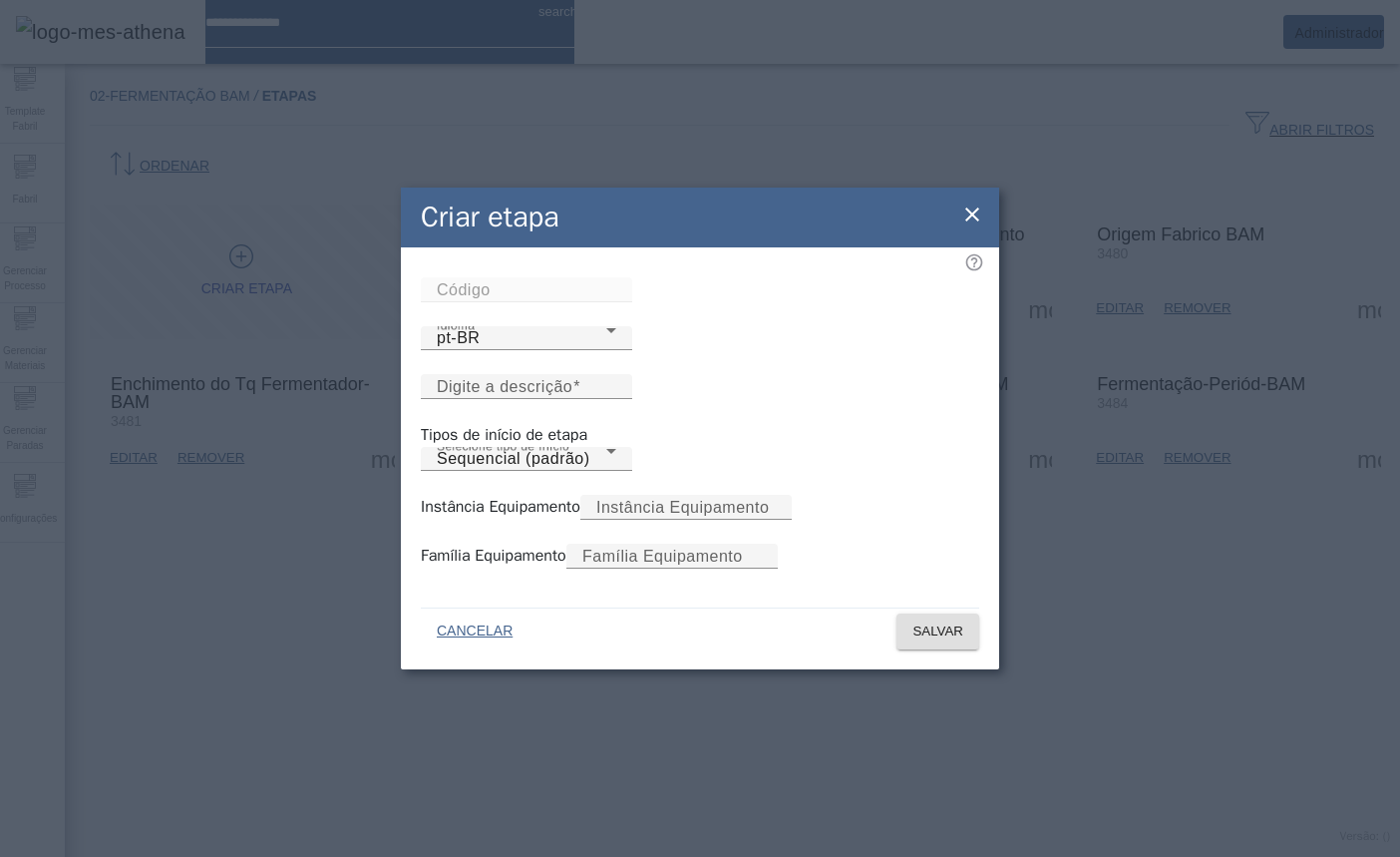 click 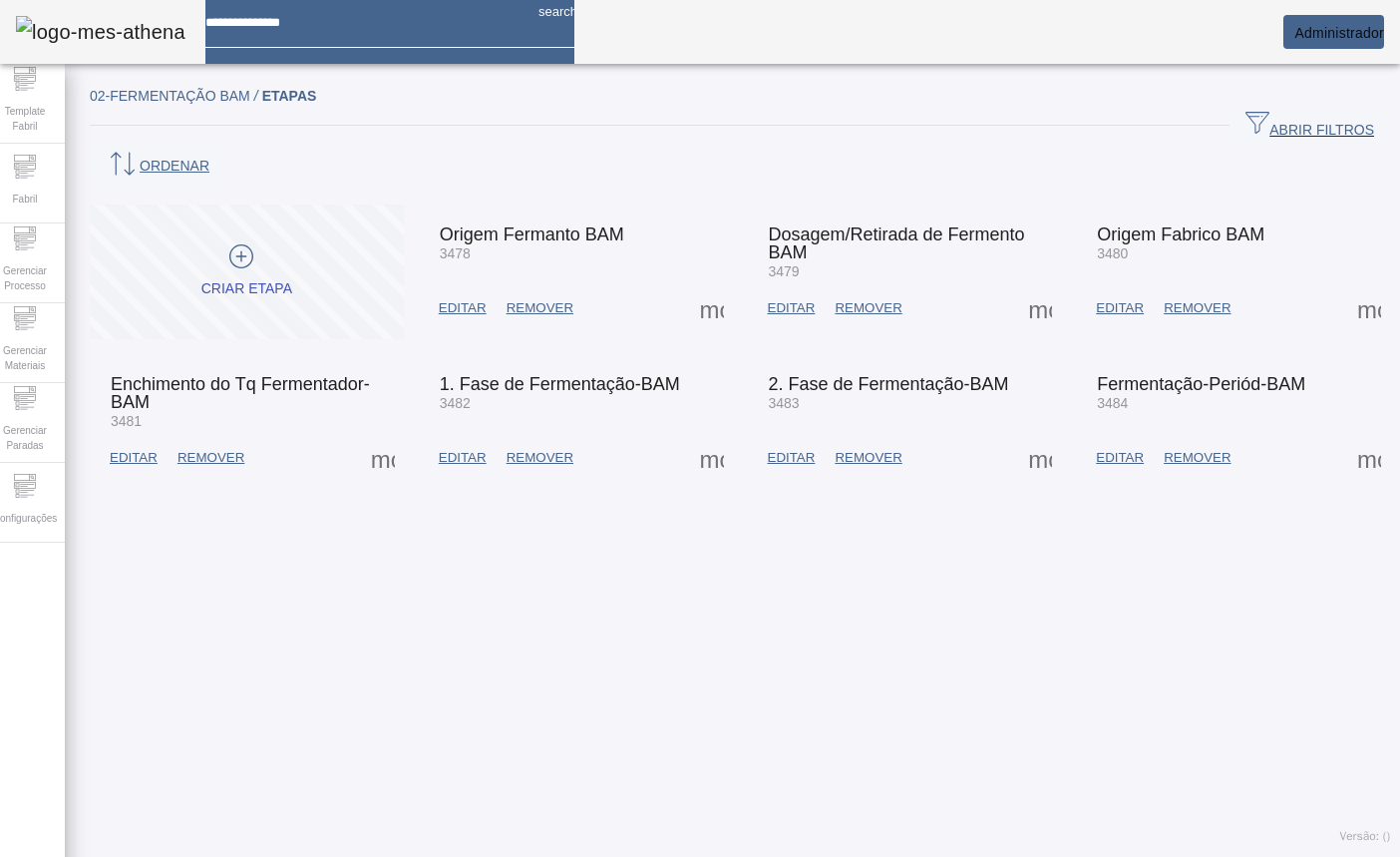 click on "EDITAR" at bounding box center [463, 308] 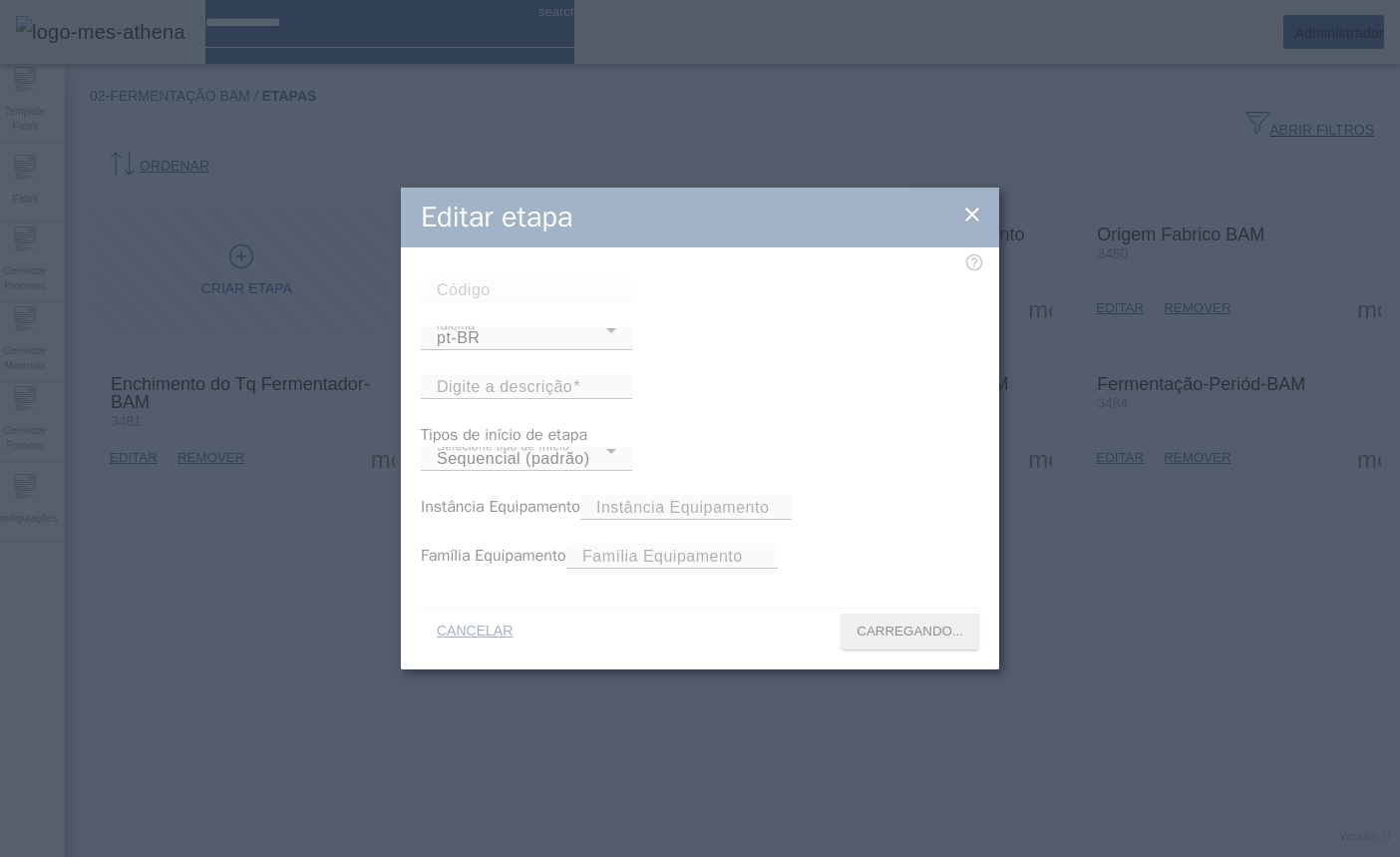type on "****" 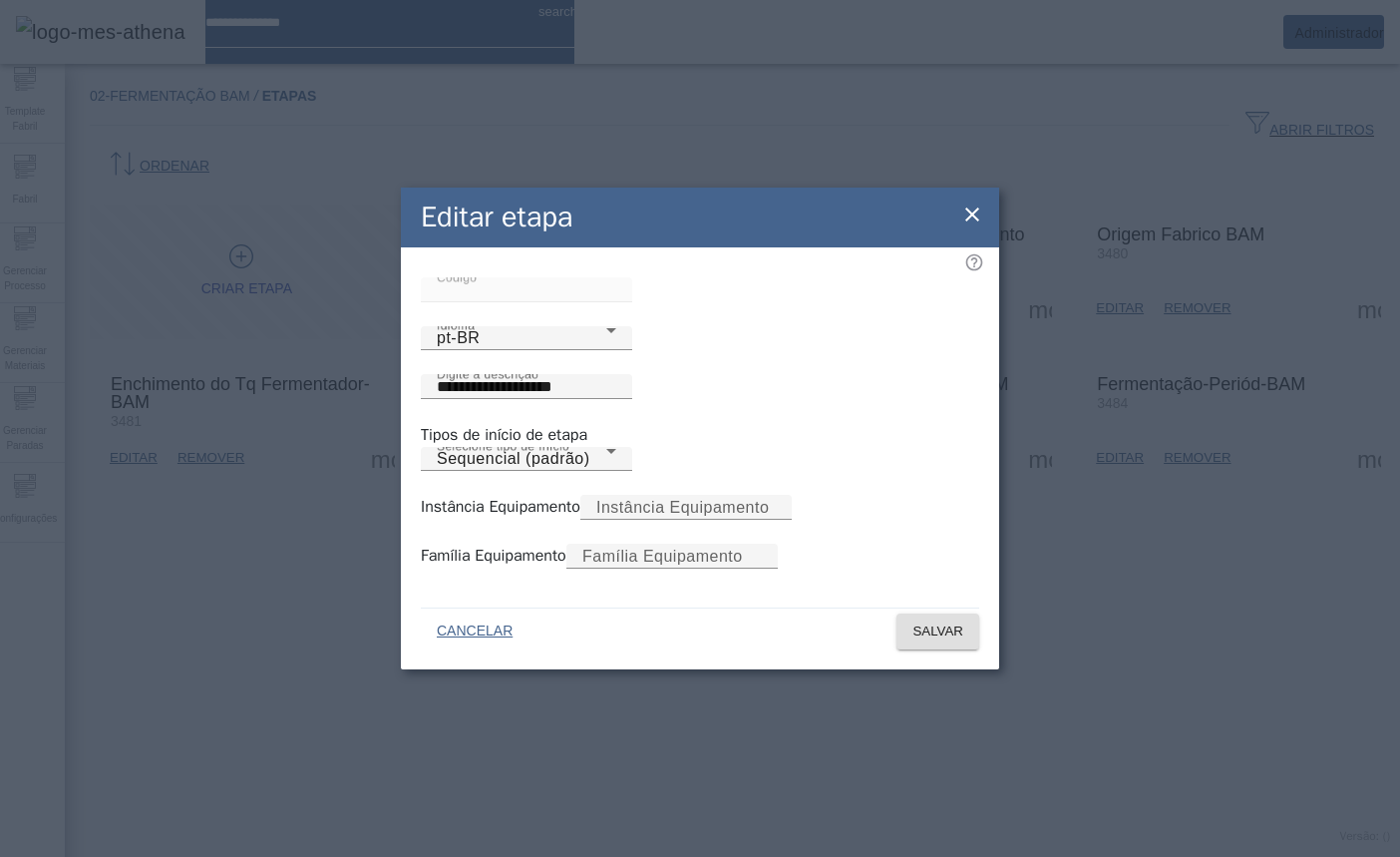 click 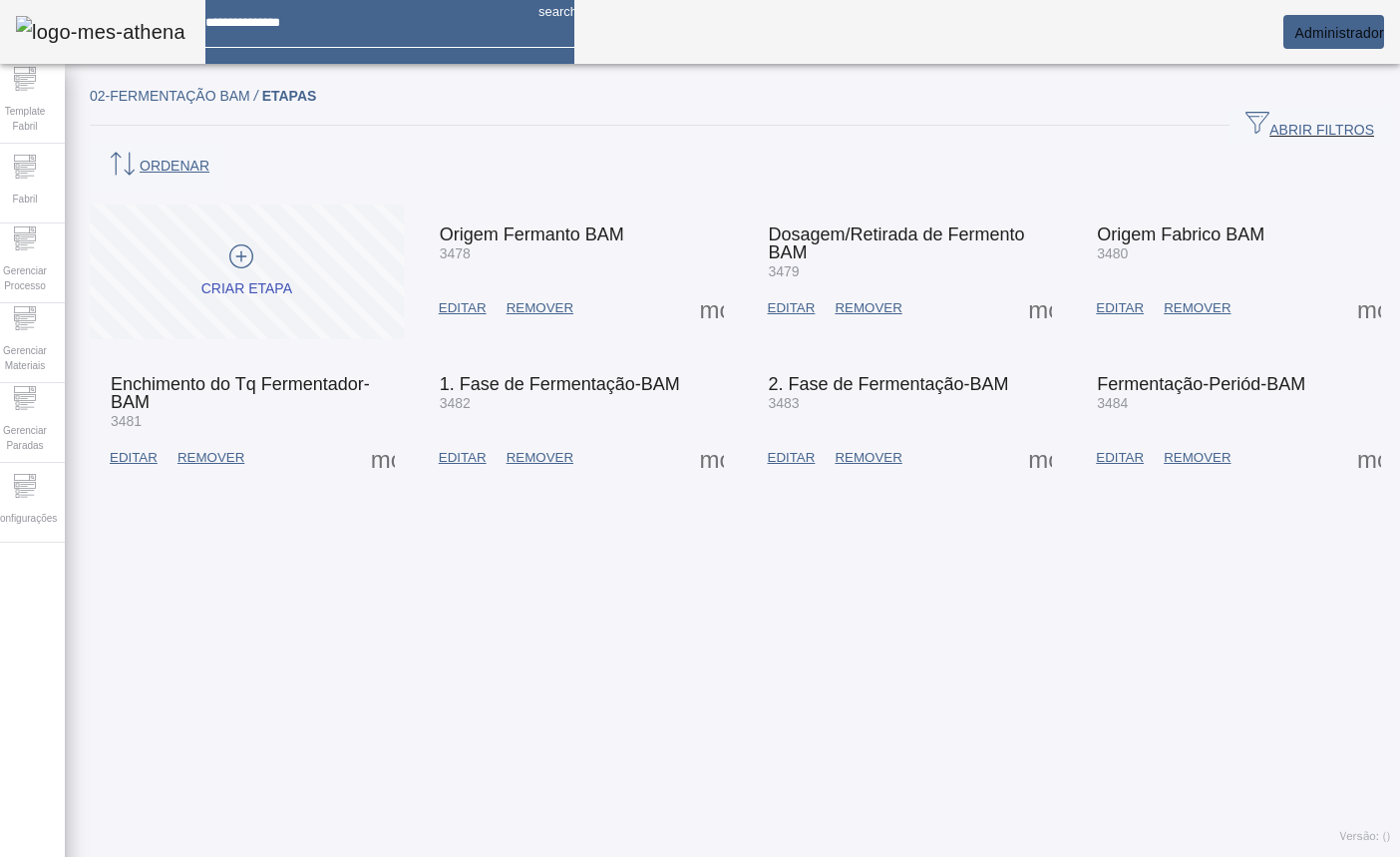 click on "02-Fermentação BAM / Etapas ABRIR FILTROS  Pesquise por código ou descrição LIMPAR FILTRAR ORDENAR   CRIAR ETAPA  Origem Fermanto BAM [NUMBER] EDITAR REMOVER  more_vert Dosagem/Retirada de Fermento BAM [NUMBER] EDITAR REMOVER  more_vert Origem Fabrico BAM [NUMBER] EDITAR REMOVER  more_vert Enchimento do Tq Fermentador-BAM [NUMBER] EDITAR REMOVER  more_vert 1. Fase de Fermentação-BAM [NUMBER] EDITAR REMOVER  more_vert 2. Fase de Fermentação-BAM [NUMBER] EDITAR REMOVER  more_vert Fermentação-Periód-BAM [NUMBER] EDITAR REMOVER  more_vert Versão:  ()" 